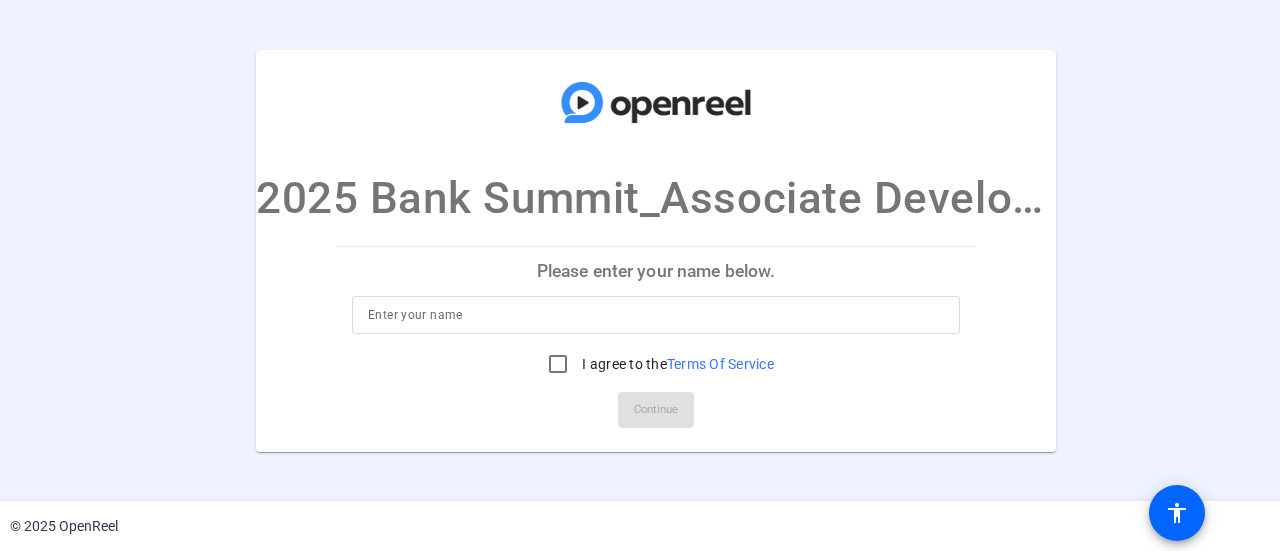 scroll, scrollTop: 0, scrollLeft: 0, axis: both 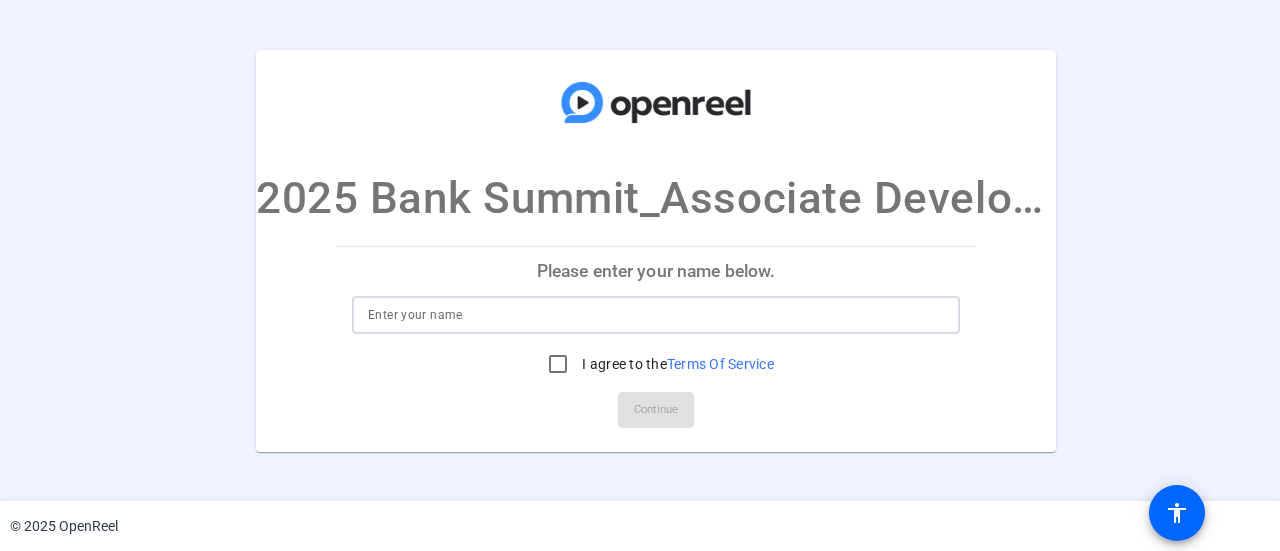 click at bounding box center (656, 315) 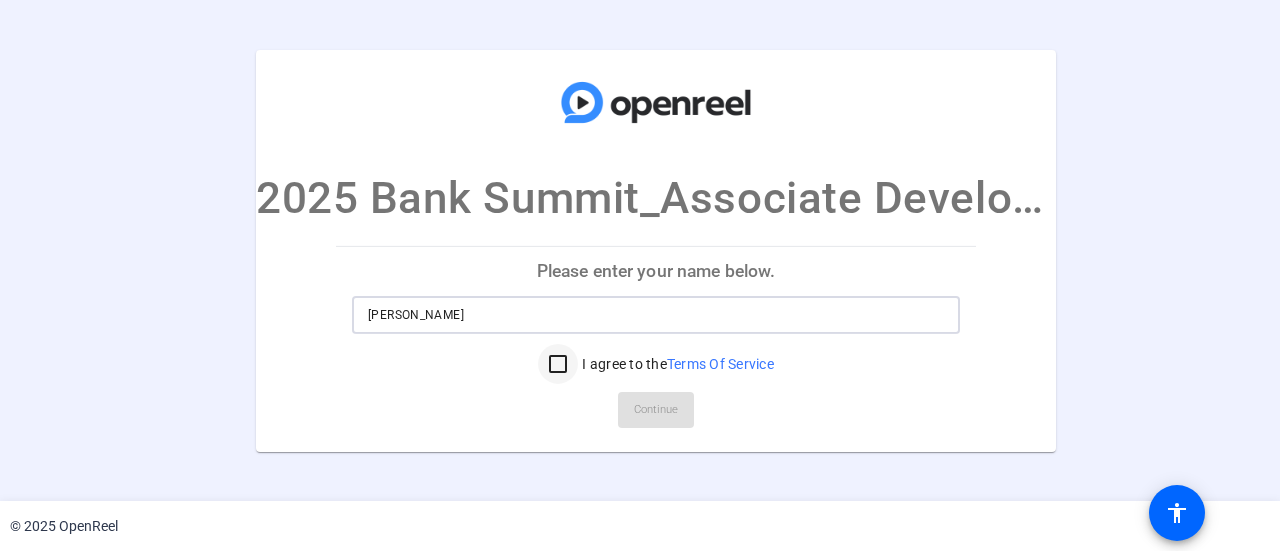 type on "[PERSON_NAME]" 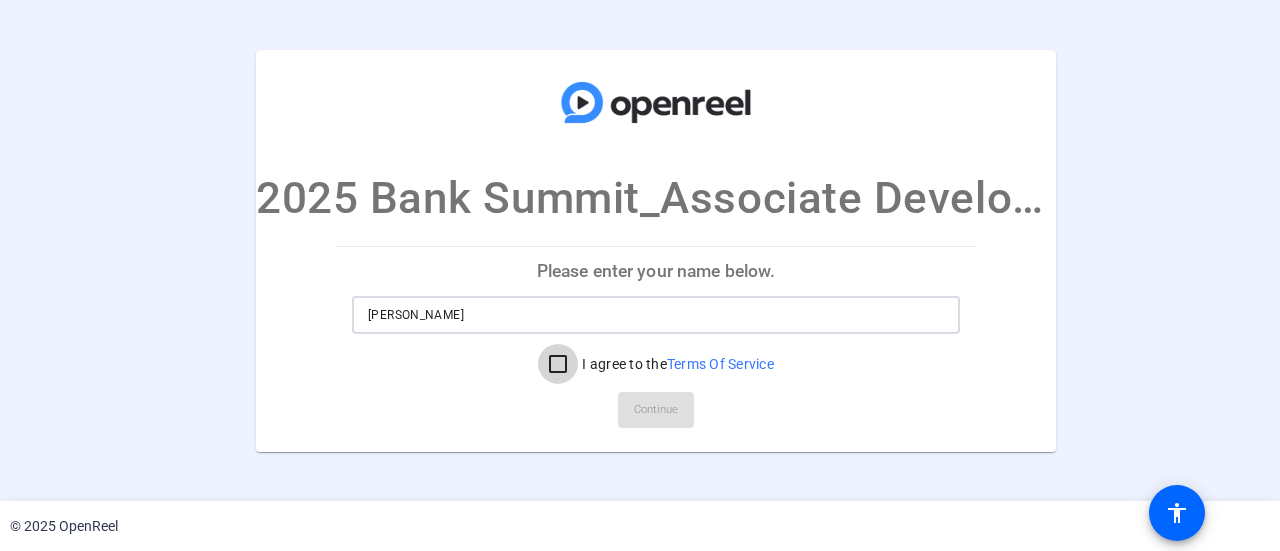 click on "I agree to the  Terms Of Service" at bounding box center [558, 364] 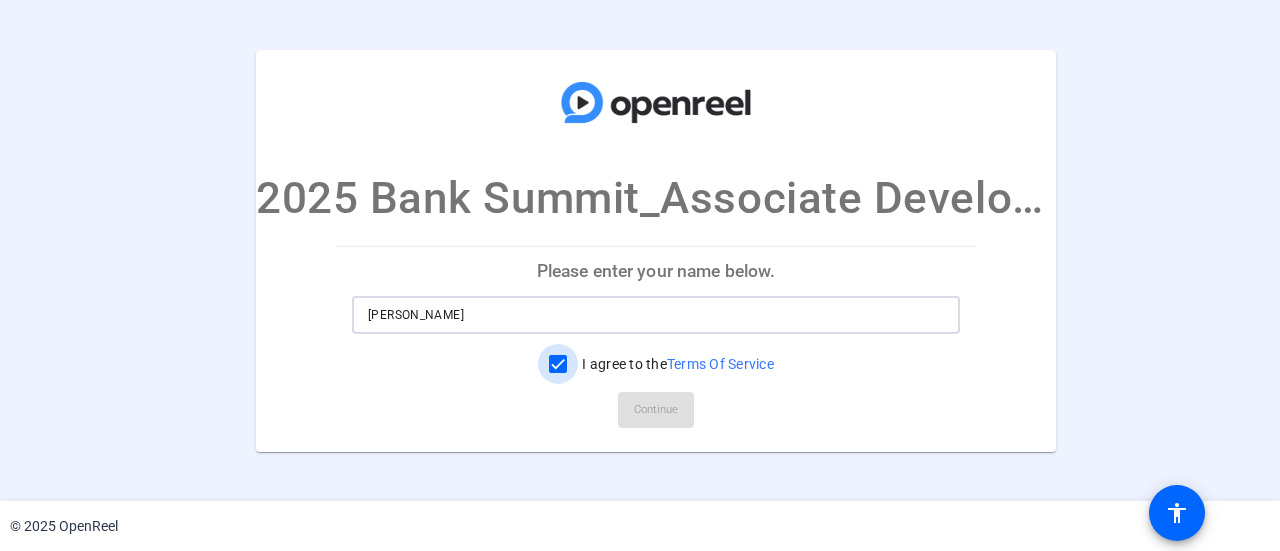 checkbox on "true" 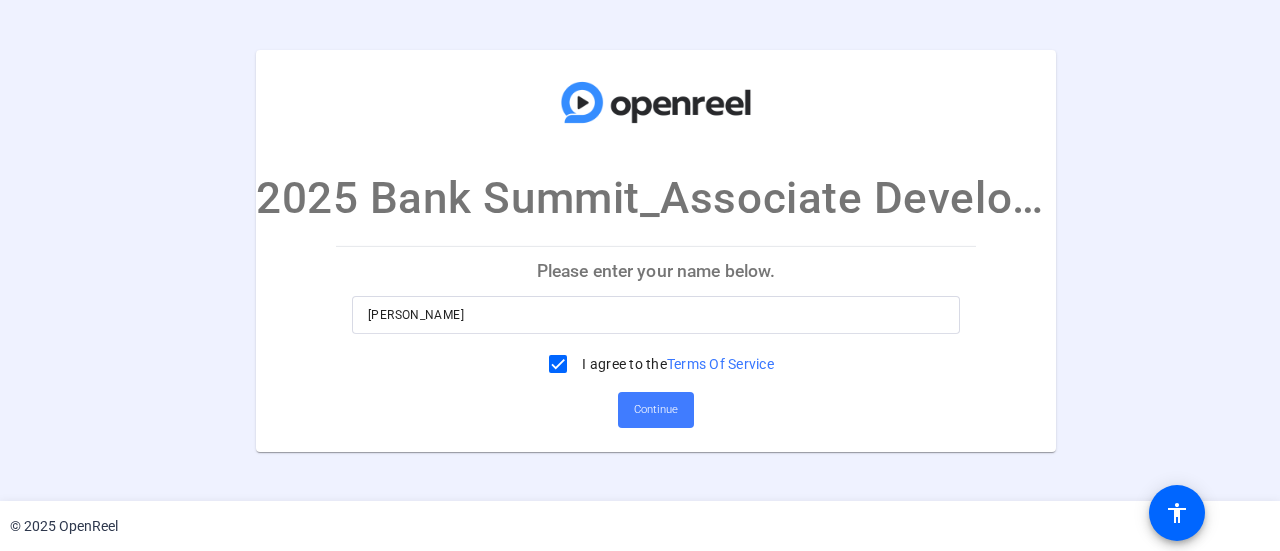 click on "Continue" 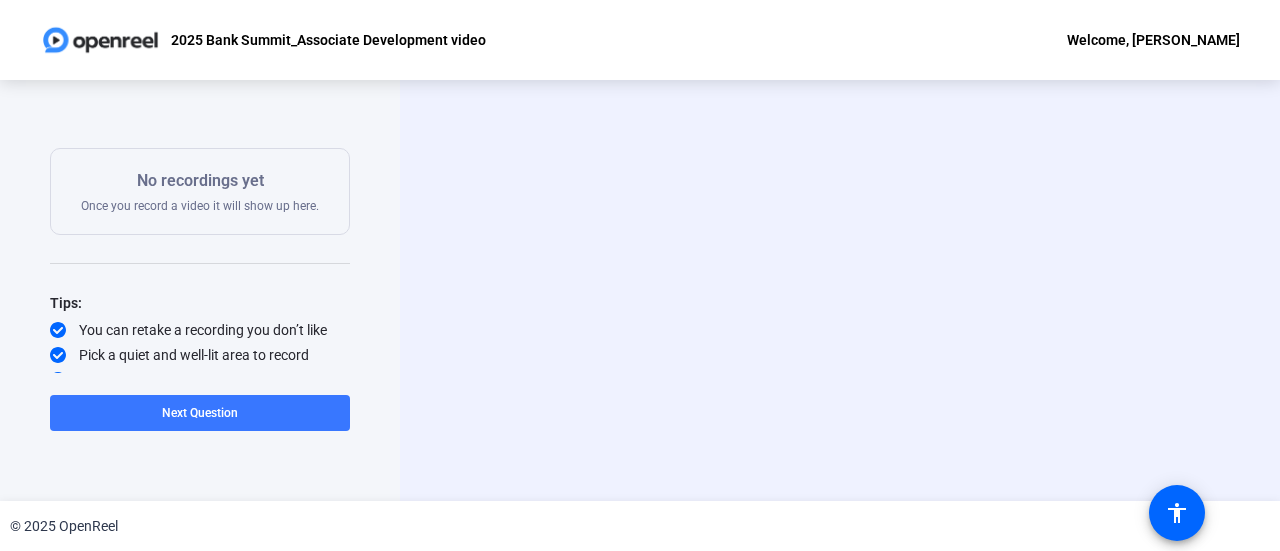 scroll, scrollTop: 261, scrollLeft: 0, axis: vertical 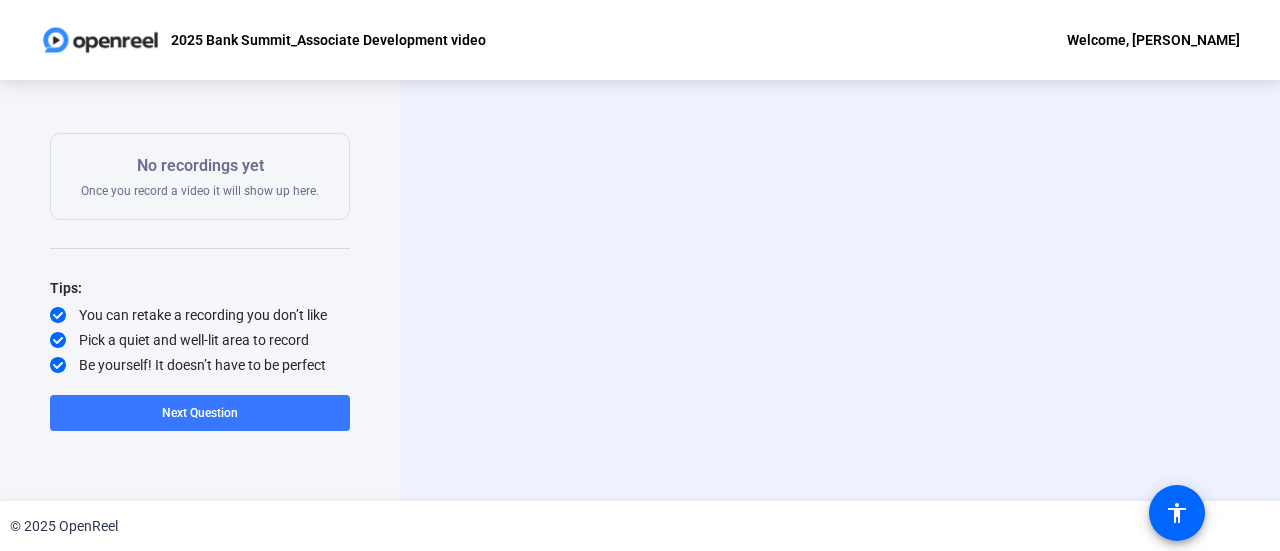click on "Start Recording  person  Hide Overlay flip Flip Camera question_mark  Question Camera" 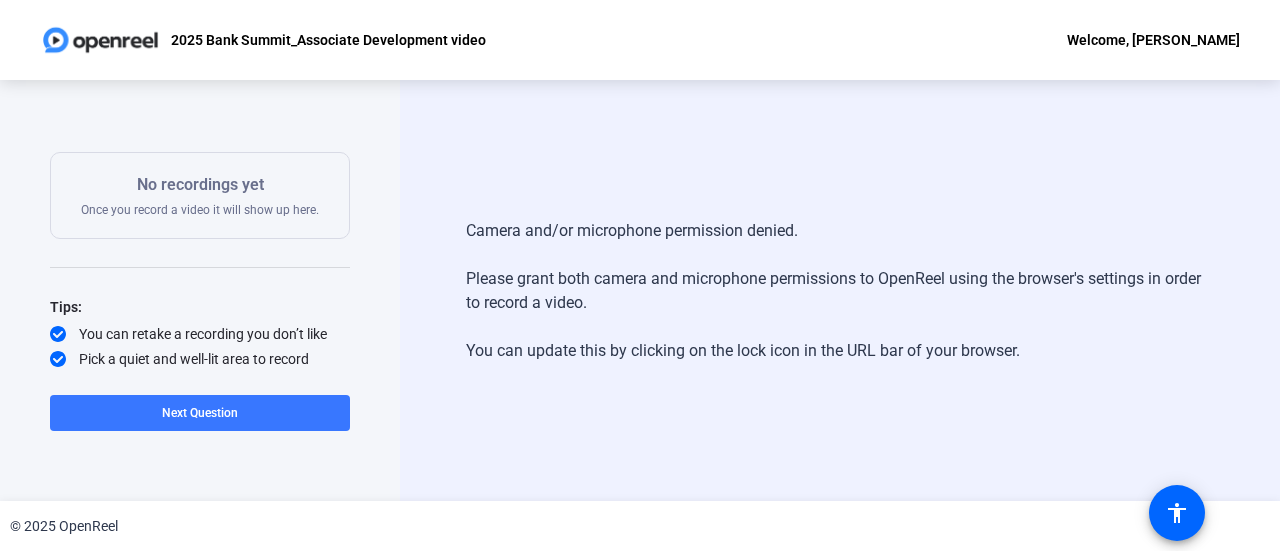 scroll, scrollTop: 261, scrollLeft: 0, axis: vertical 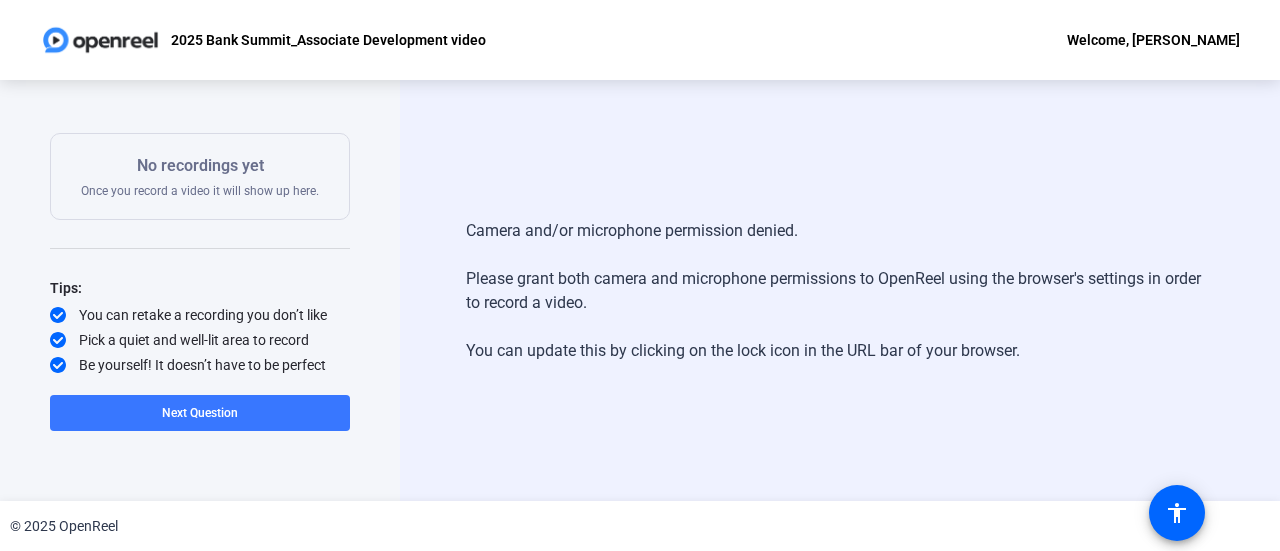 click on "No recordings yet  Once you record a video it will show up here." 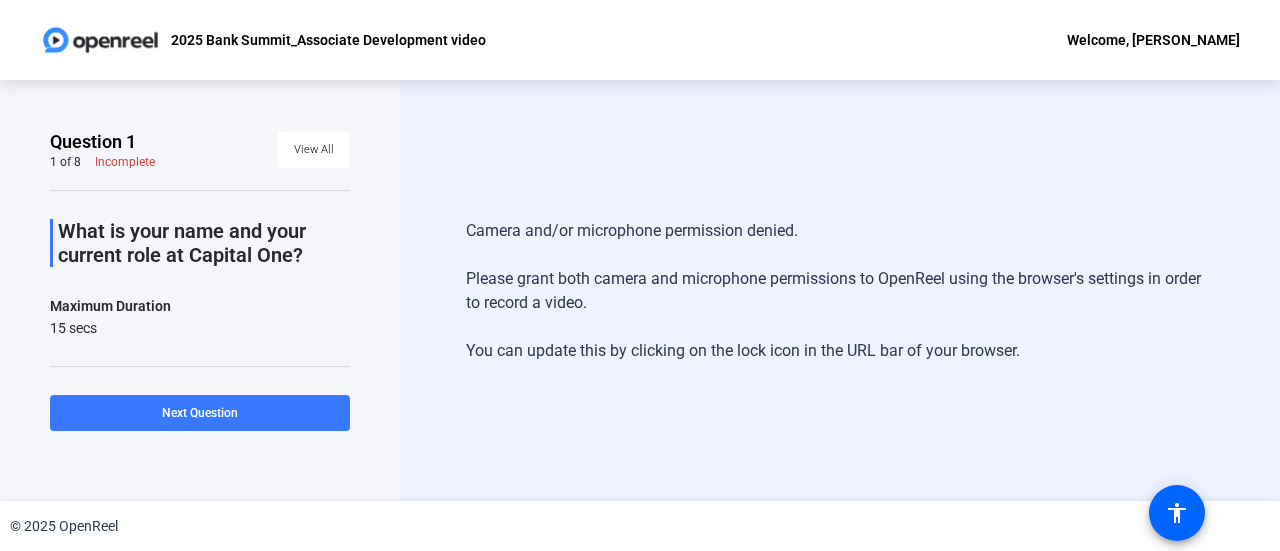 scroll, scrollTop: 0, scrollLeft: 0, axis: both 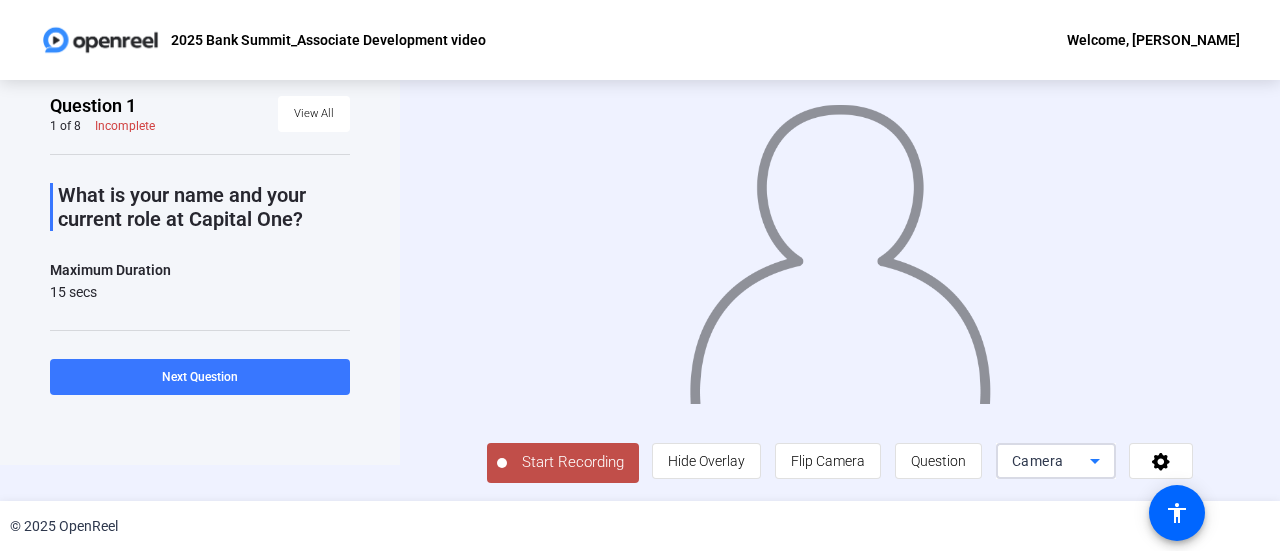 click on "Camera" at bounding box center [1051, 461] 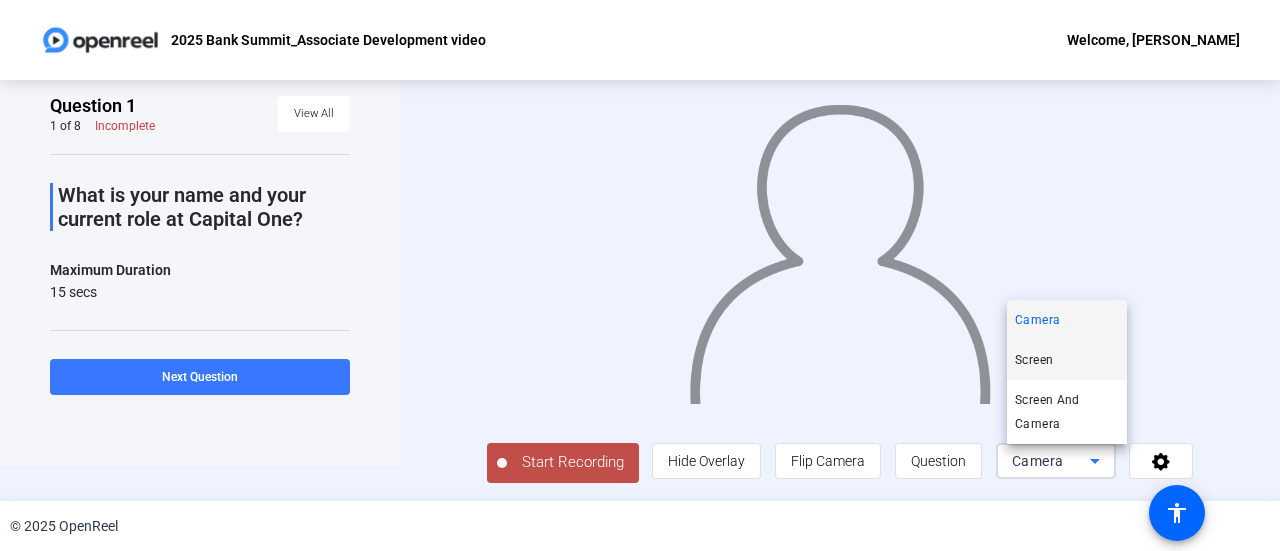 click on "Screen" at bounding box center (1034, 360) 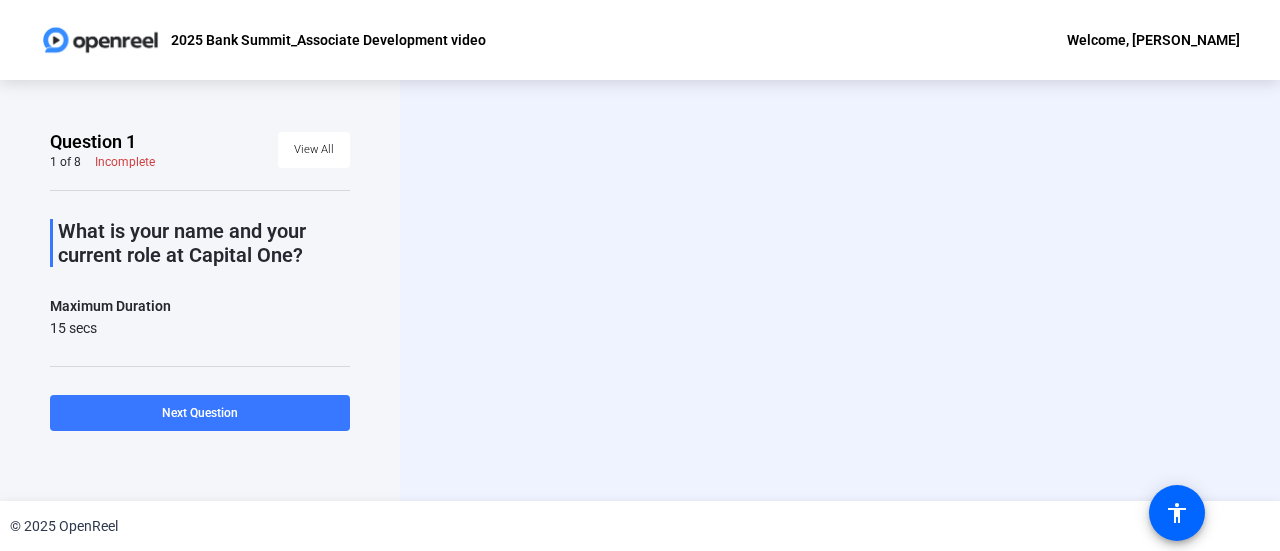 scroll, scrollTop: 0, scrollLeft: 0, axis: both 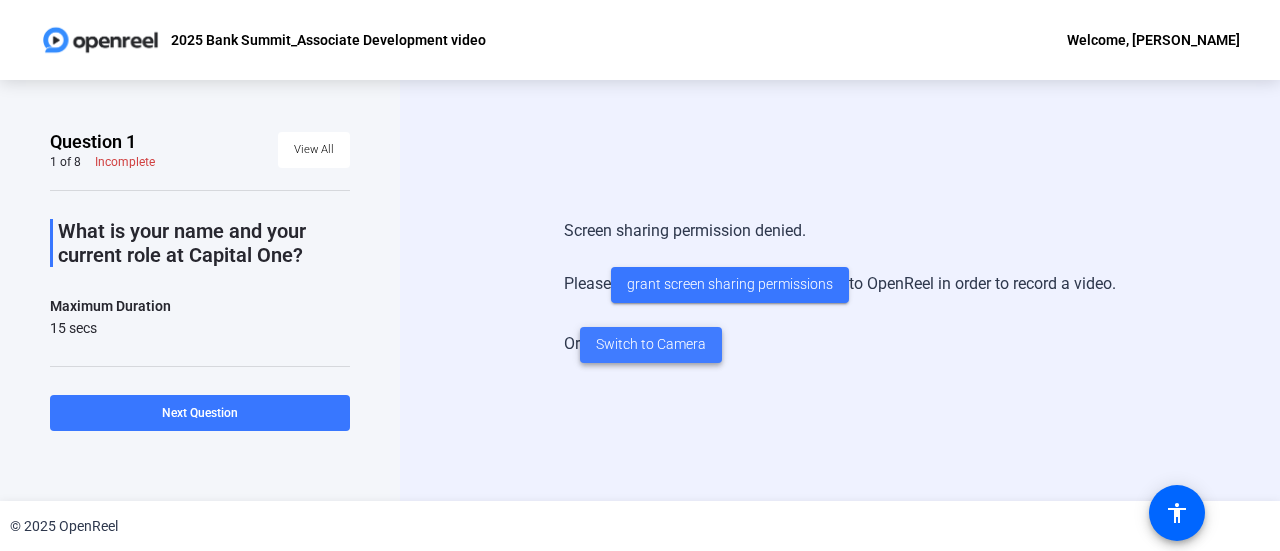 click on "Switch to Camera" 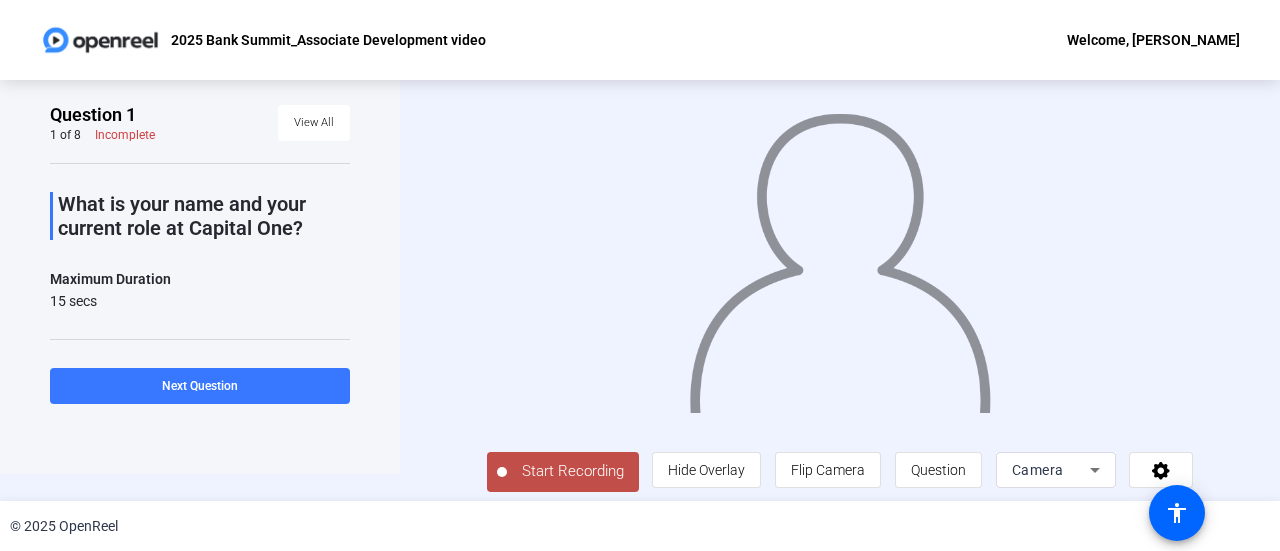 scroll, scrollTop: 44, scrollLeft: 0, axis: vertical 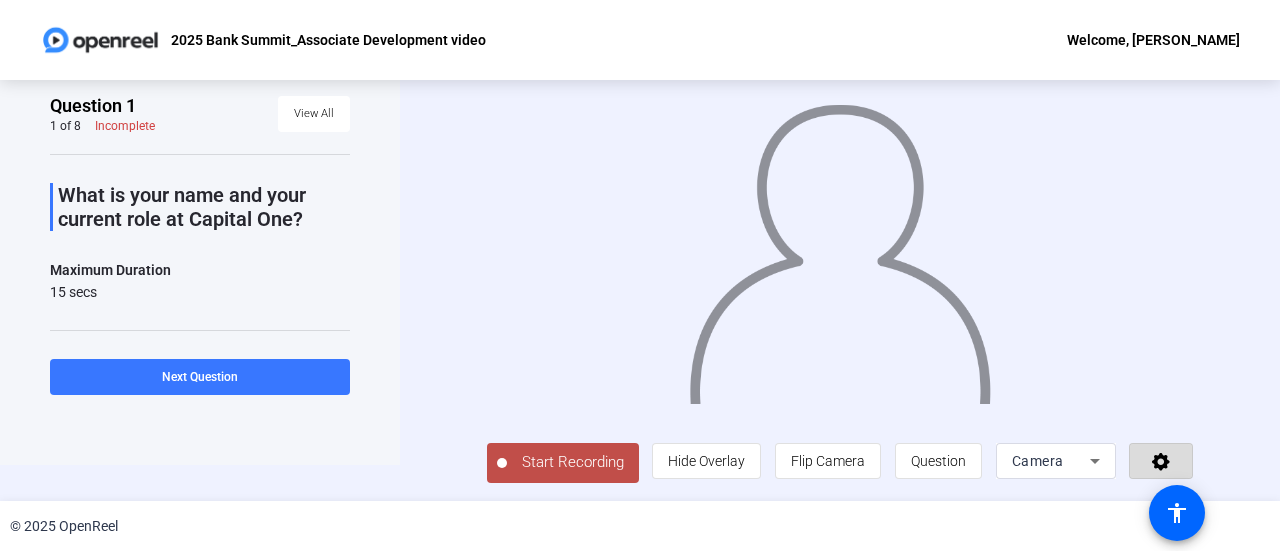 click 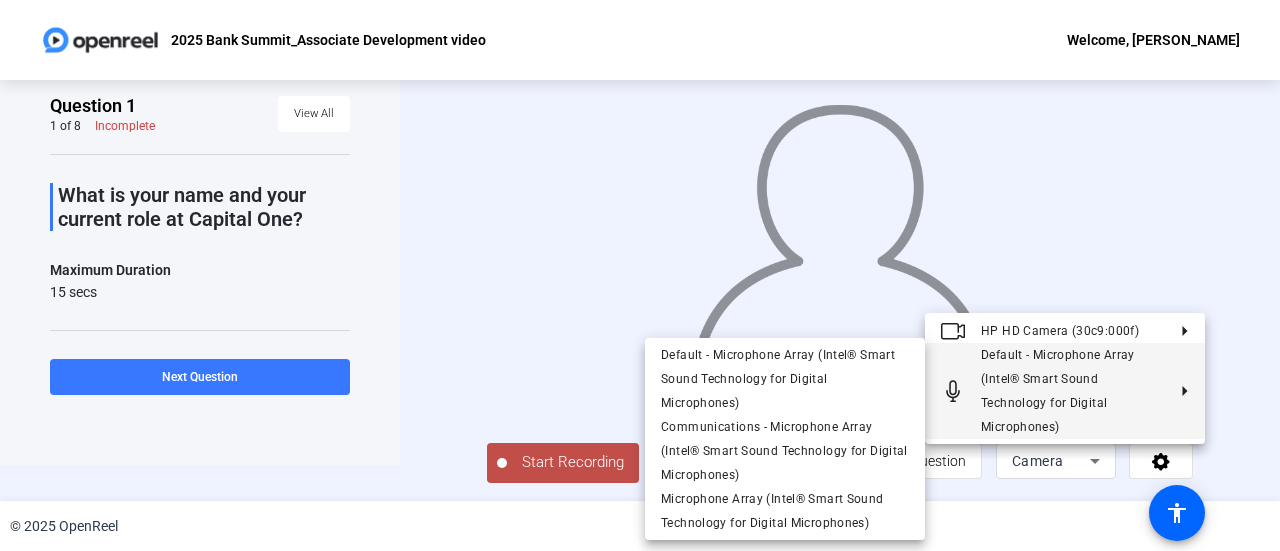 click at bounding box center [640, 275] 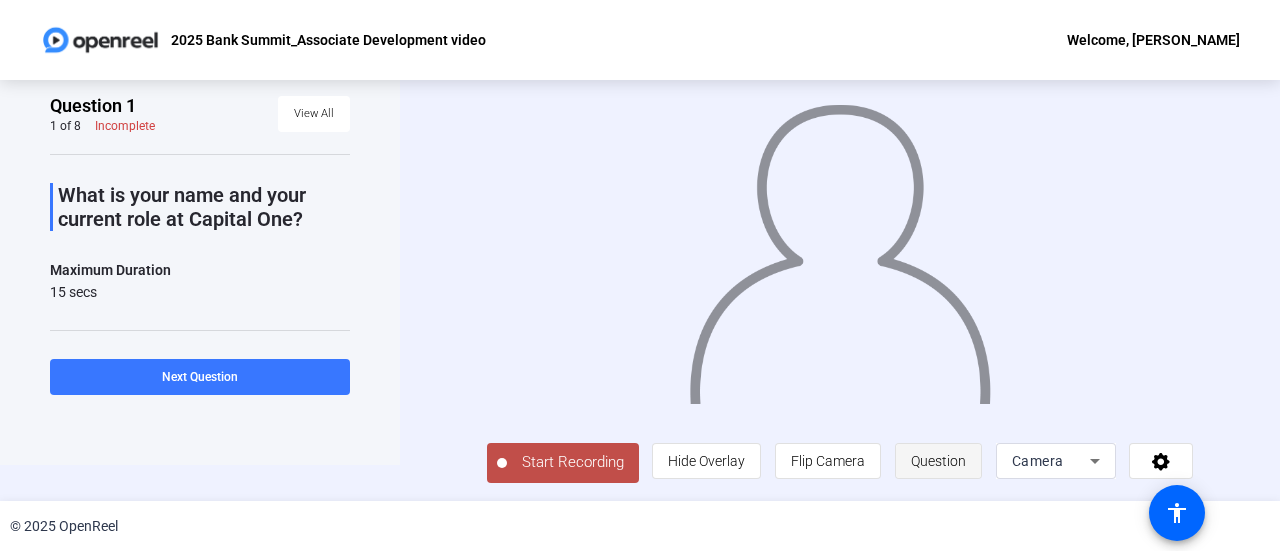click 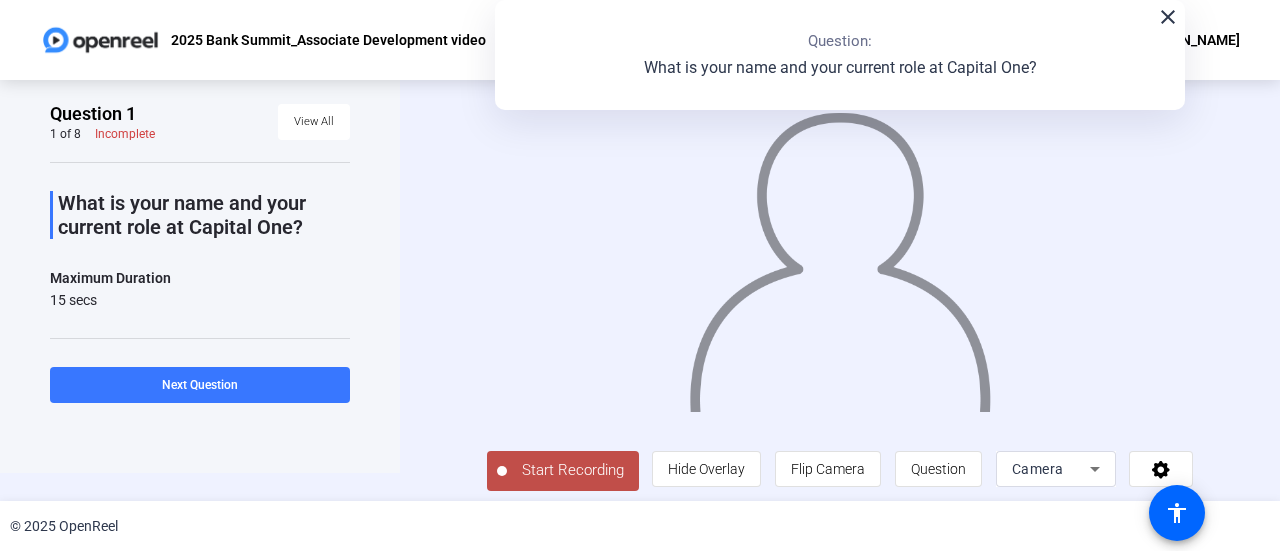 scroll, scrollTop: 44, scrollLeft: 0, axis: vertical 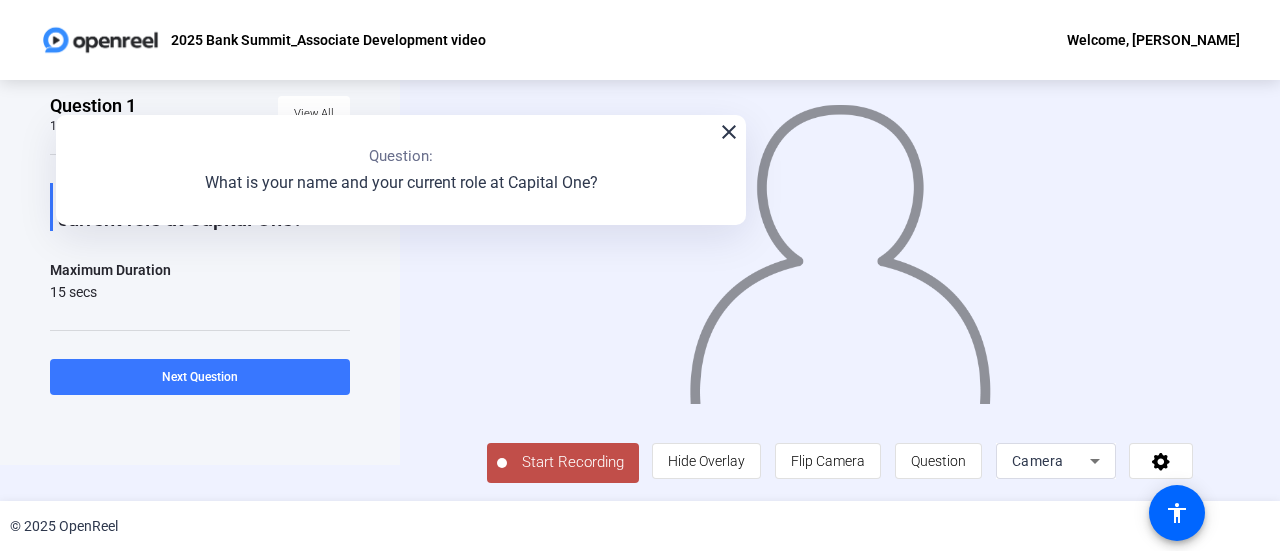drag, startPoint x: 862, startPoint y: 51, endPoint x: 422, endPoint y: 166, distance: 454.78018 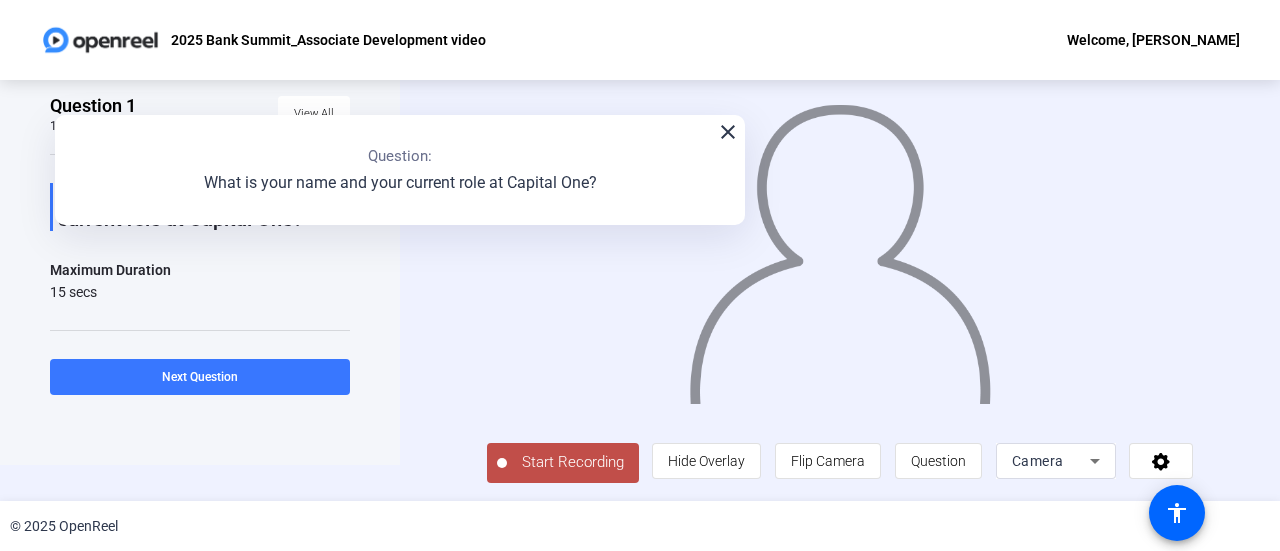 click on "Start Recording" 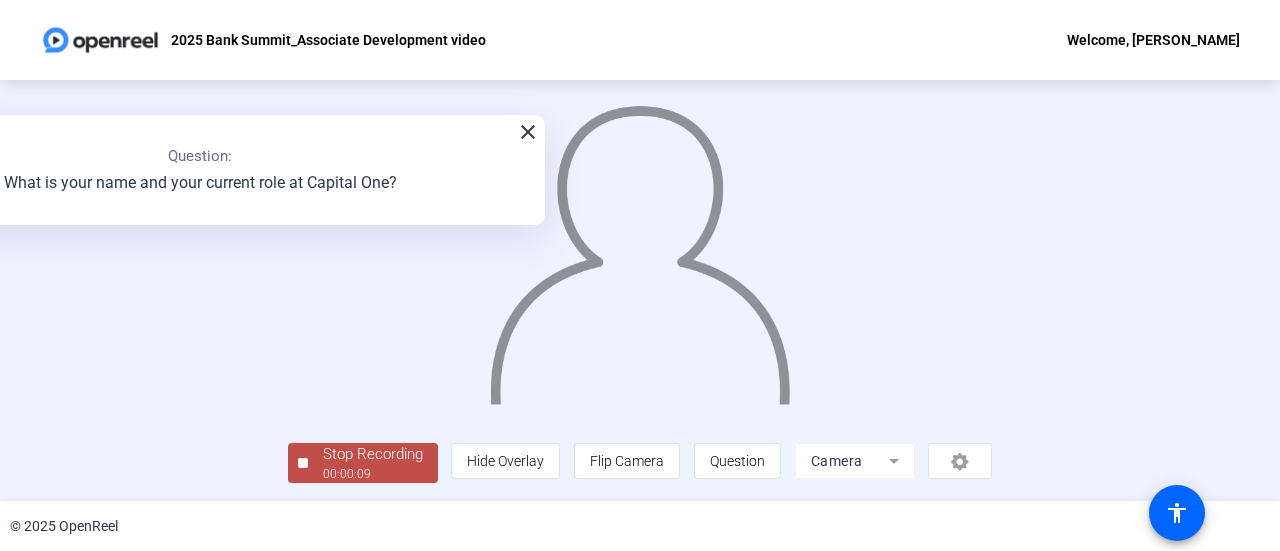 scroll, scrollTop: 140, scrollLeft: 0, axis: vertical 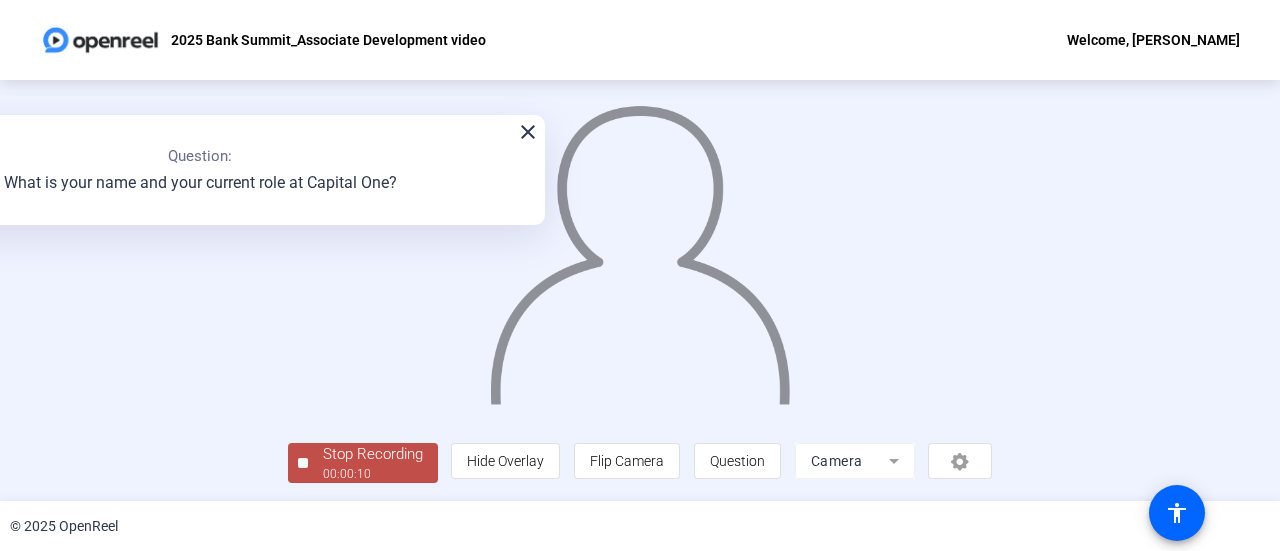 click on "Stop Recording" 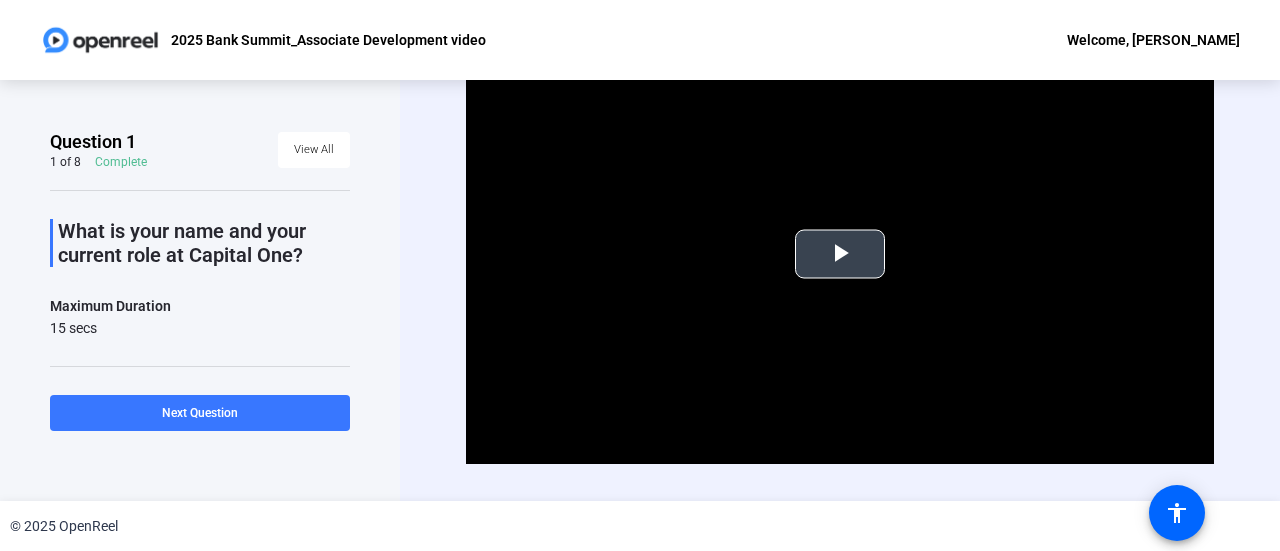 click at bounding box center (840, 254) 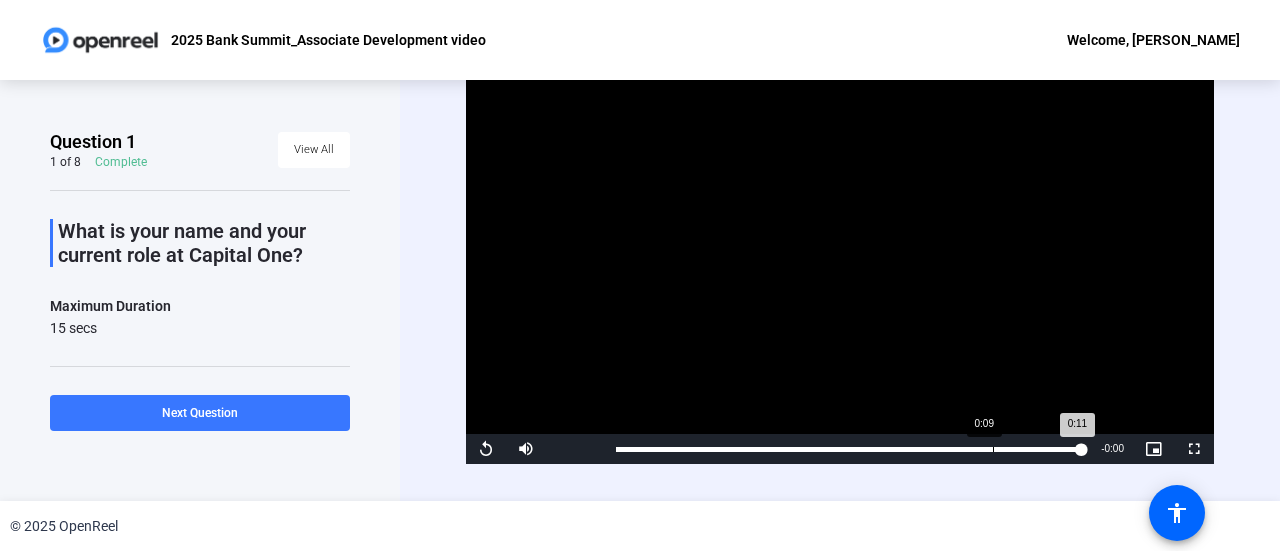 scroll, scrollTop: 40, scrollLeft: 0, axis: vertical 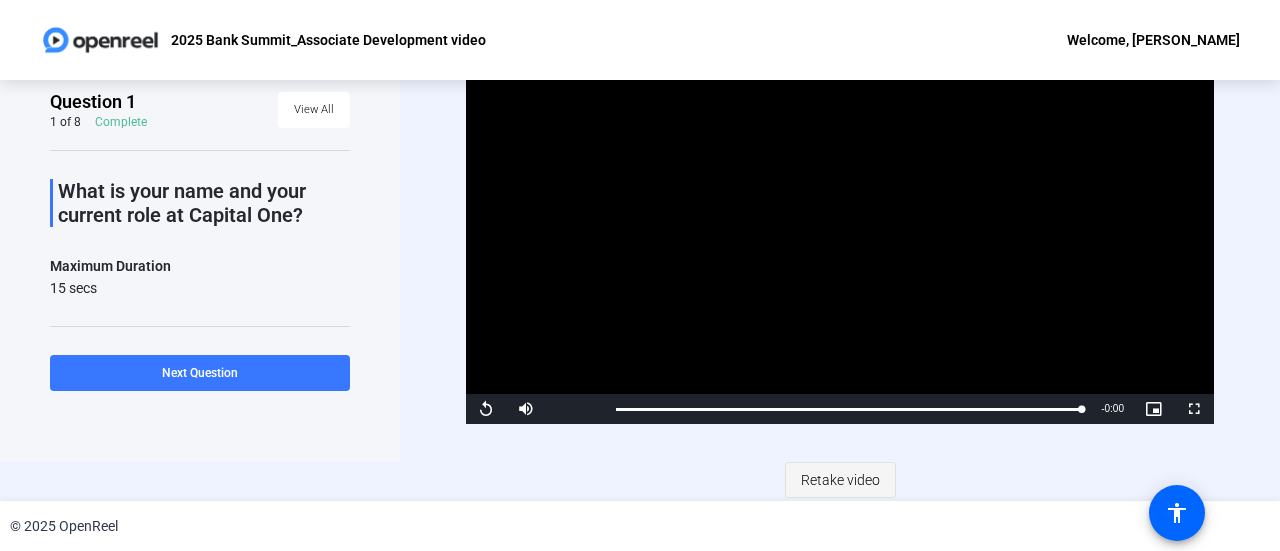 click on "Retake video" 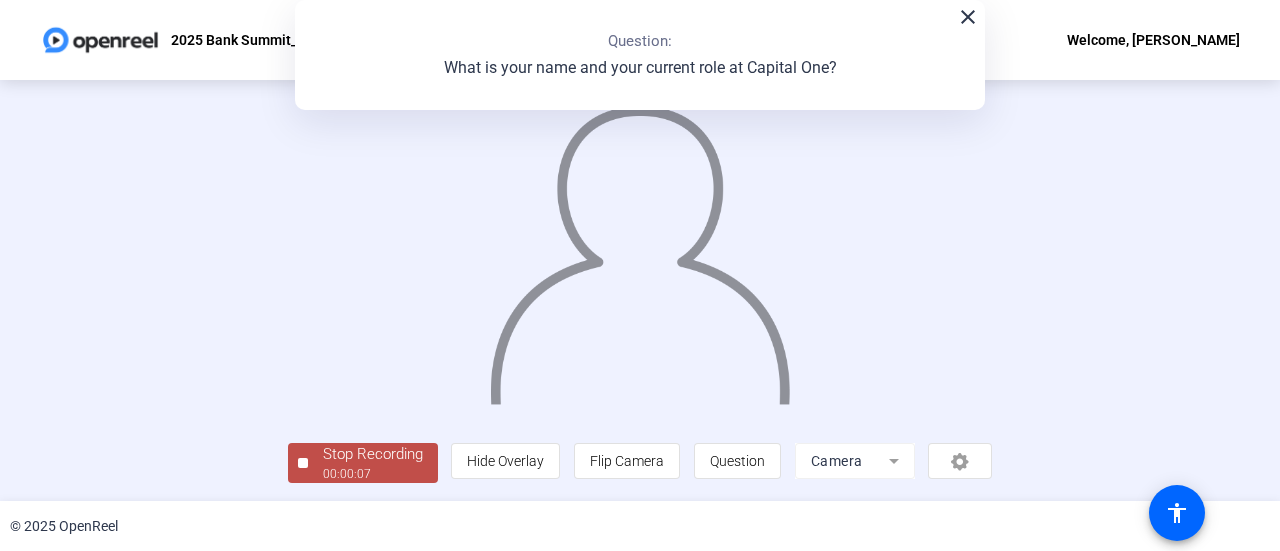 scroll, scrollTop: 140, scrollLeft: 0, axis: vertical 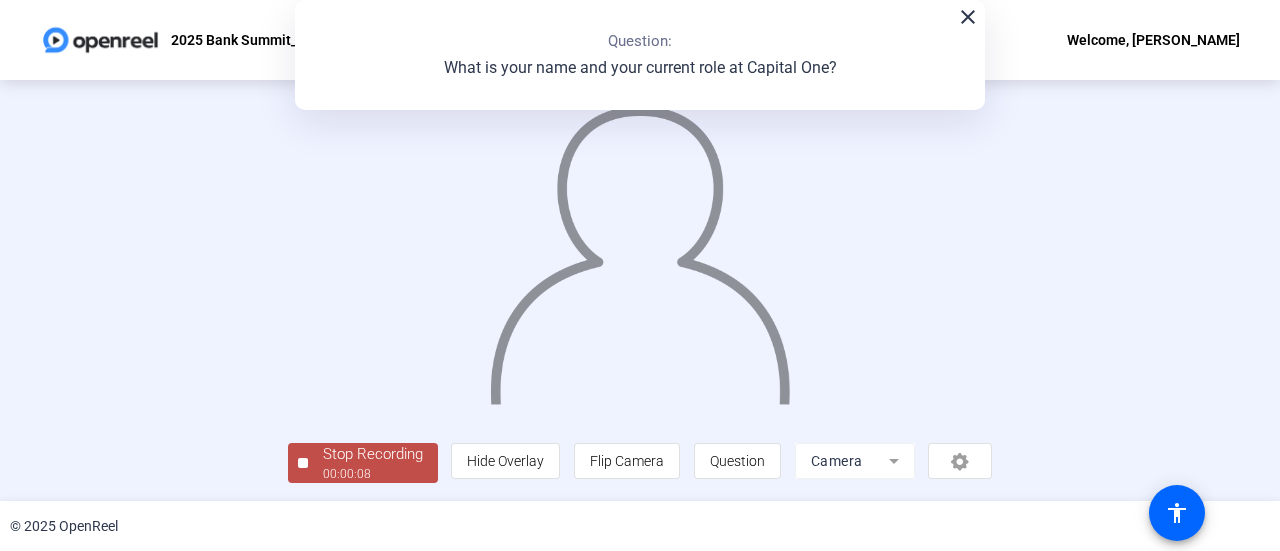 click on "00:00:08" 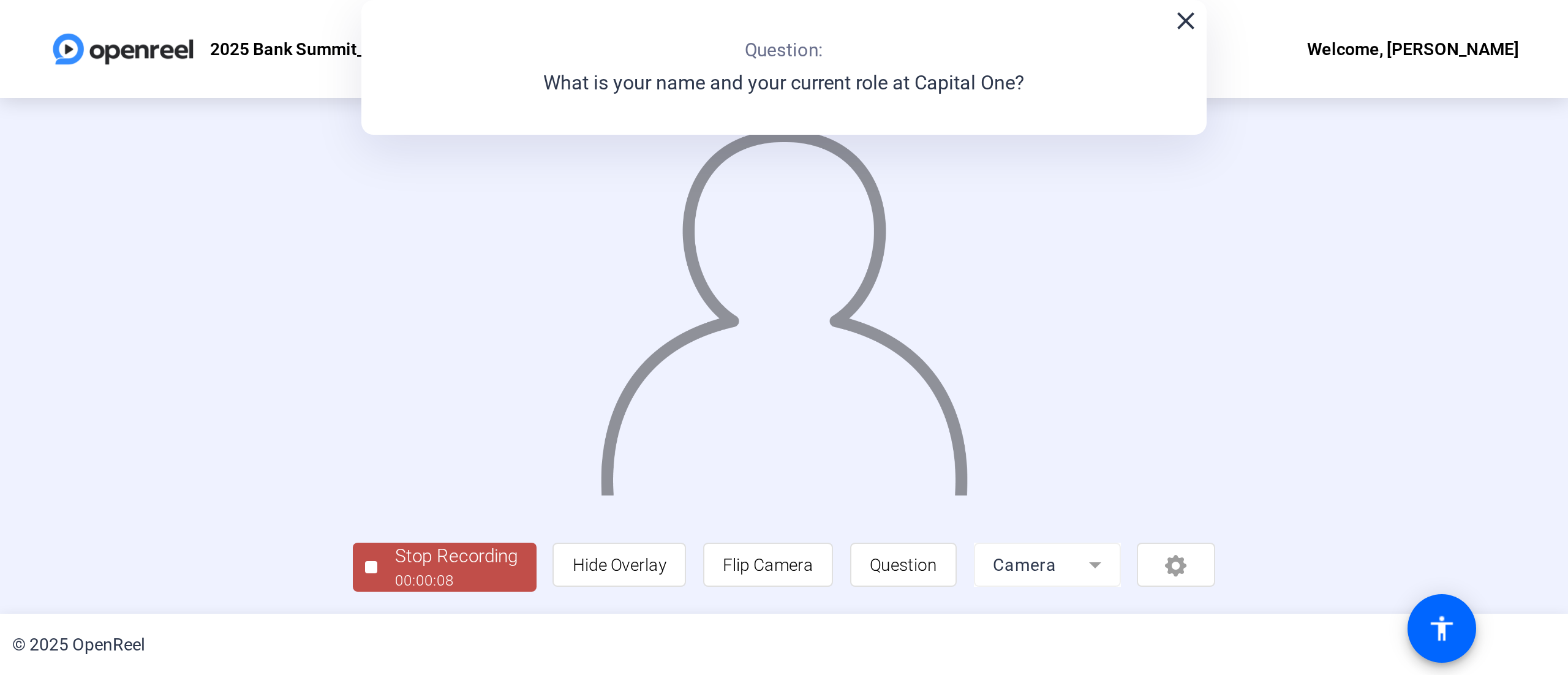 scroll, scrollTop: 0, scrollLeft: 0, axis: both 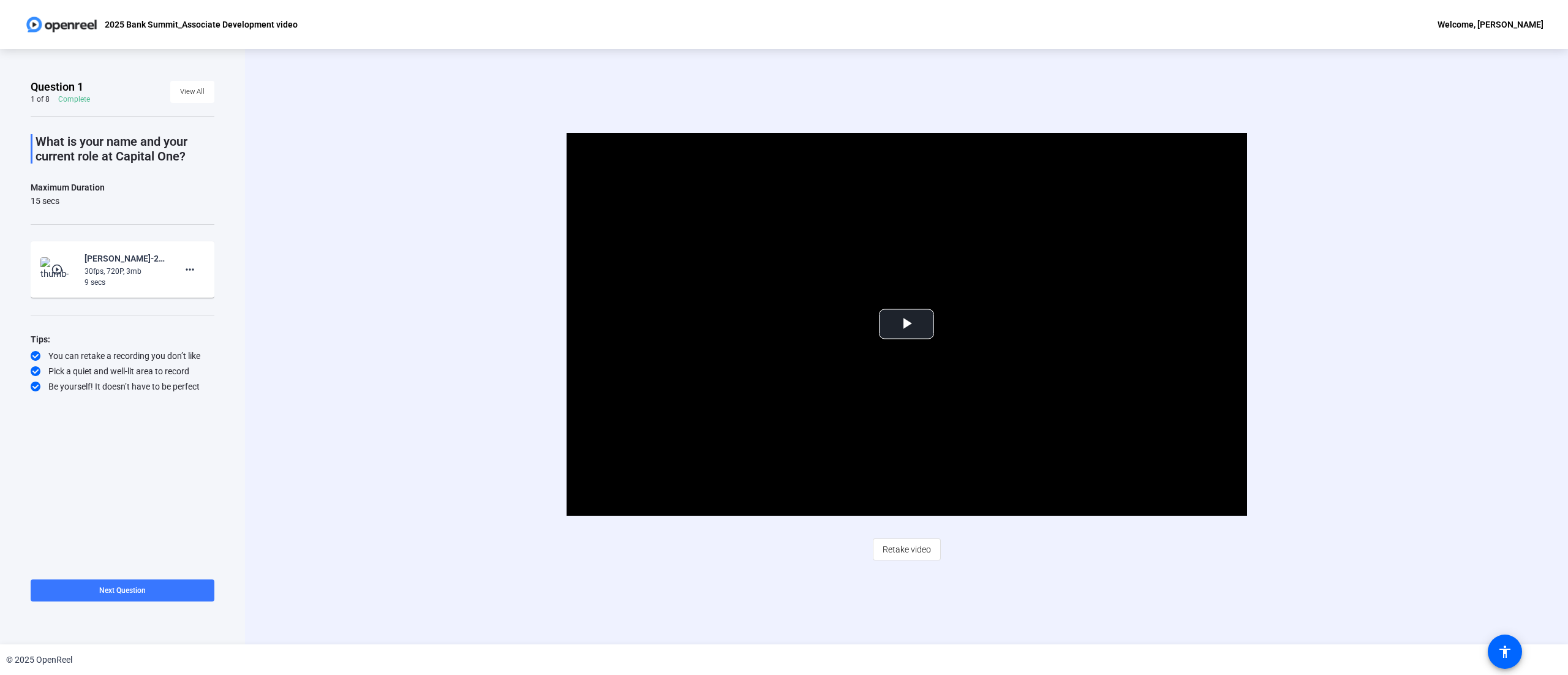 drag, startPoint x: 783, startPoint y: 0, endPoint x: 556, endPoint y: 558, distance: 602.406 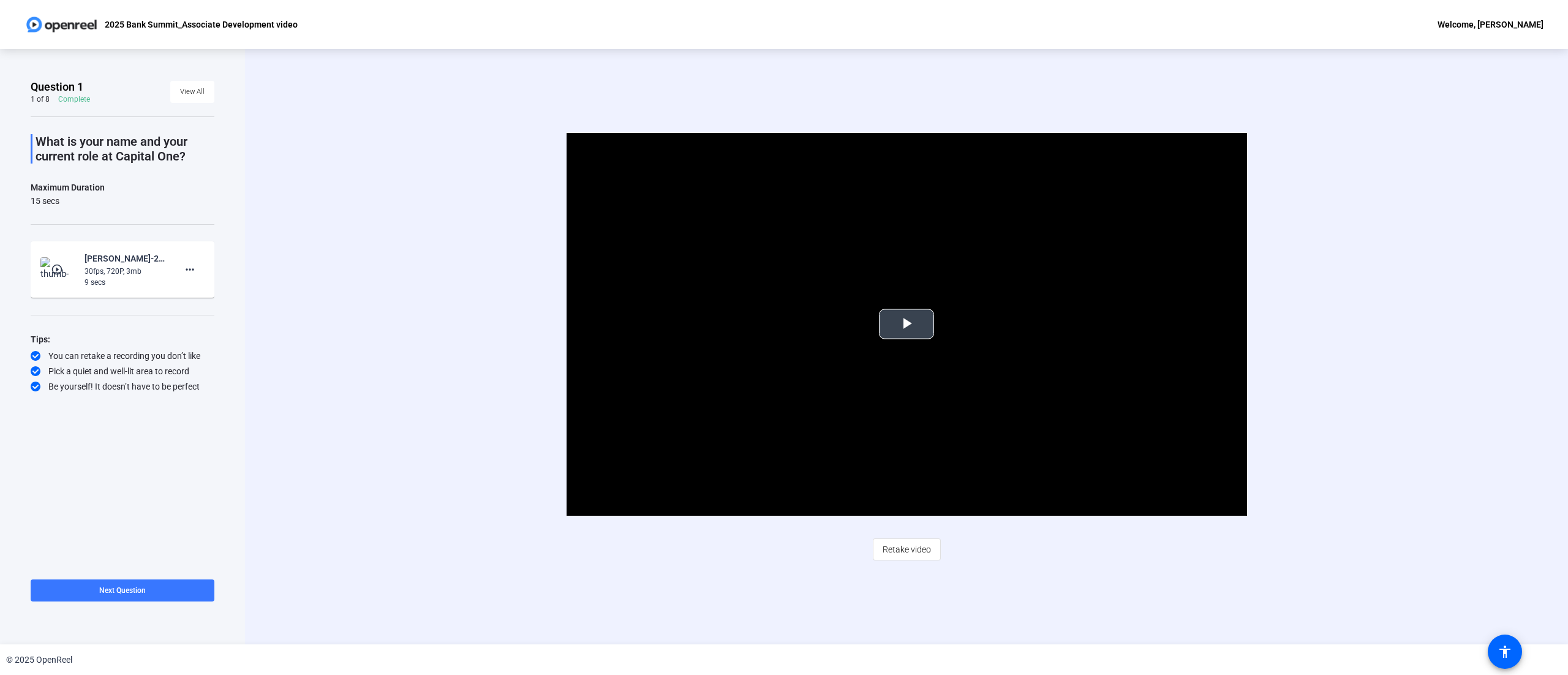 click at bounding box center [907, 324] 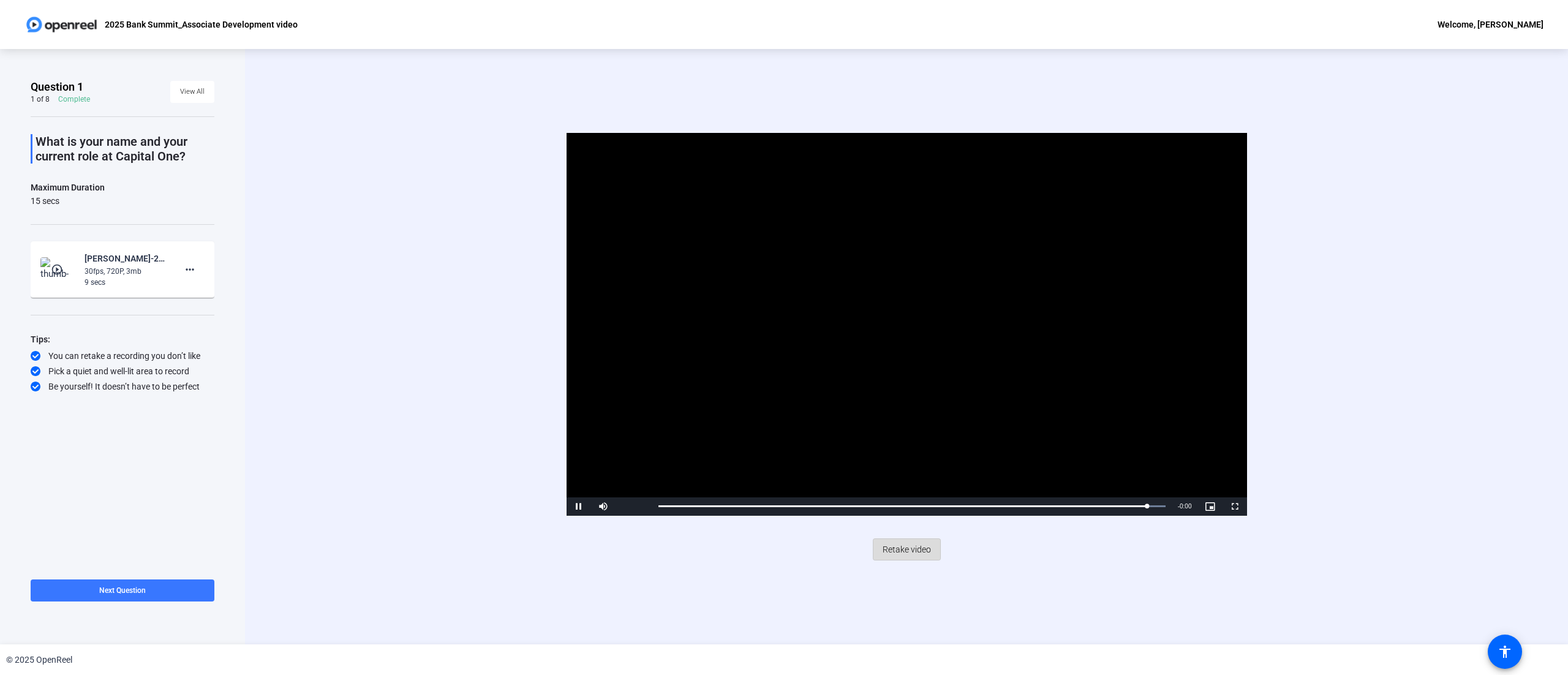 click on "Retake video" 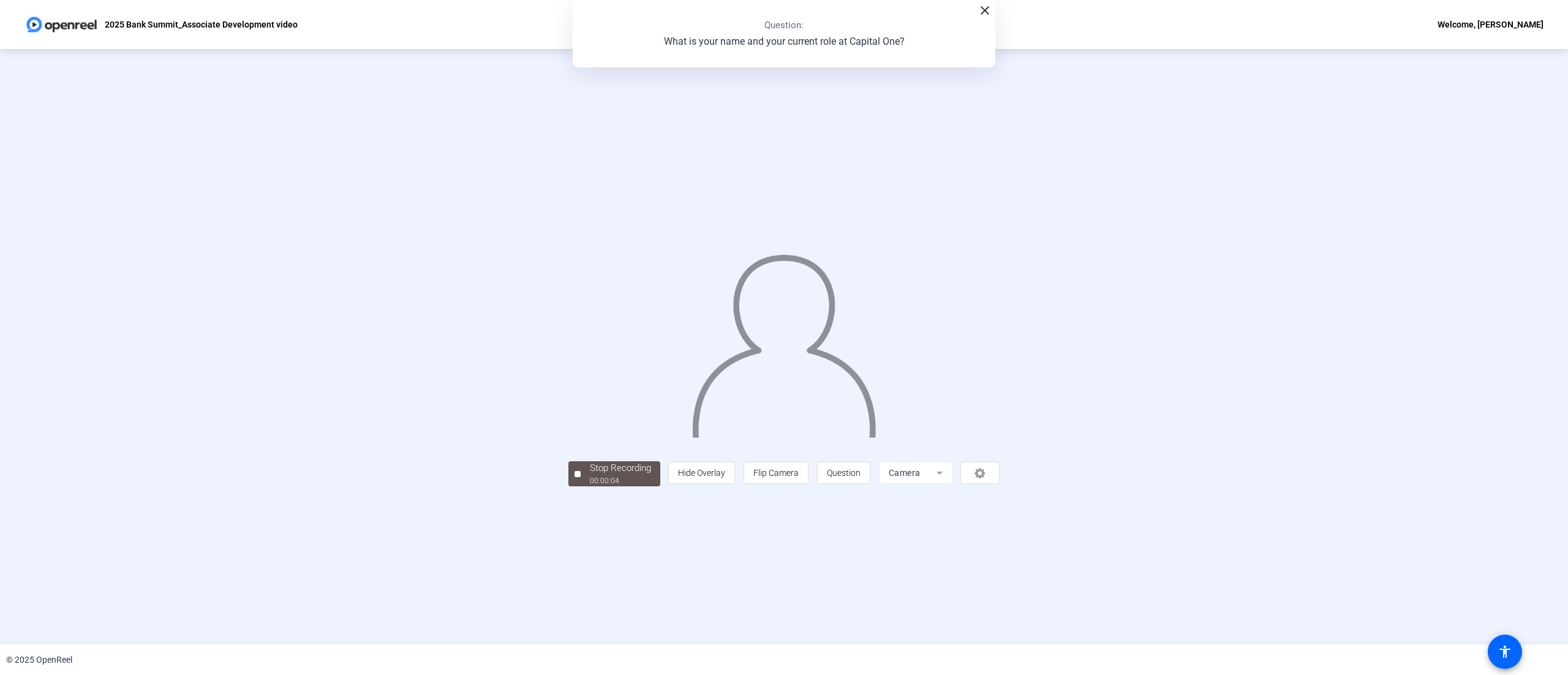 click 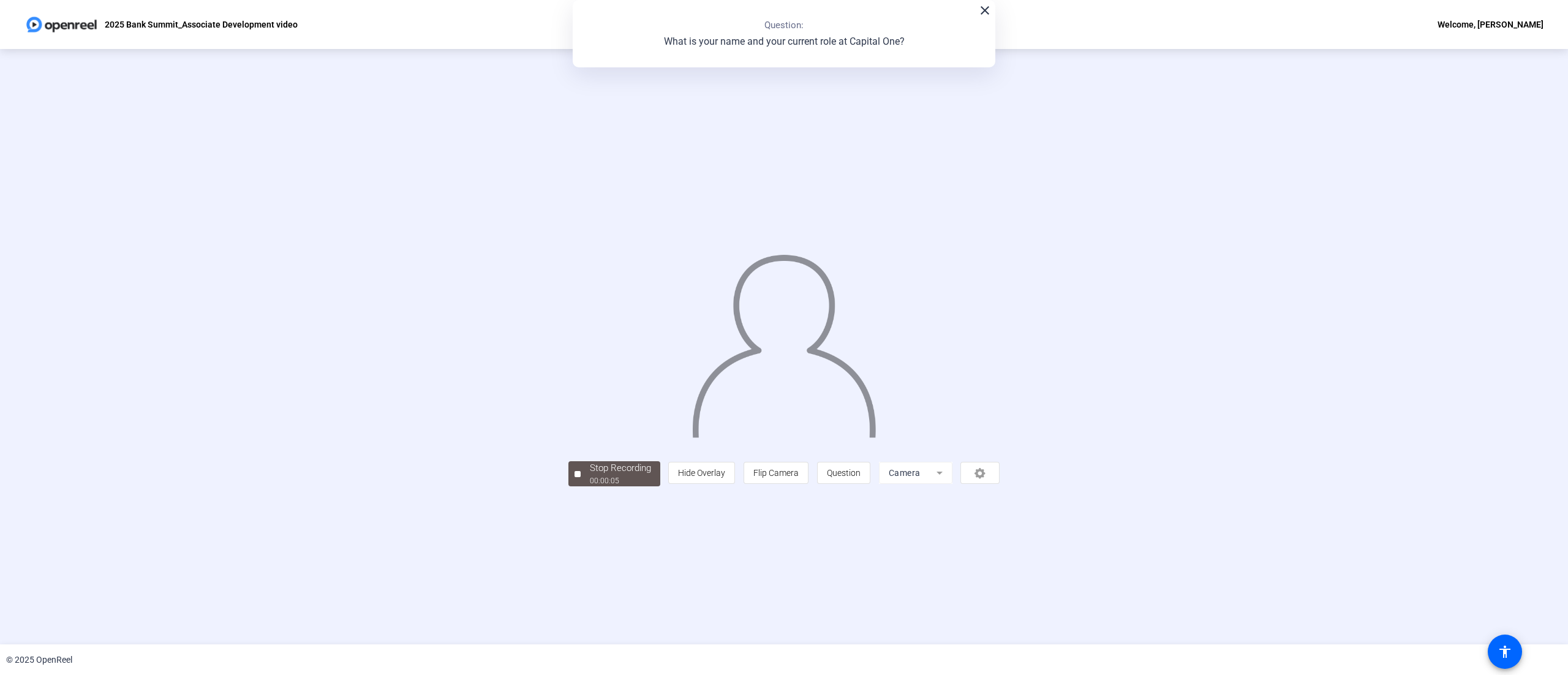 click 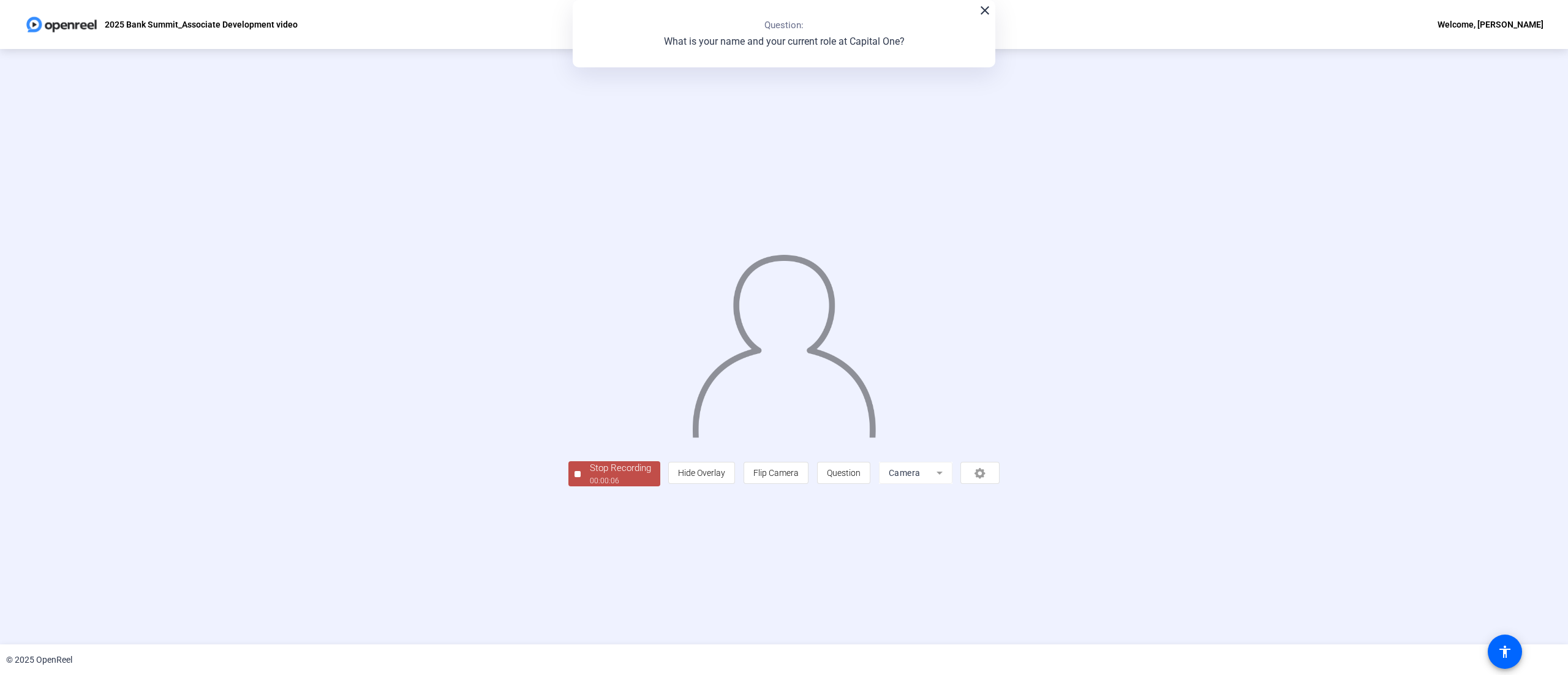 click on "Stop Recording  00:00:06  person  Hide Overlay flip Flip Camera question_mark  Question Camera" 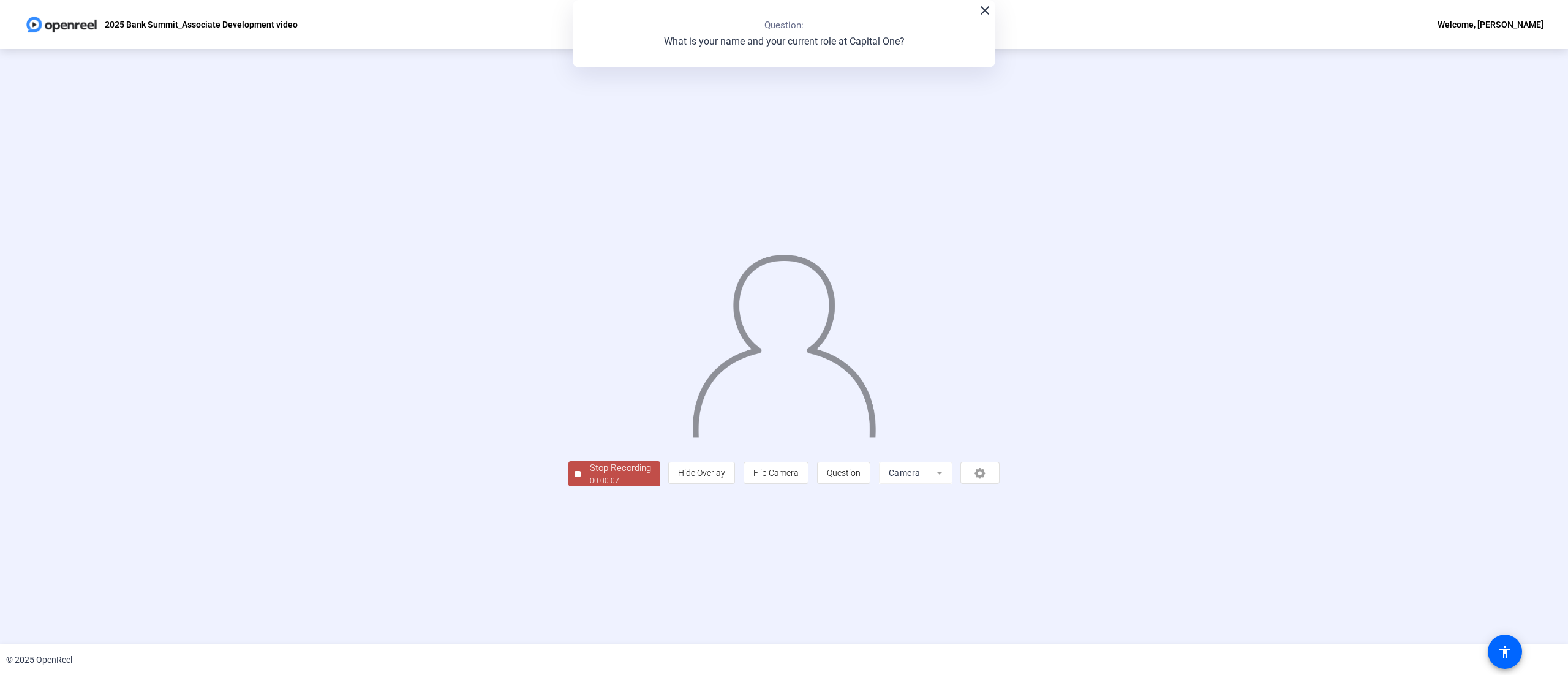 click on "00:00:07" 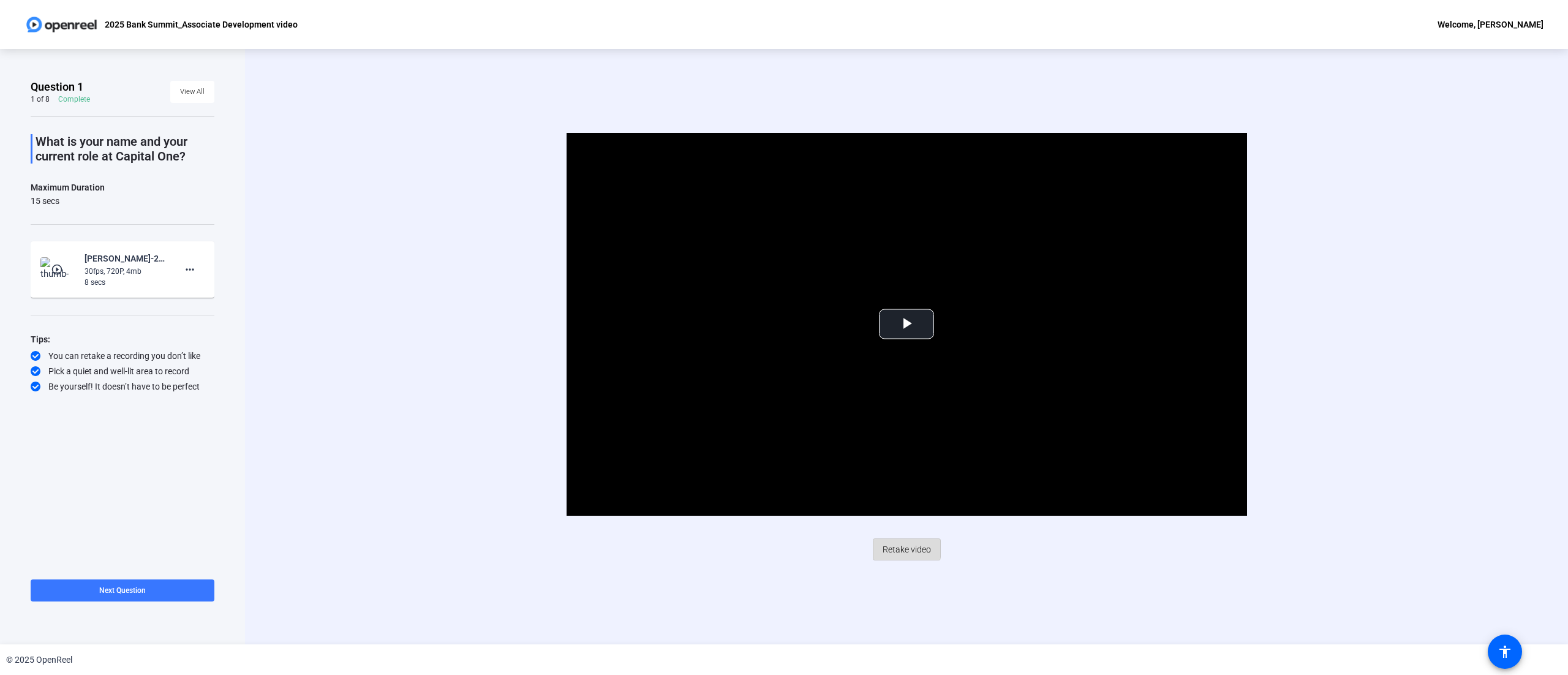 click on "Retake video" 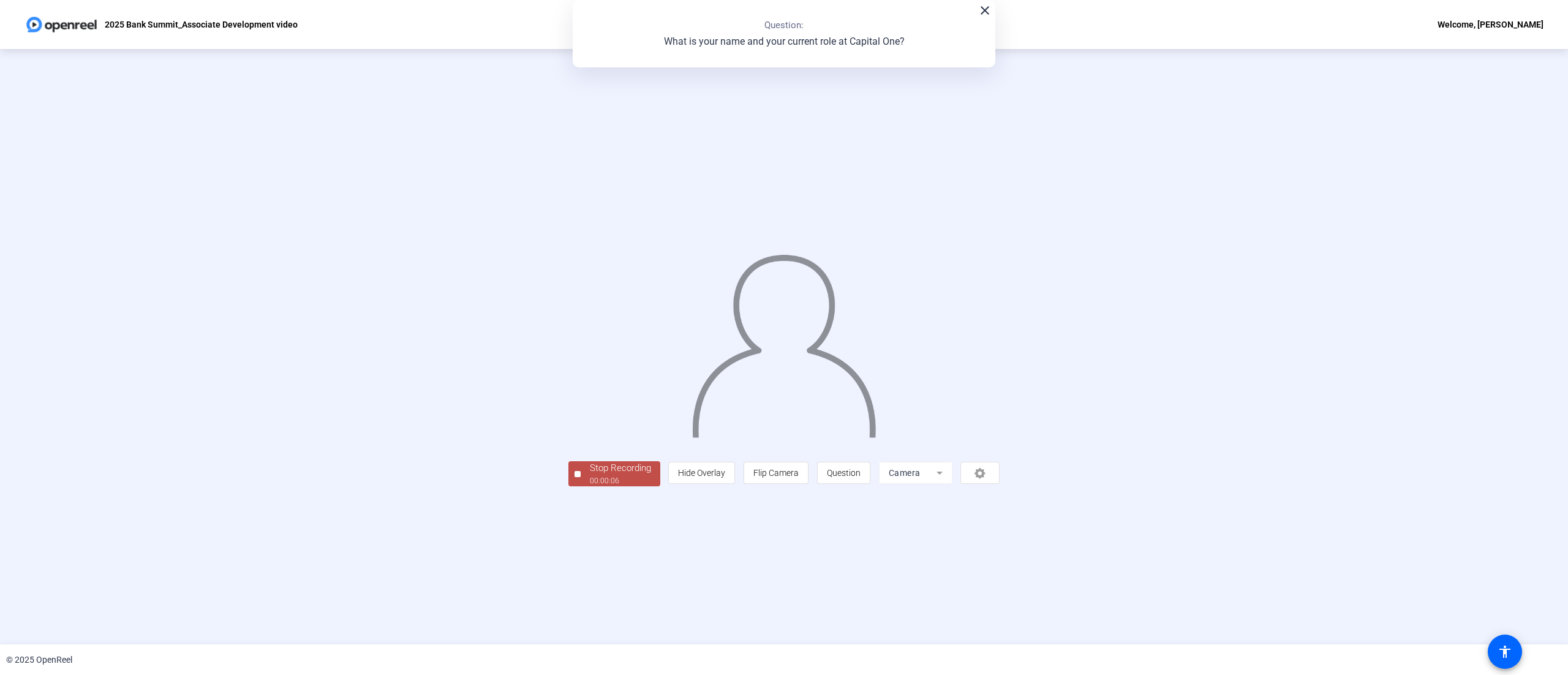 click on "00:00:06" 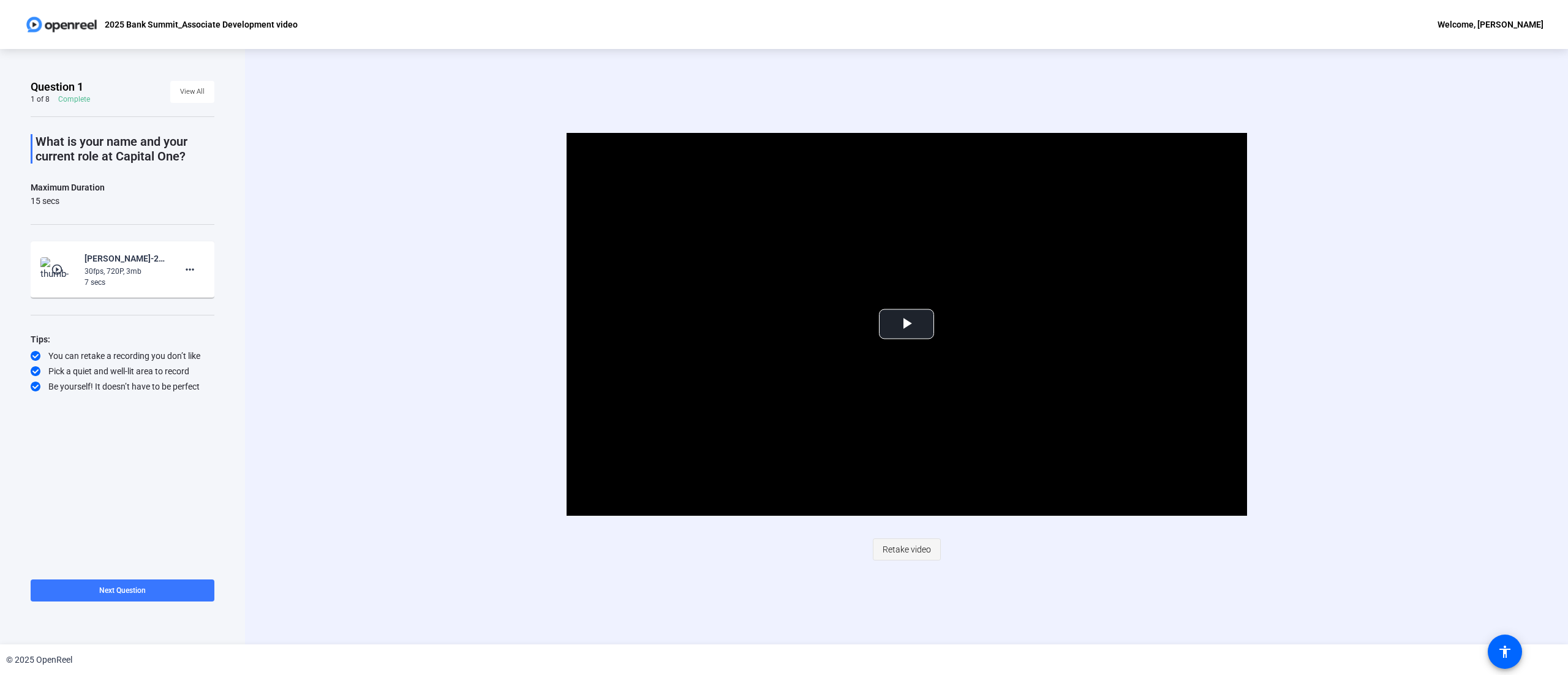 click on "Retake video" 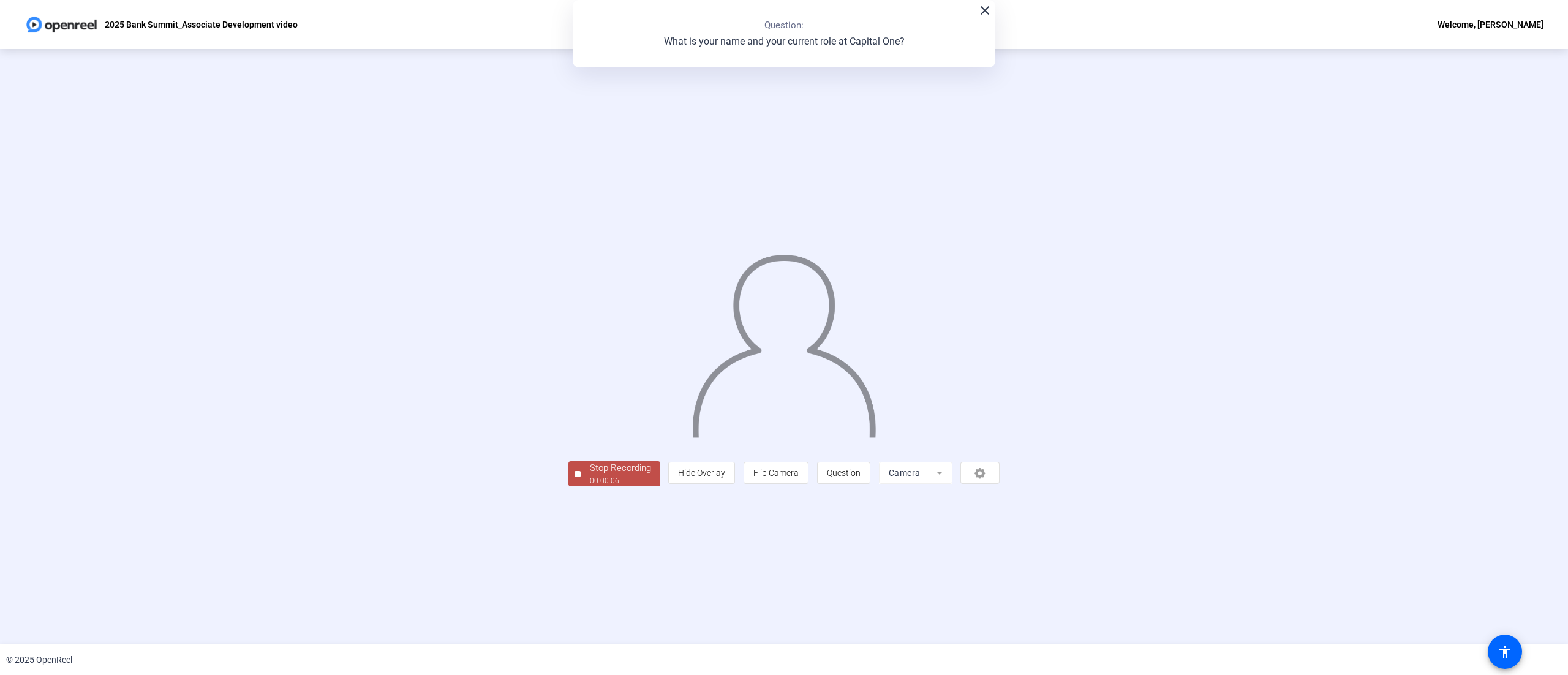 click on "00:00:06" 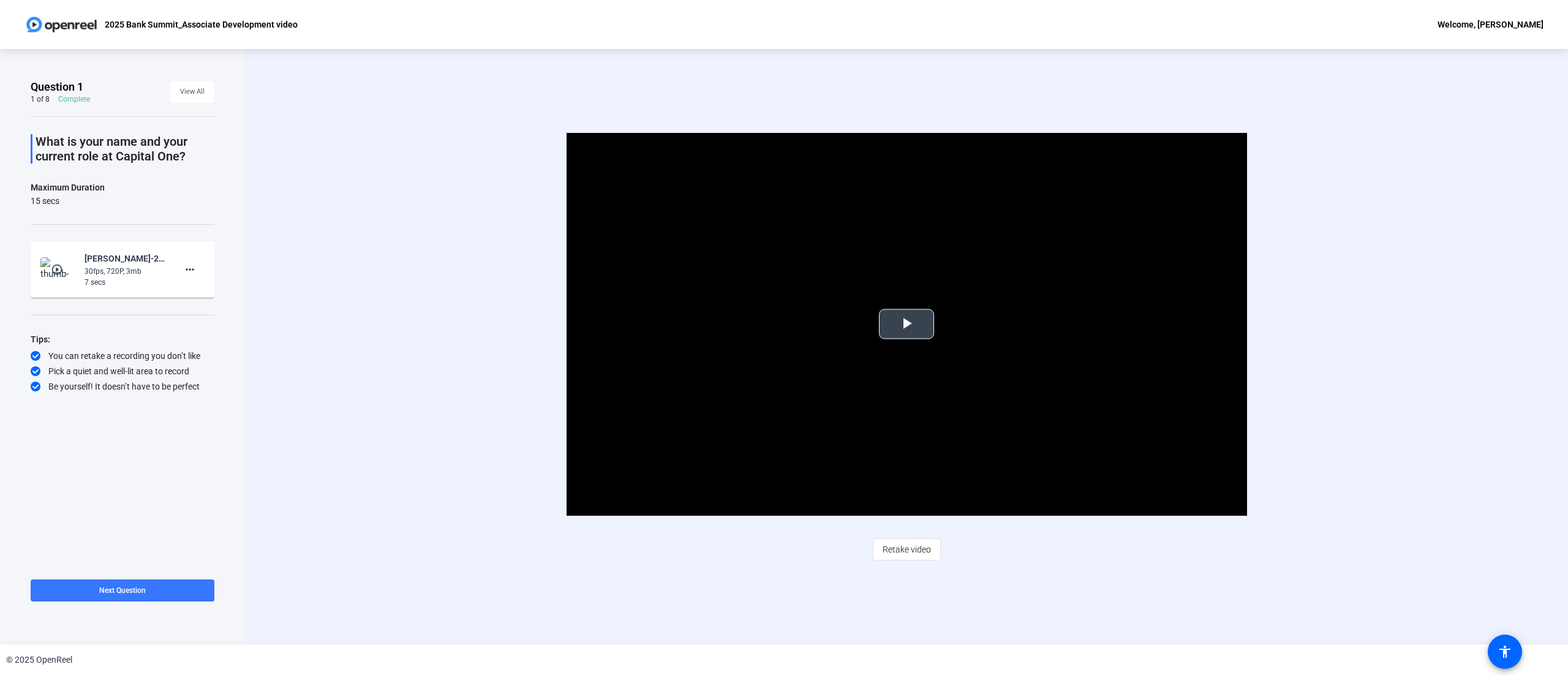 click at bounding box center (907, 324) 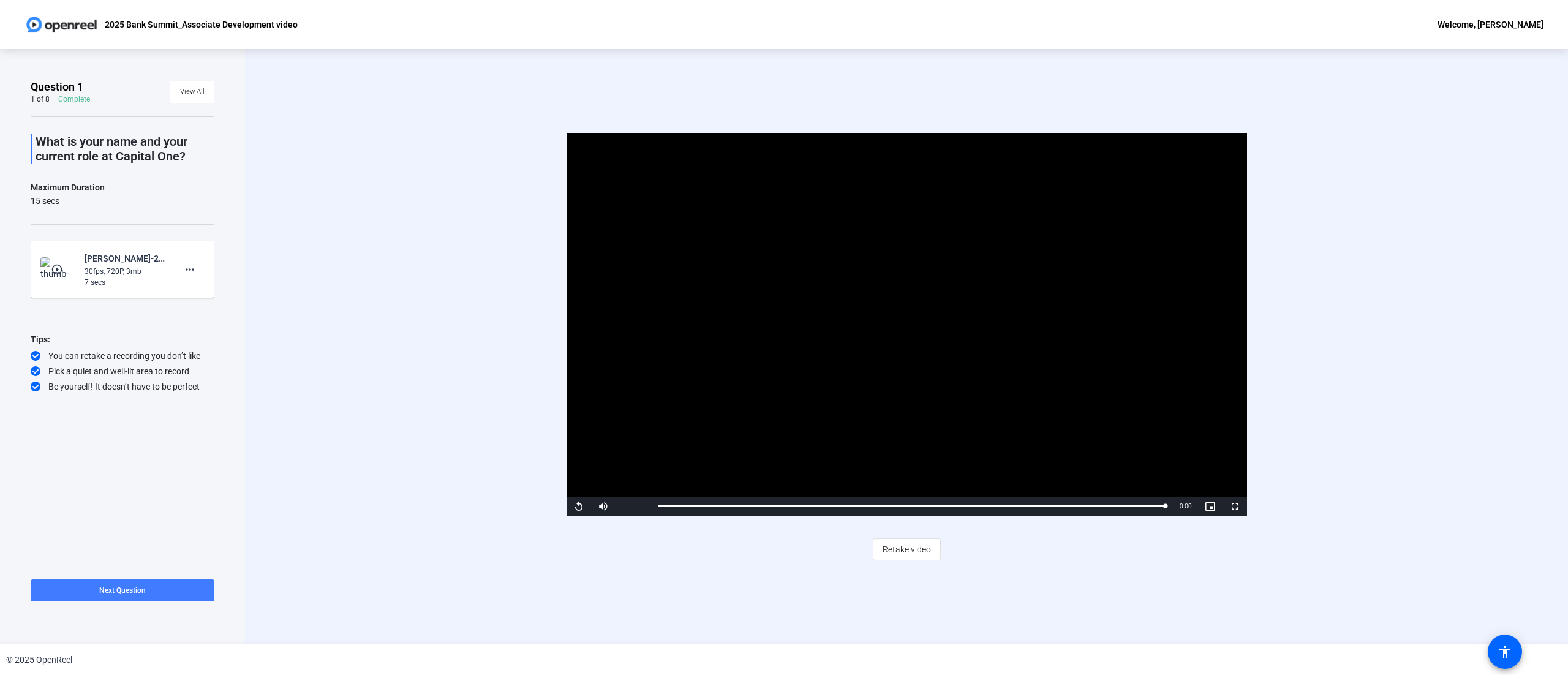 click 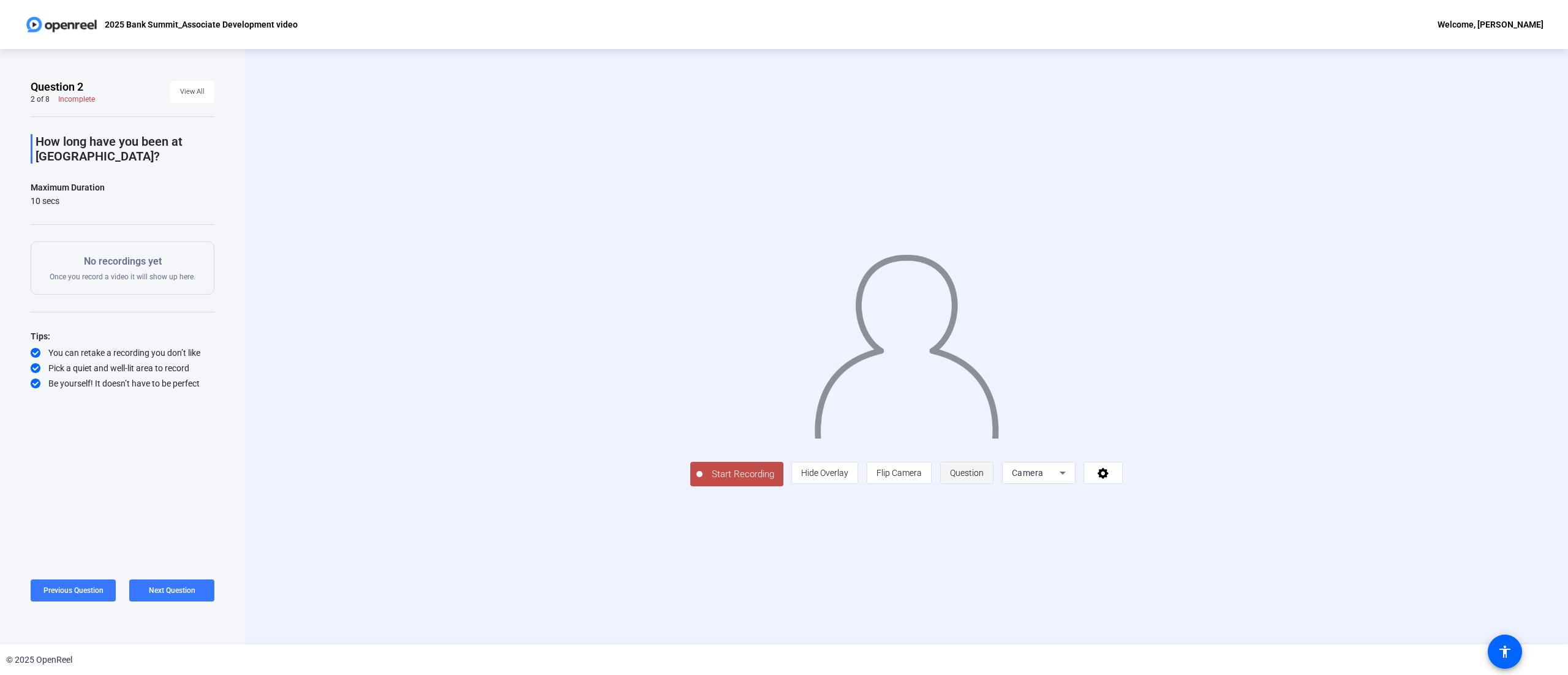 click on "Question" 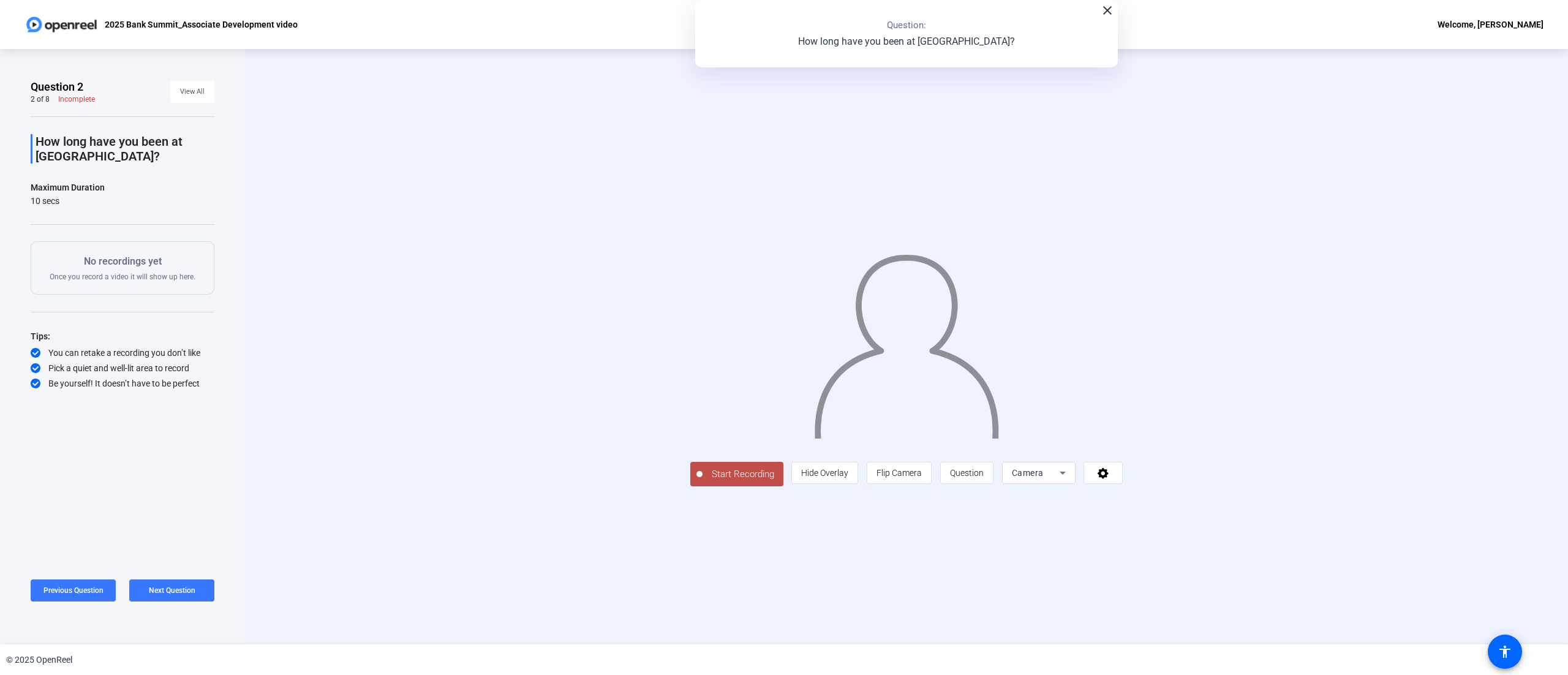 click on "Start Recording" 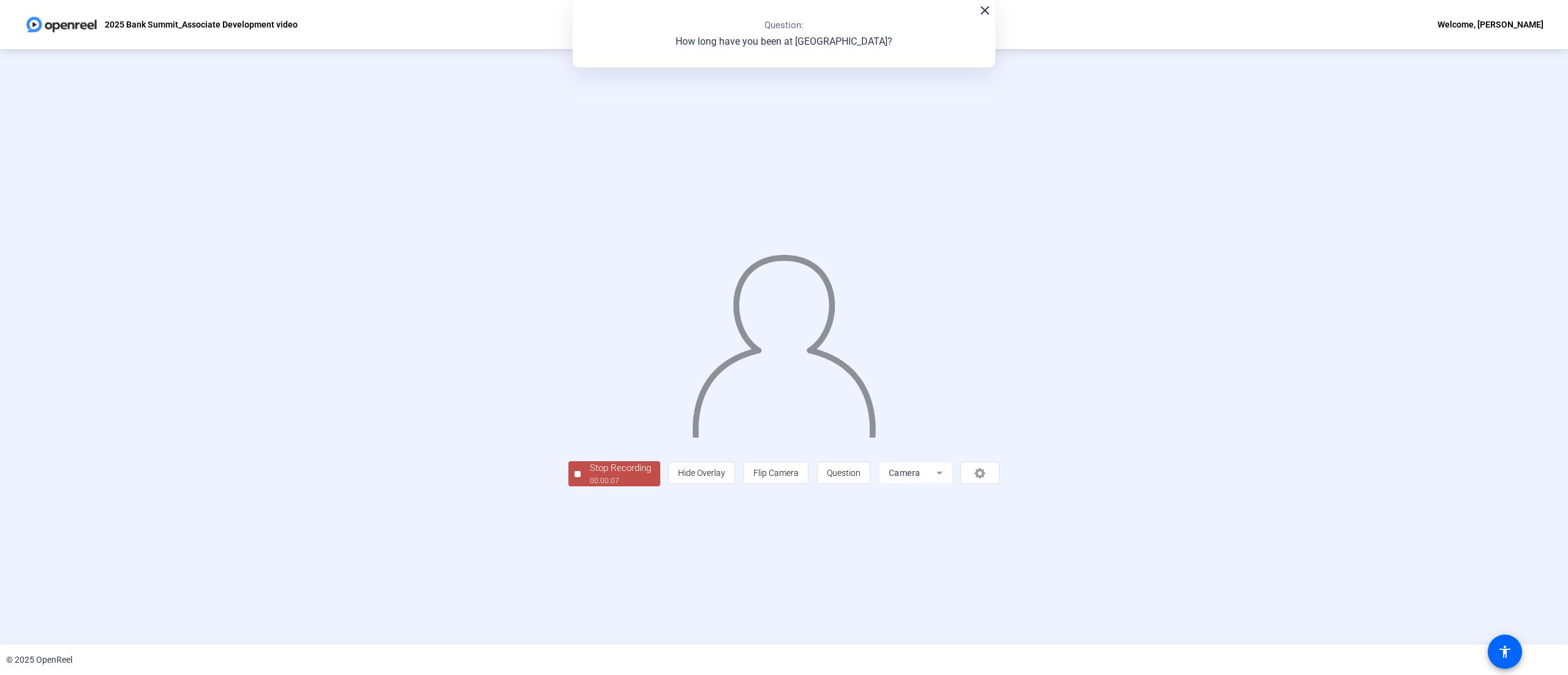 click on "00:00:07" 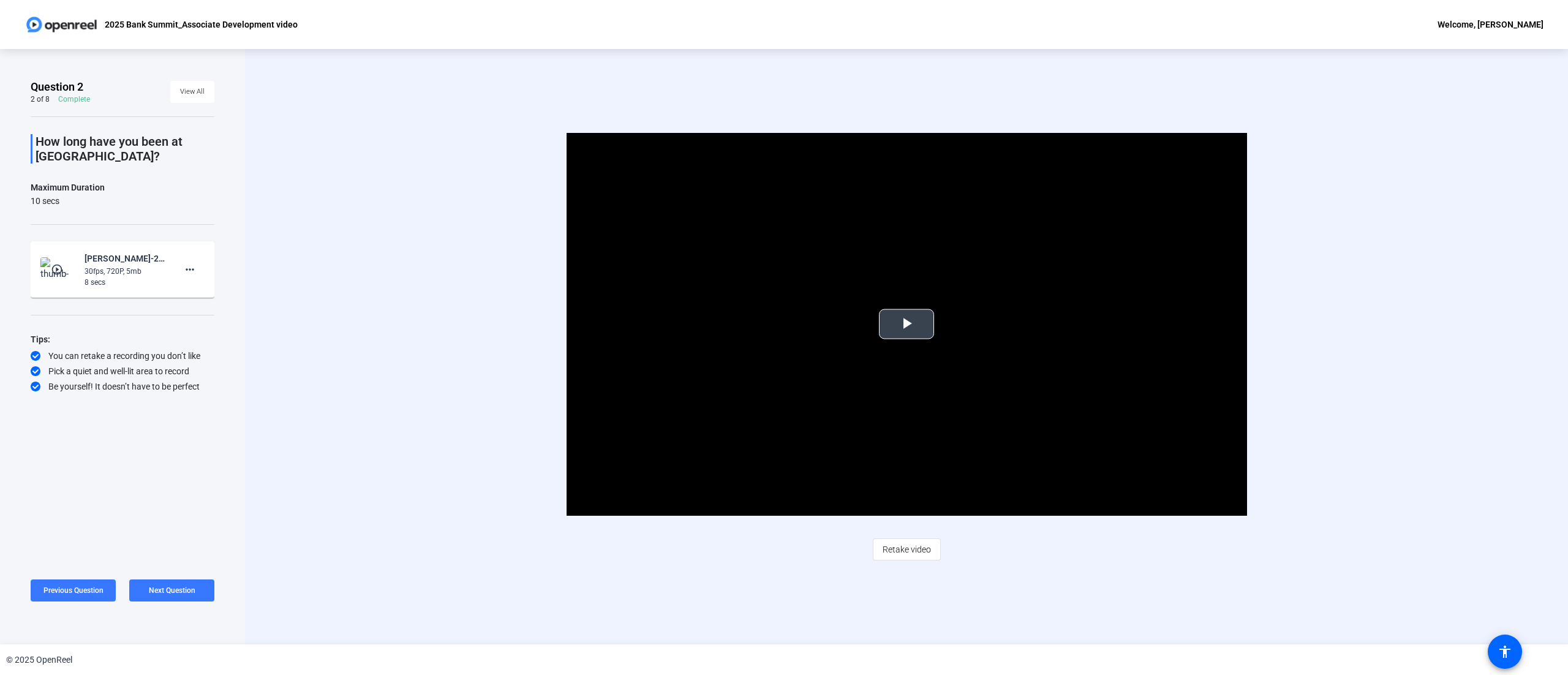 click at bounding box center (907, 324) 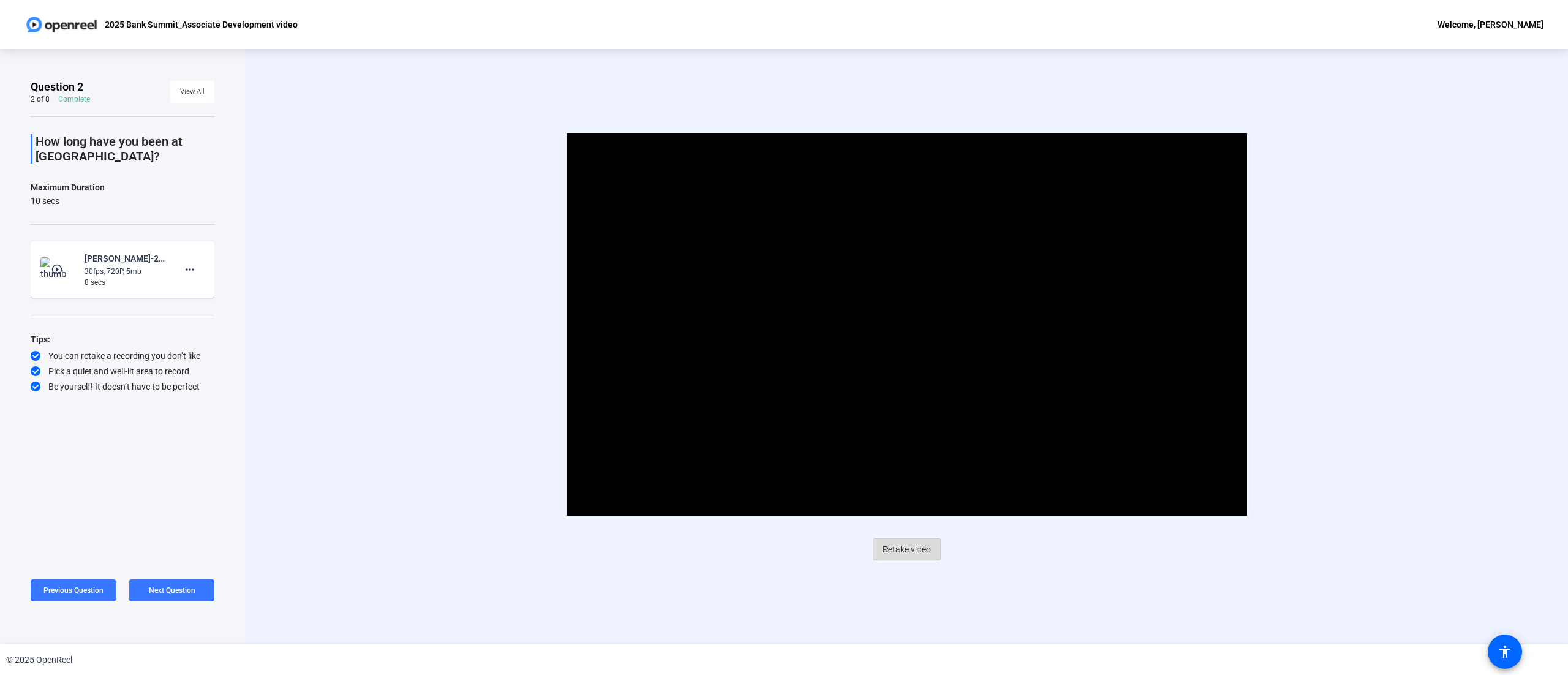 click on "Retake video" 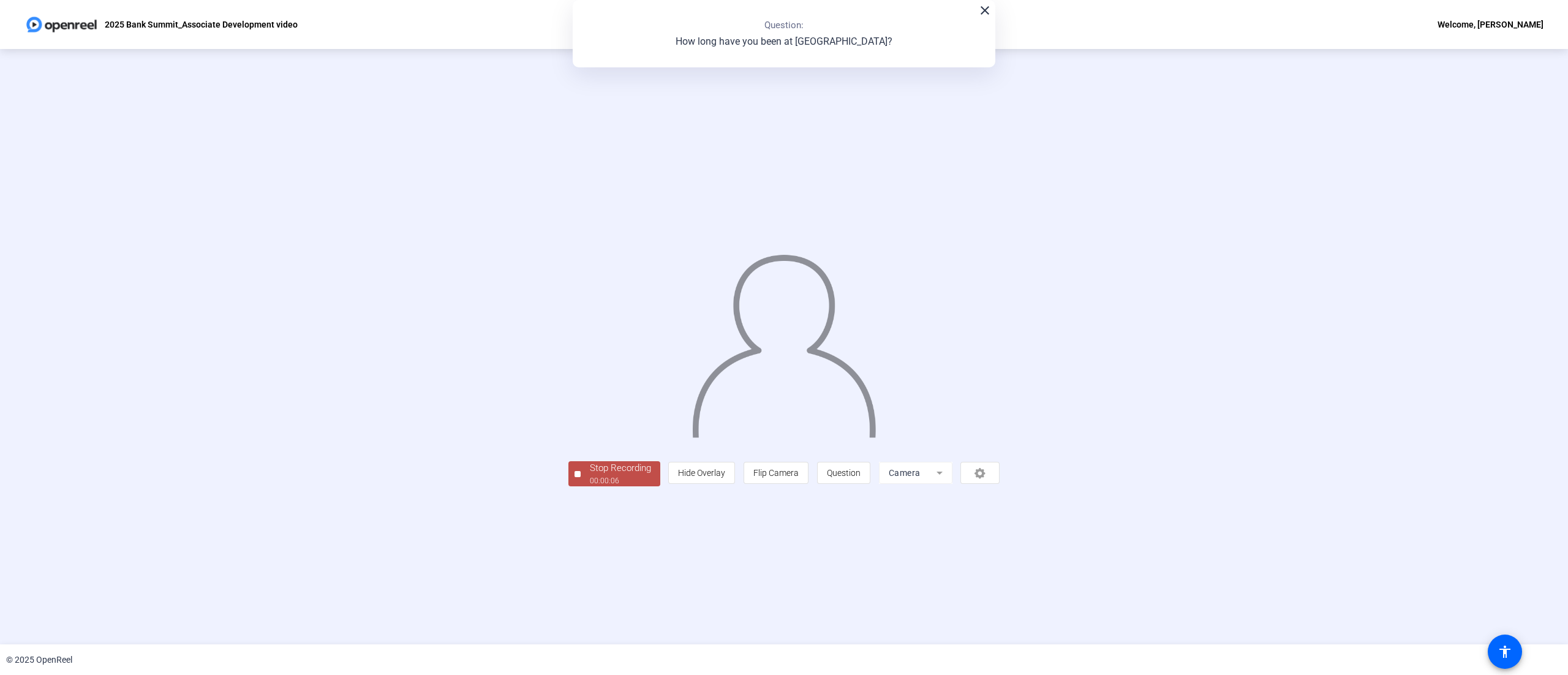 click on "00:00:06" 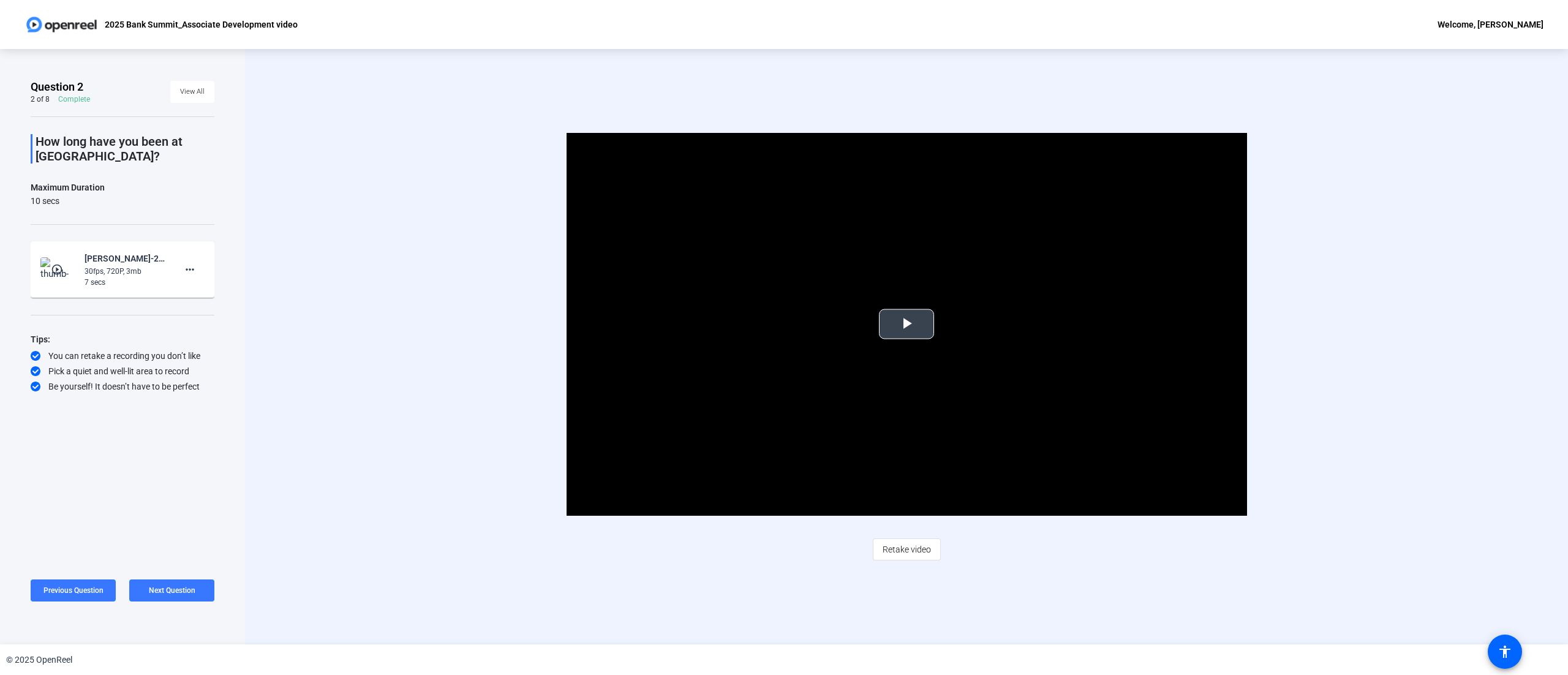 click at bounding box center [907, 324] 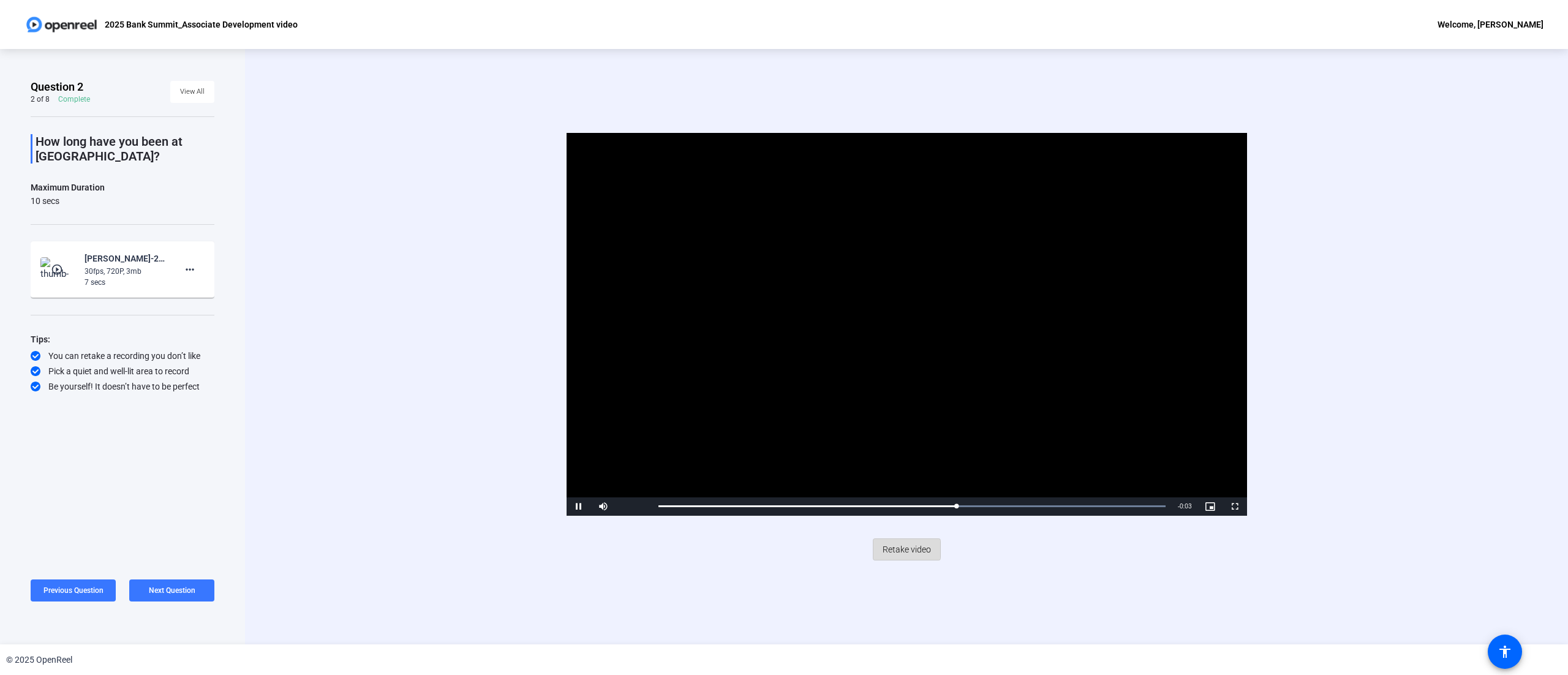 click on "Retake video" 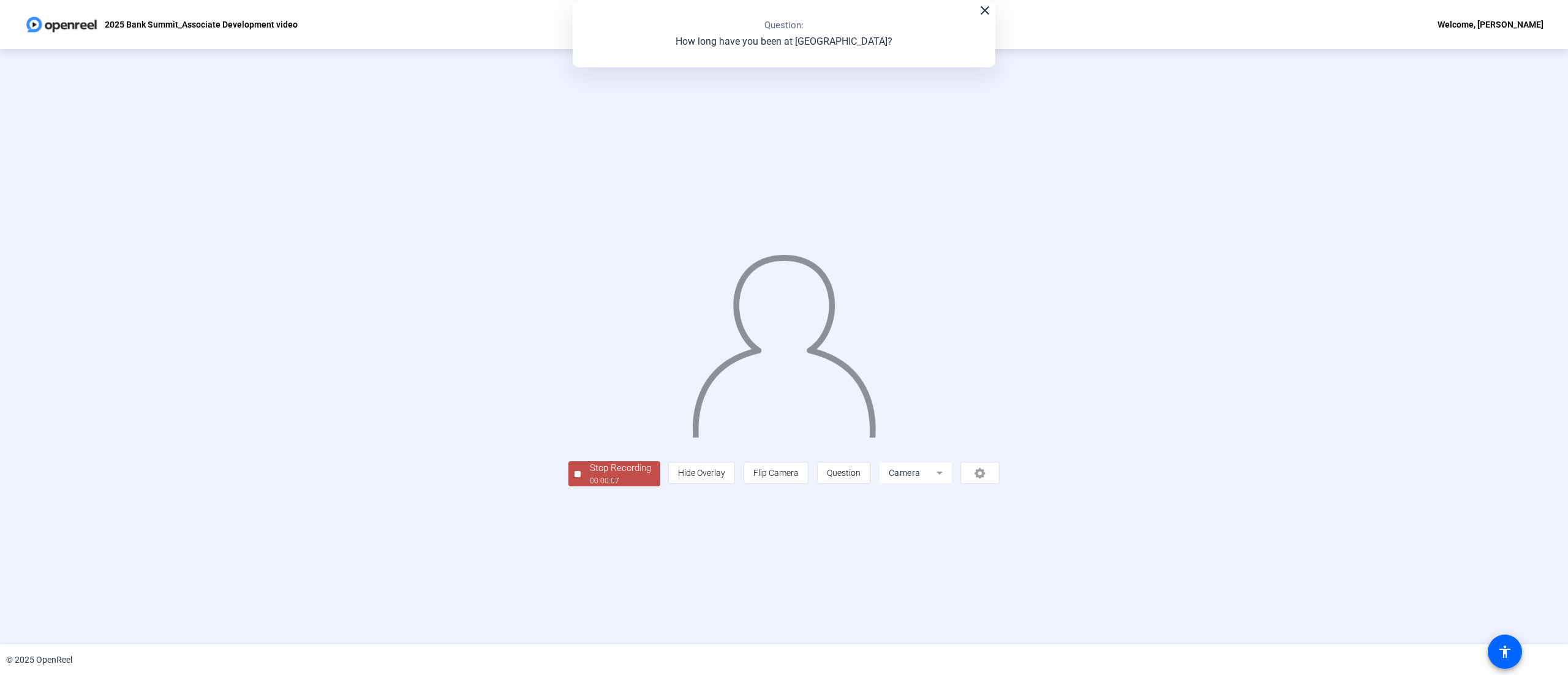 click on "Stop Recording" 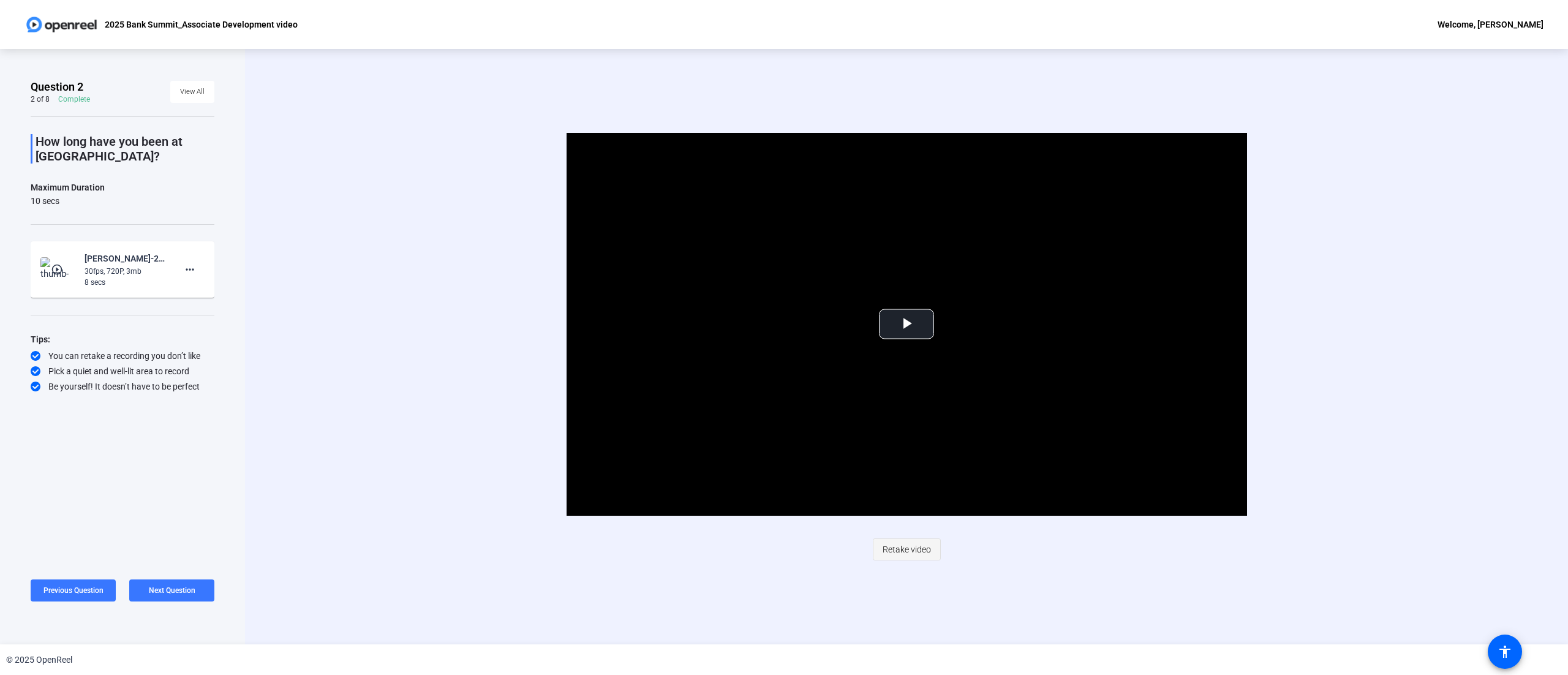 click on "Retake video" 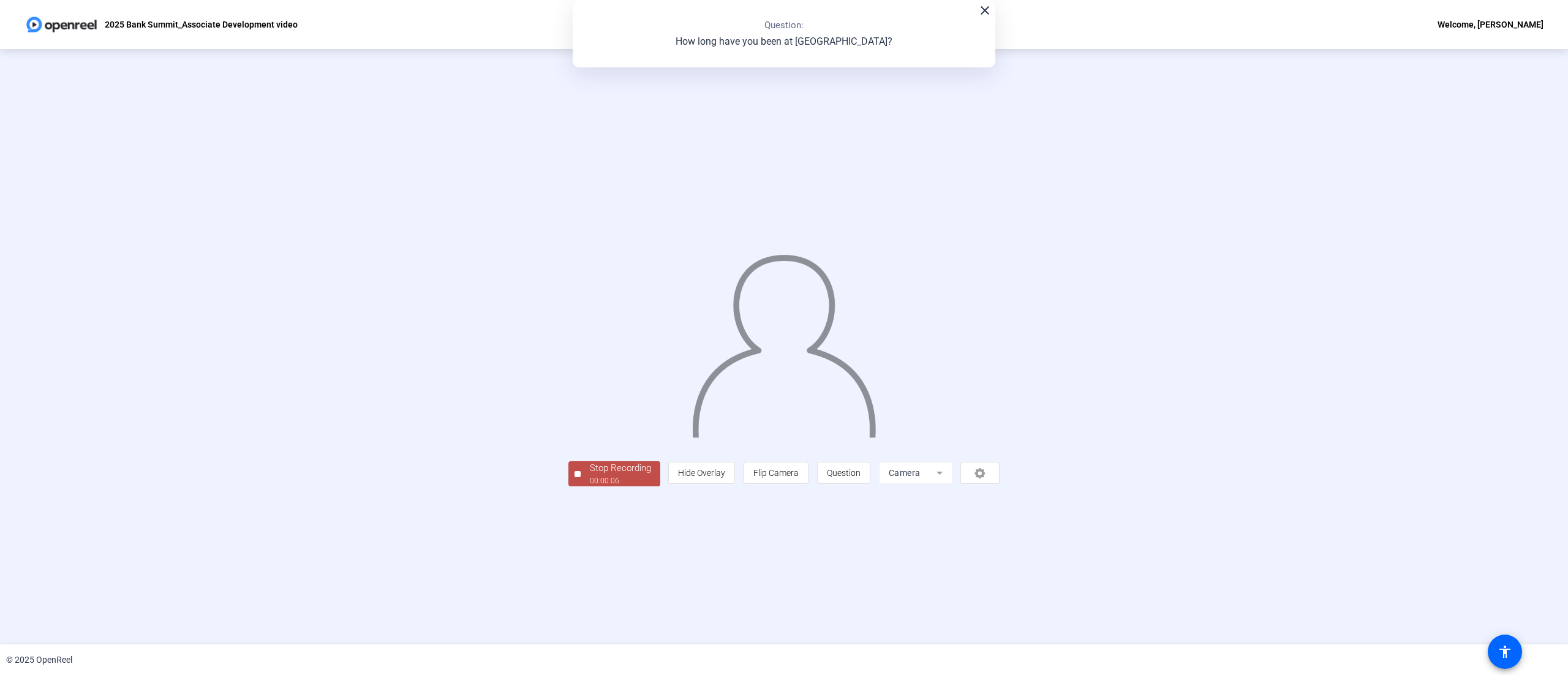 click on "00:00:06" 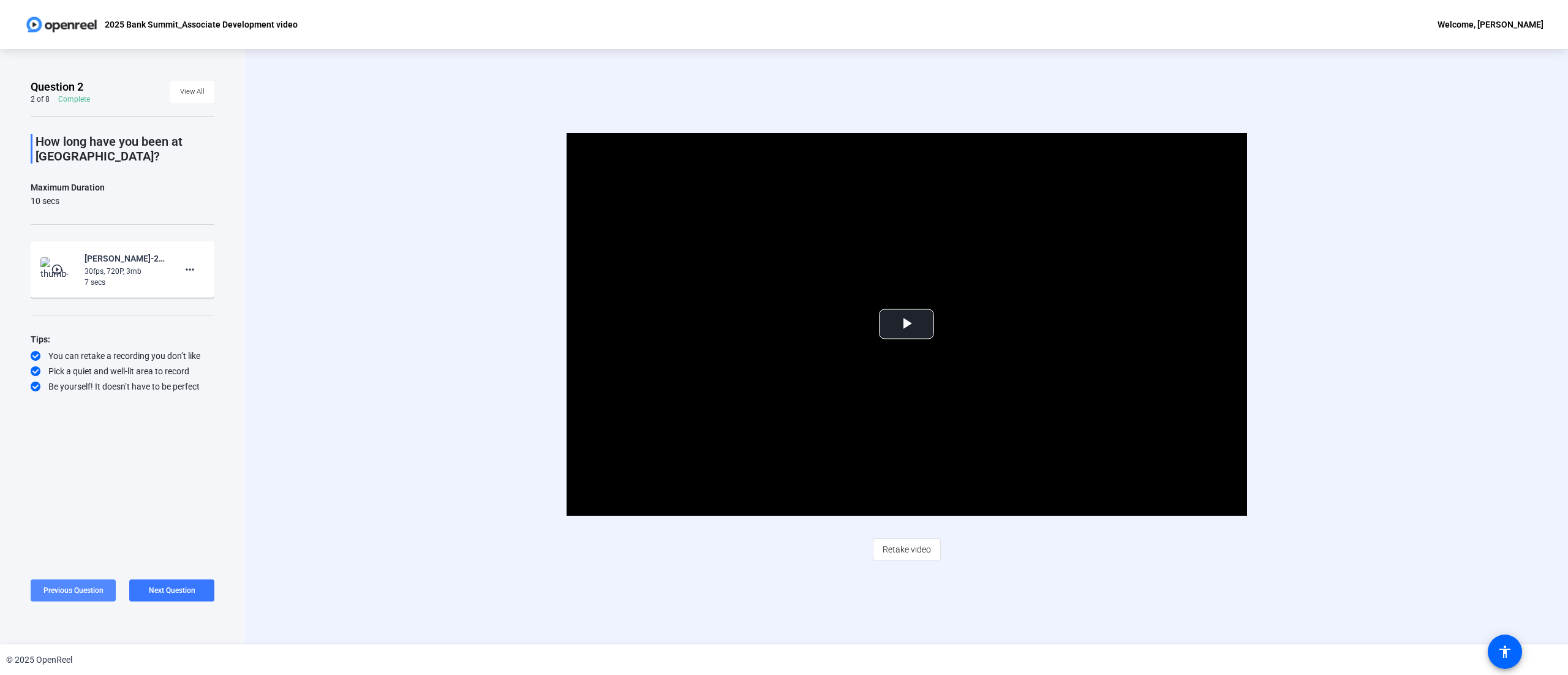 click 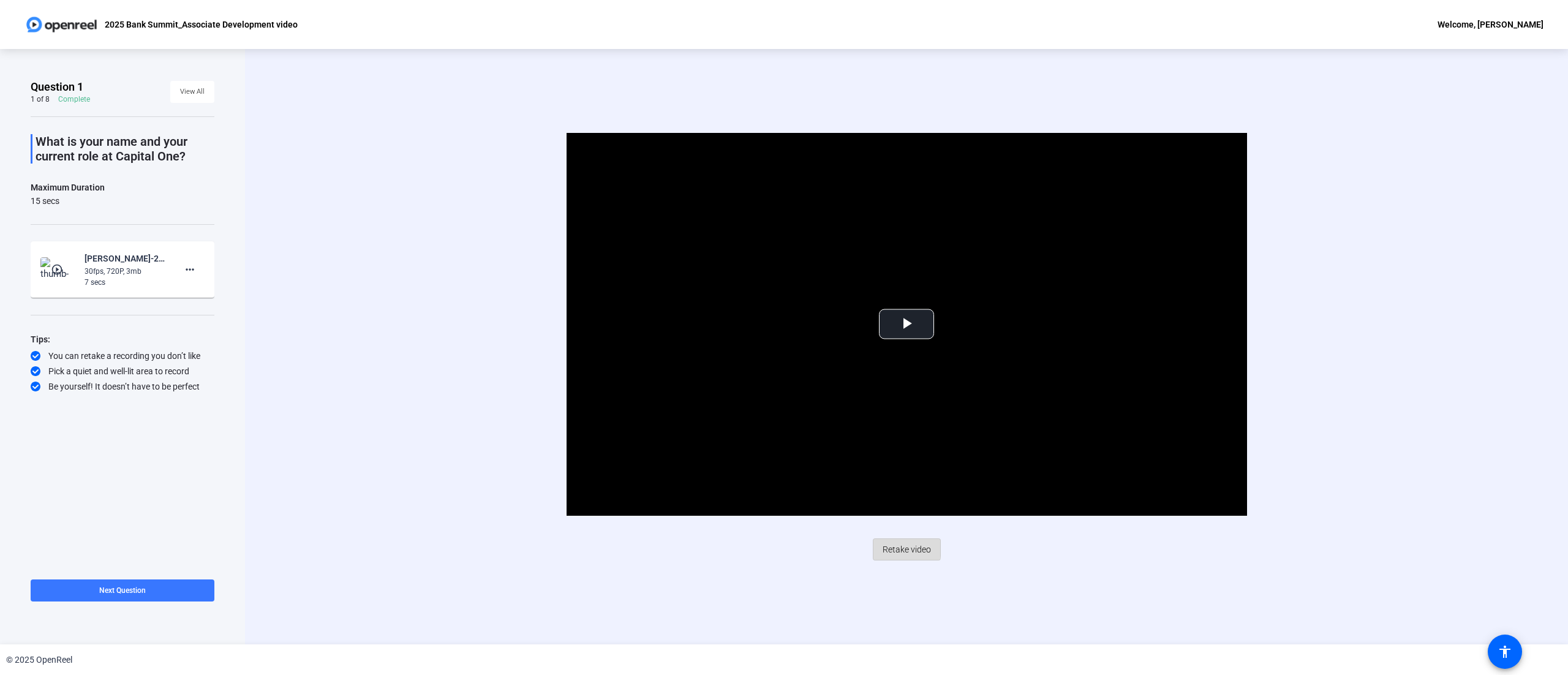 click 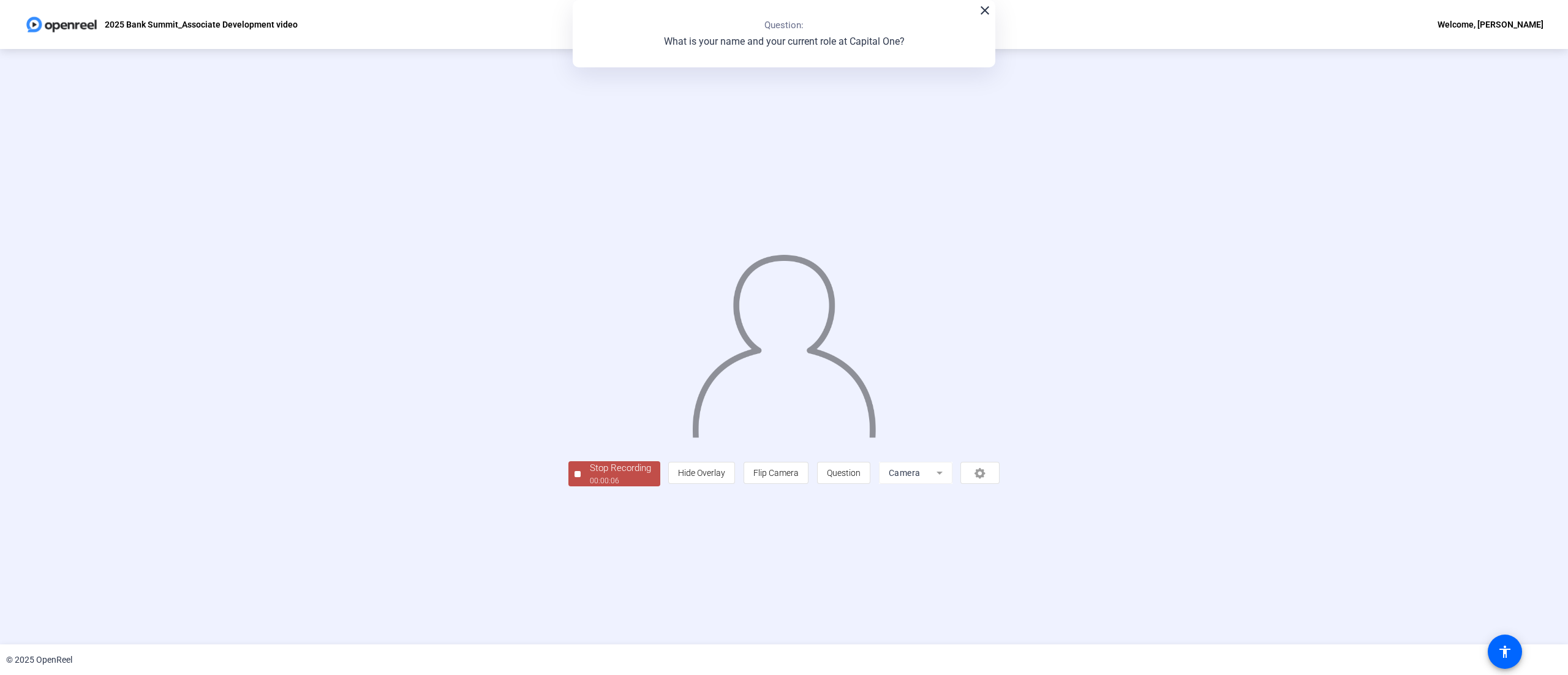 click on "00:00:06" 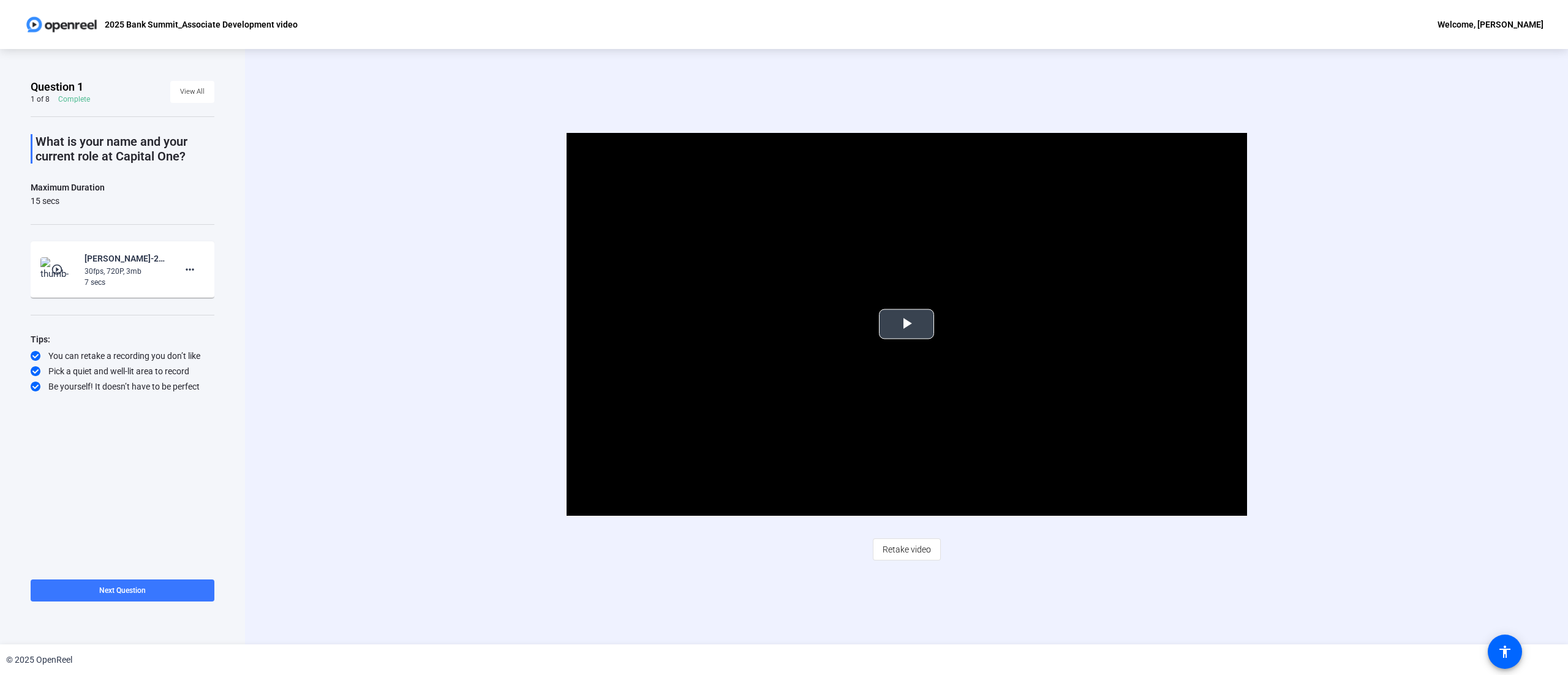 click at bounding box center [907, 324] 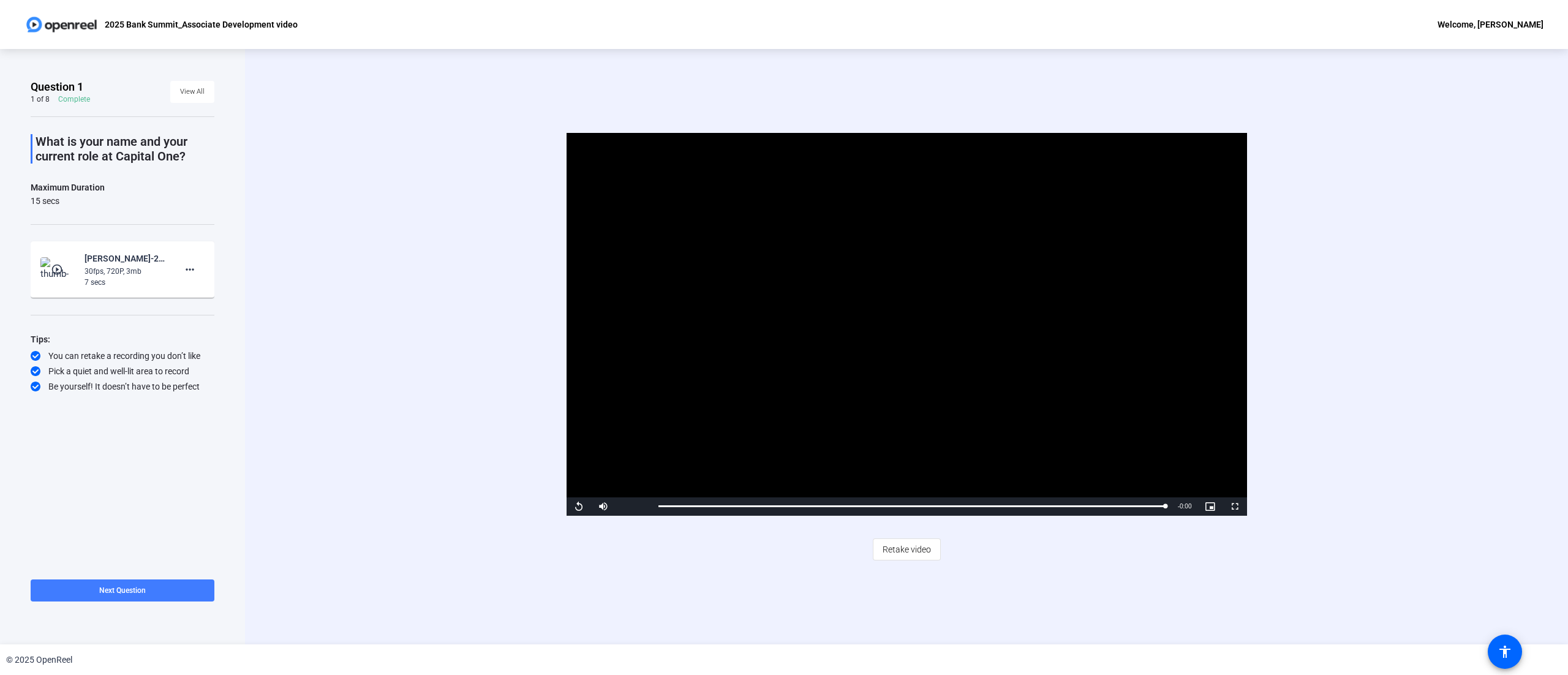 click 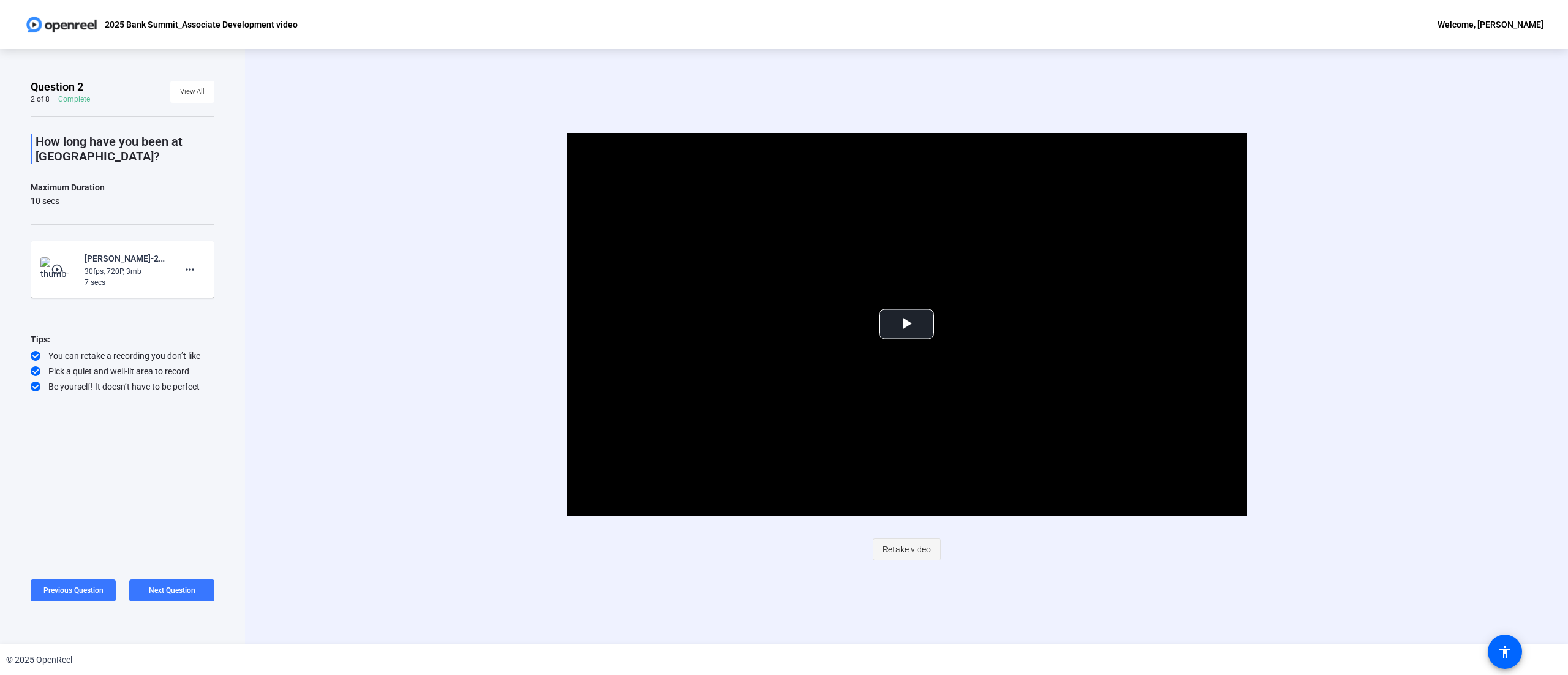 click on "Retake video" 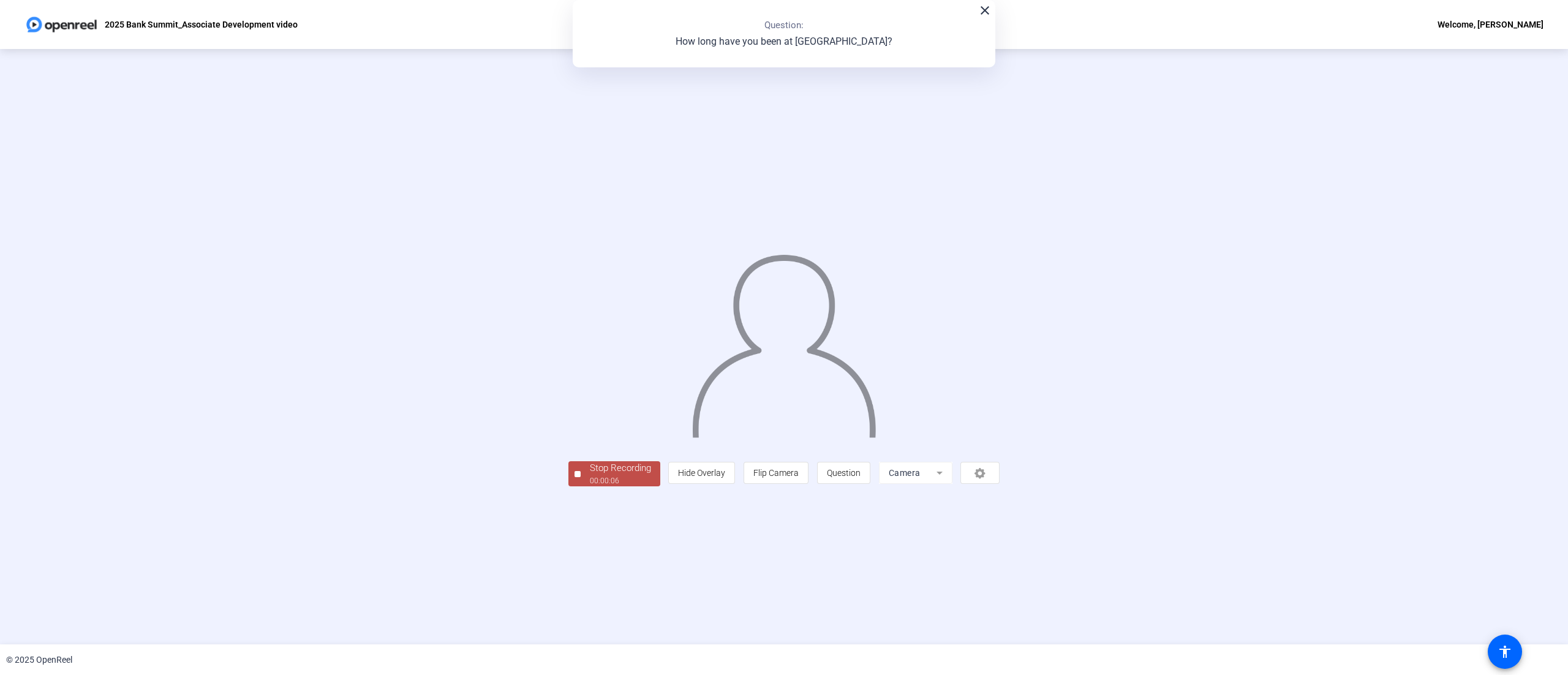 click on "00:00:06" 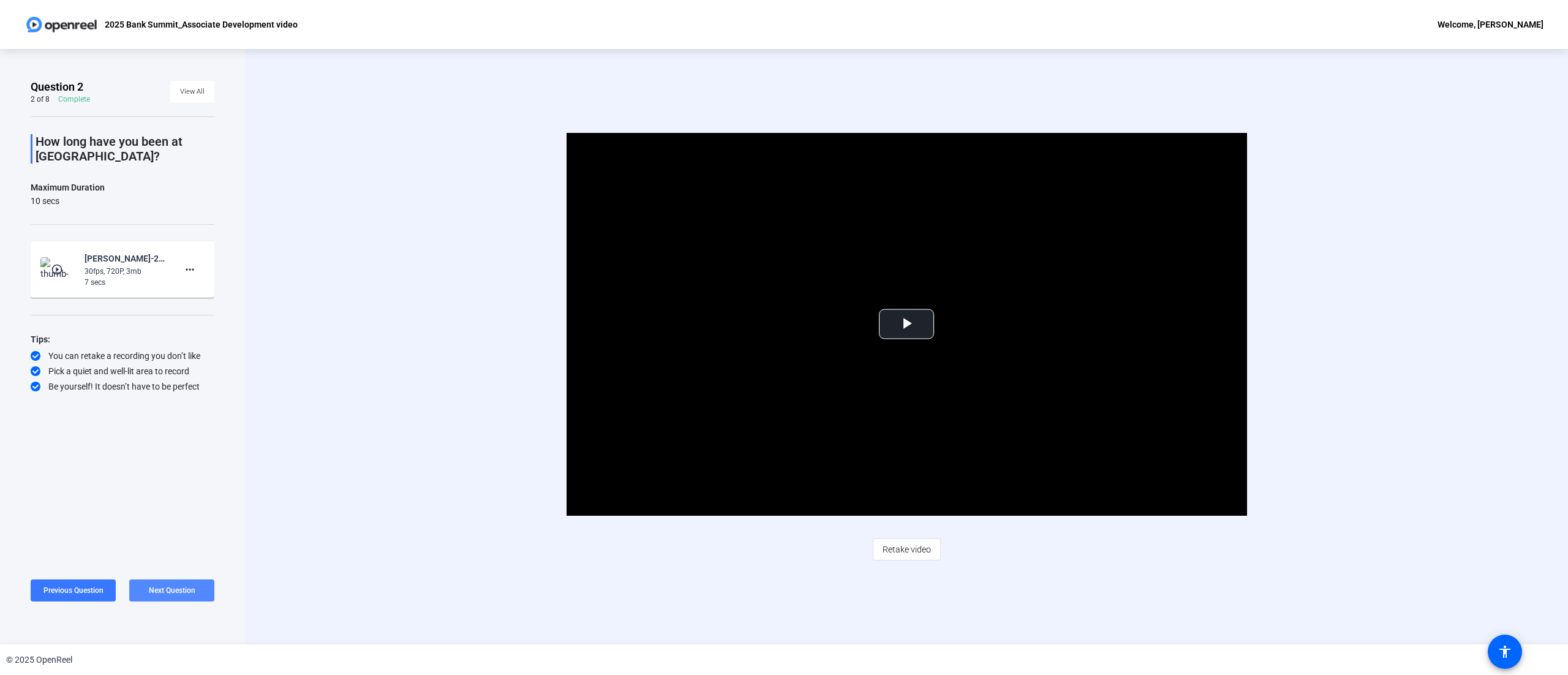 click 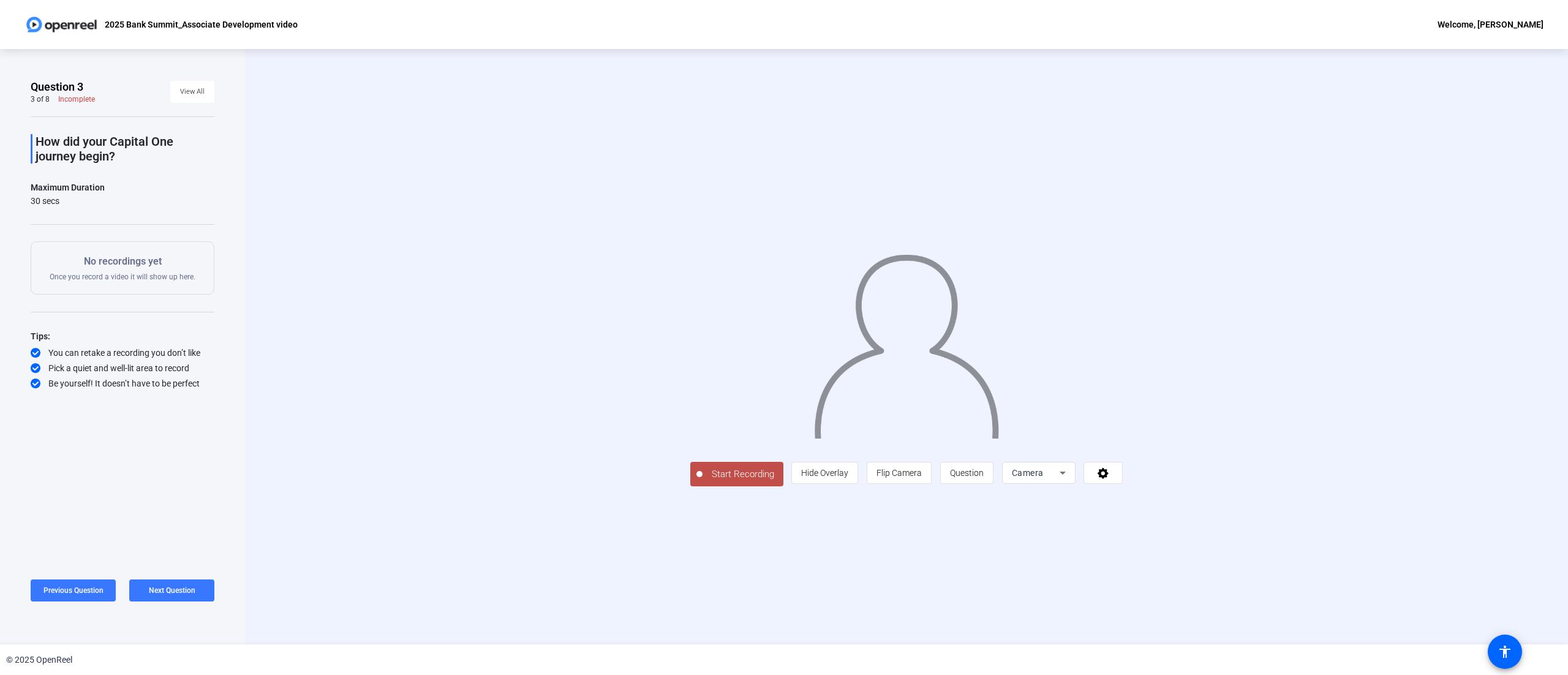 click on "Start Recording" 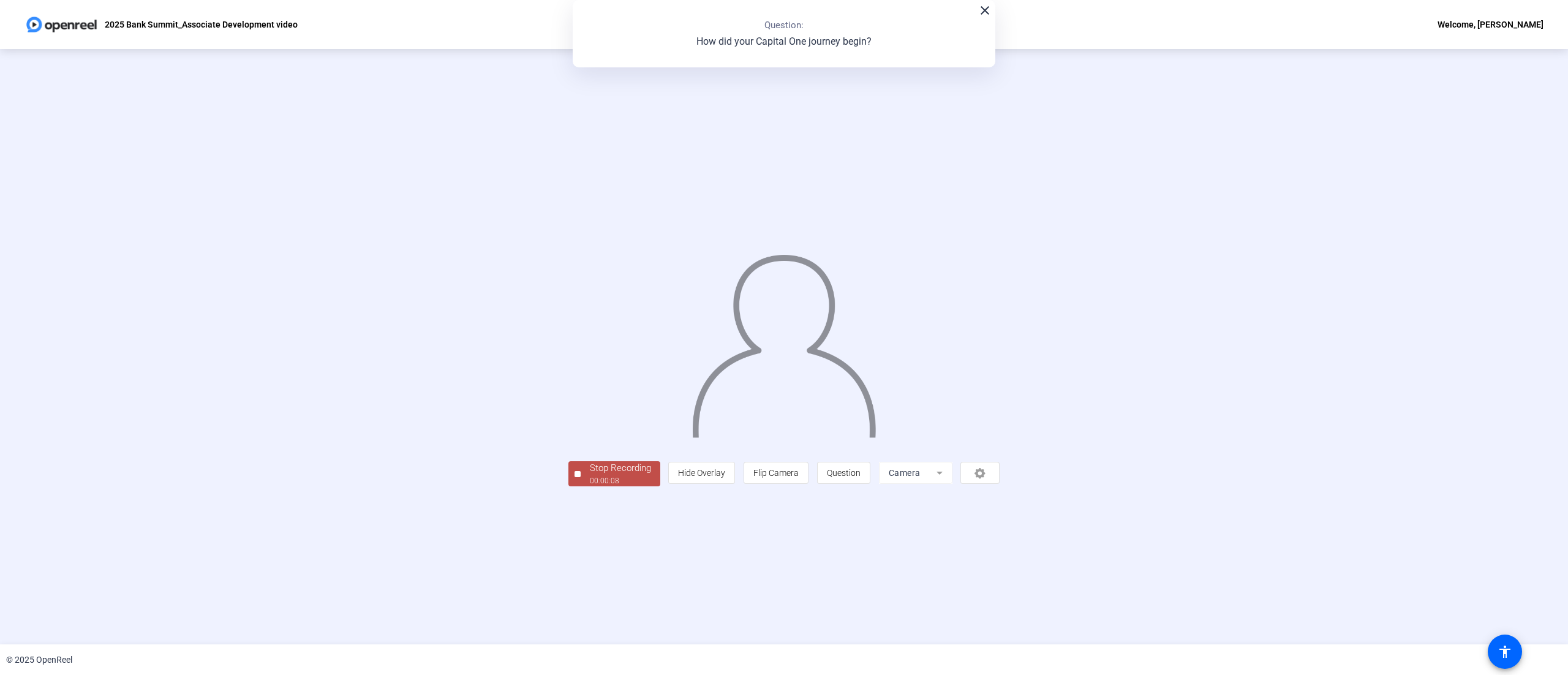 click on "Stop Recording" 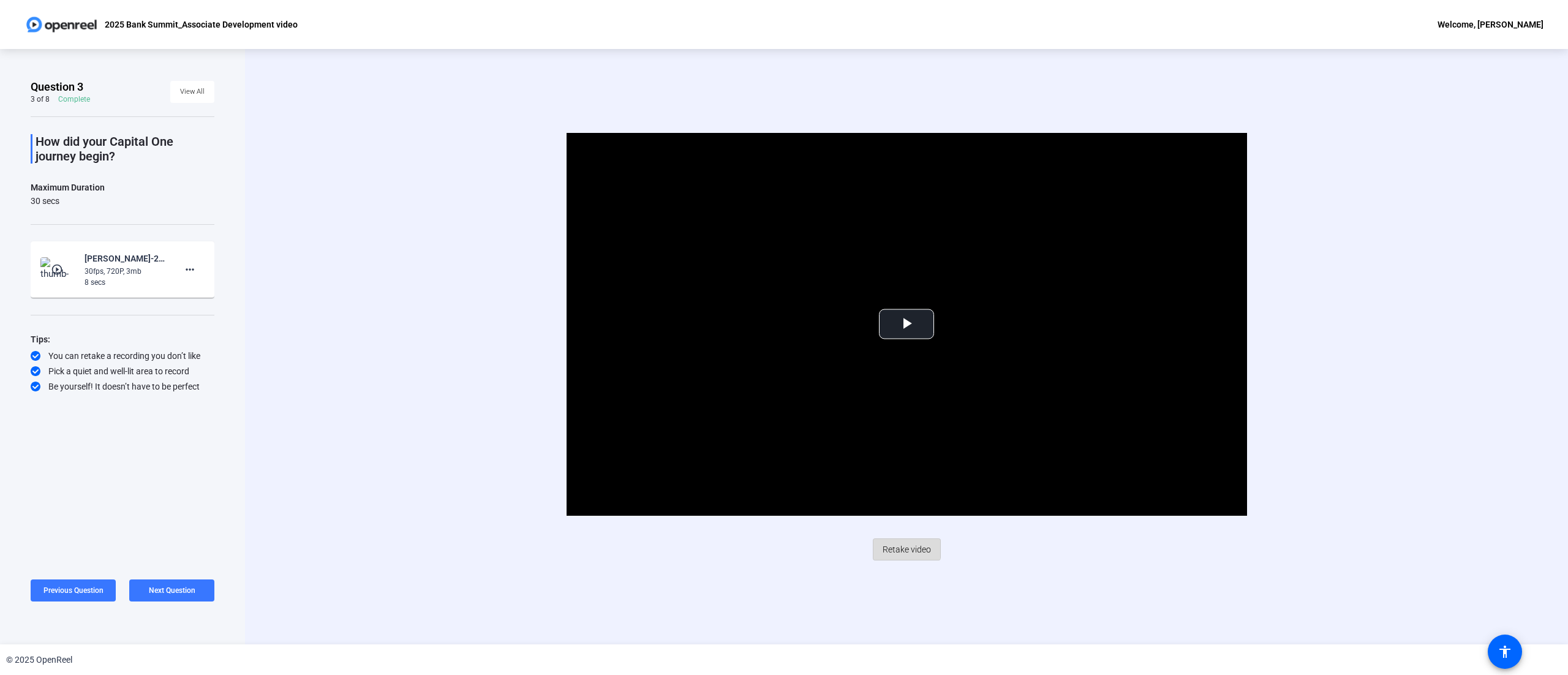 click on "Retake video" 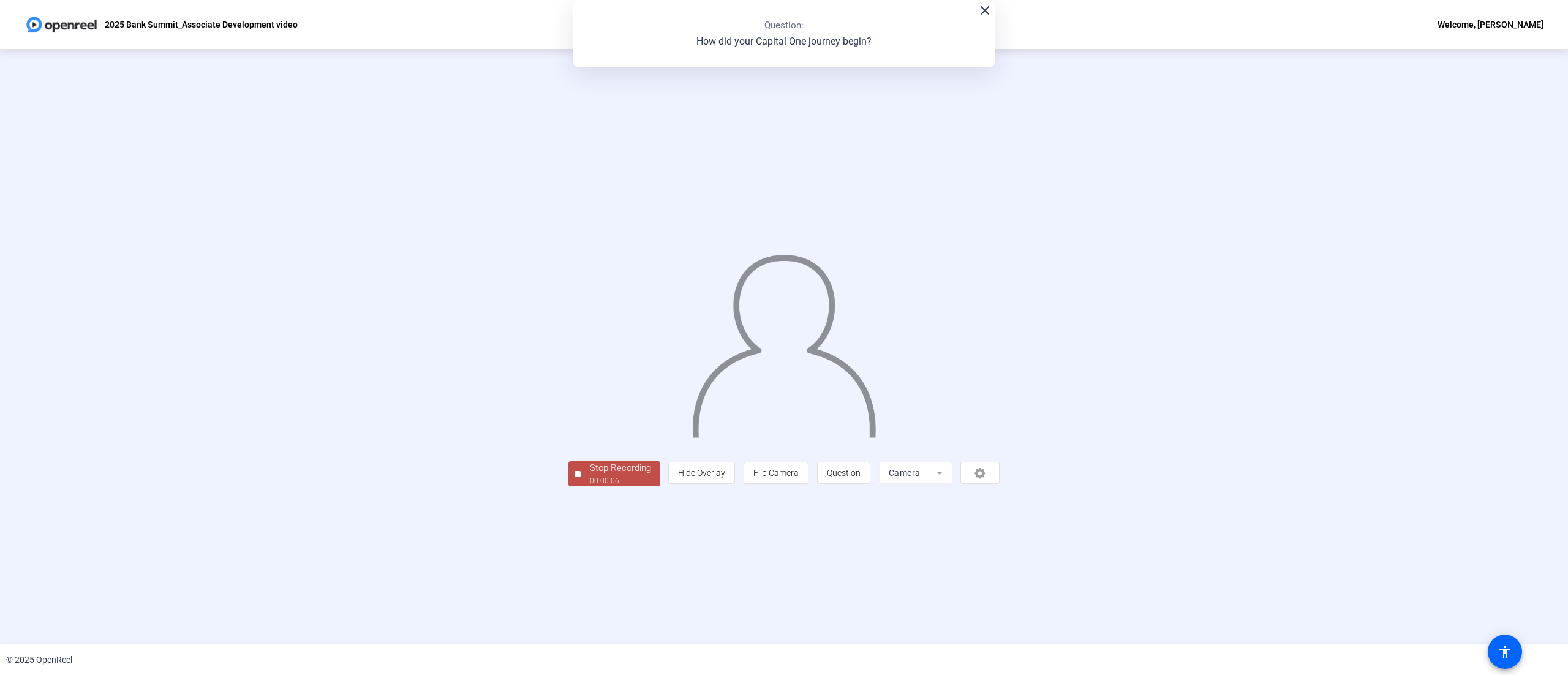 click on "Stop Recording" 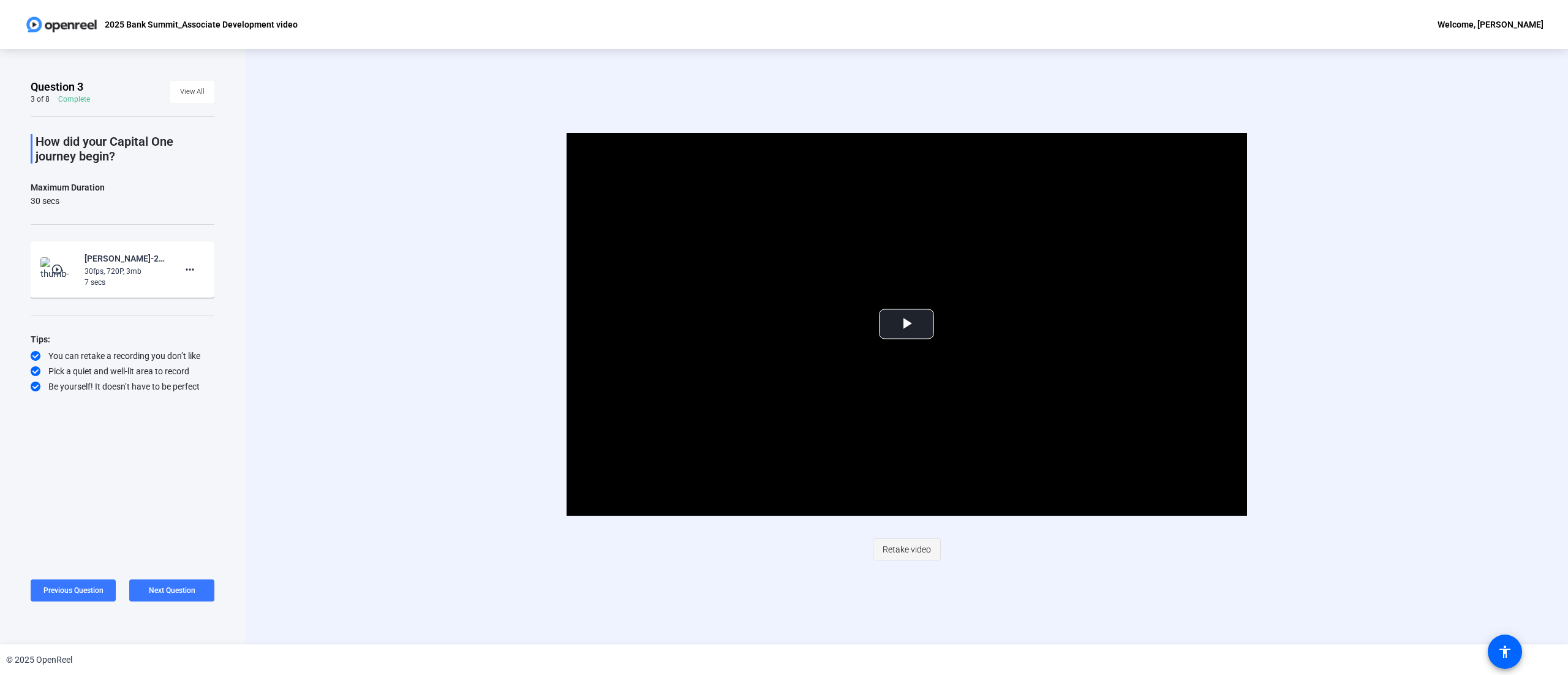 click on "Retake video" 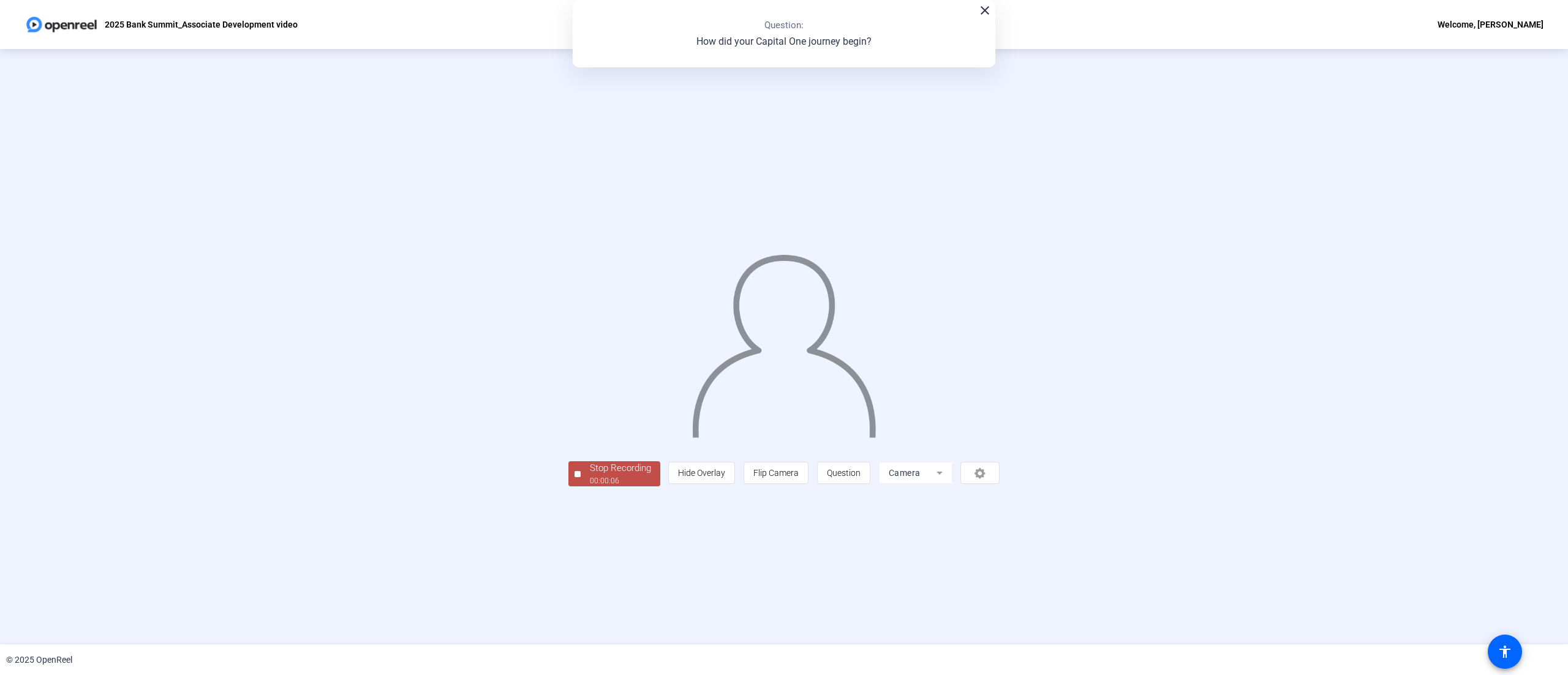click on "00:00:06" 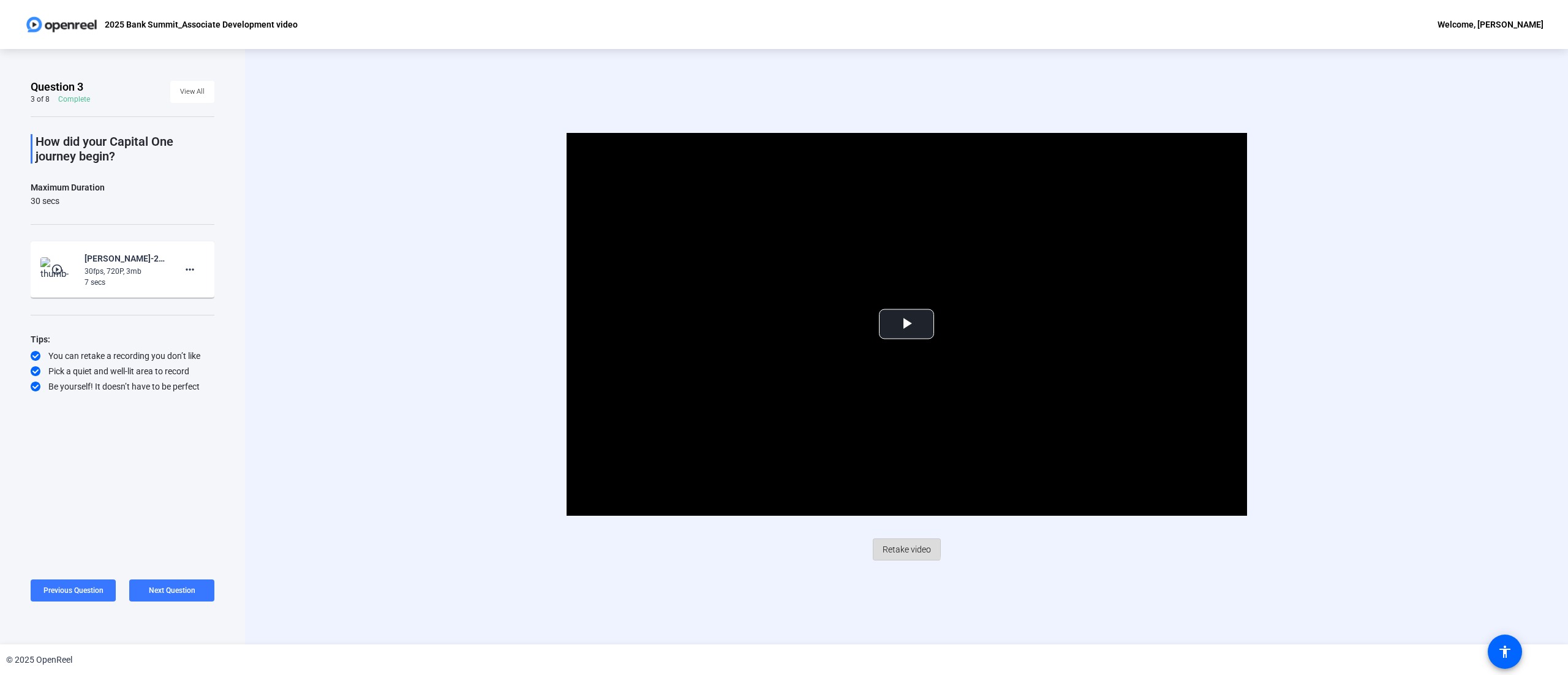 click on "Retake video" 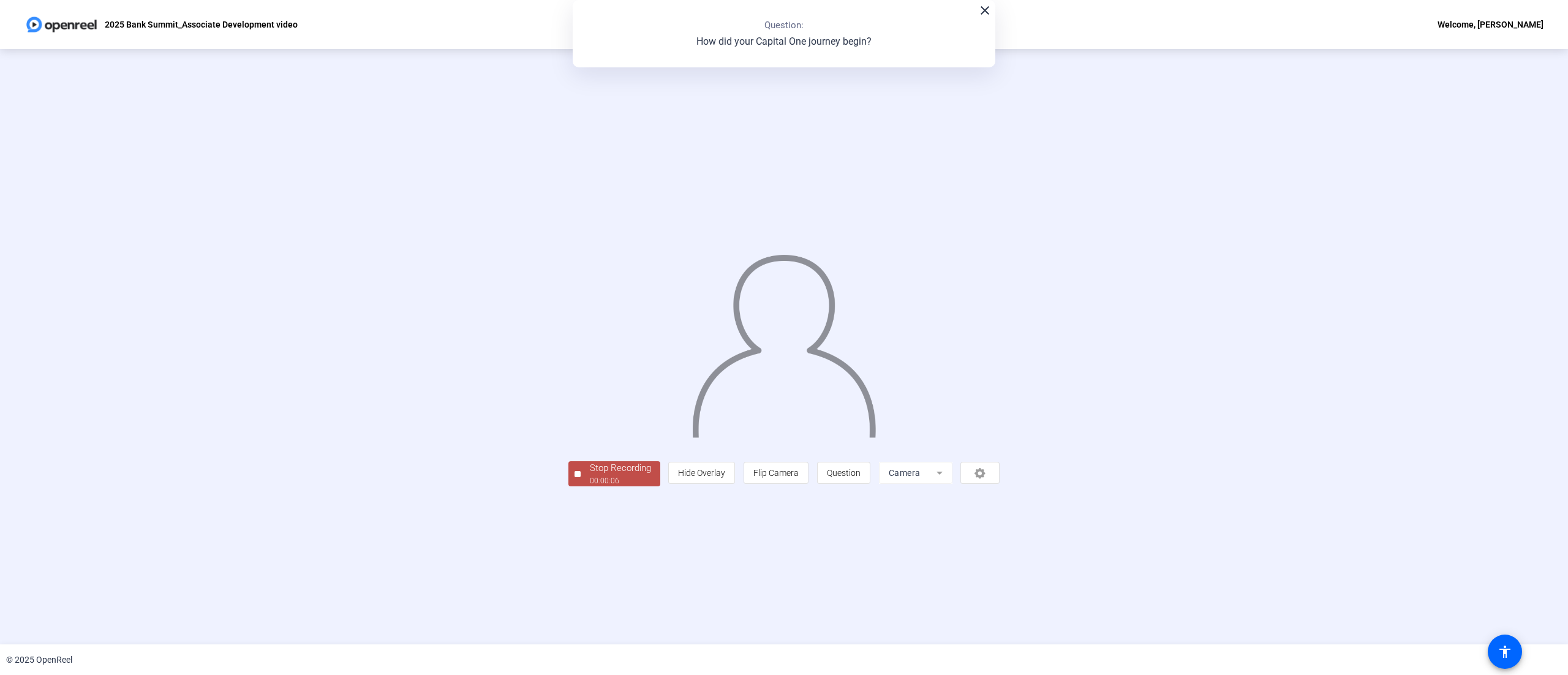 click on "00:00:06" 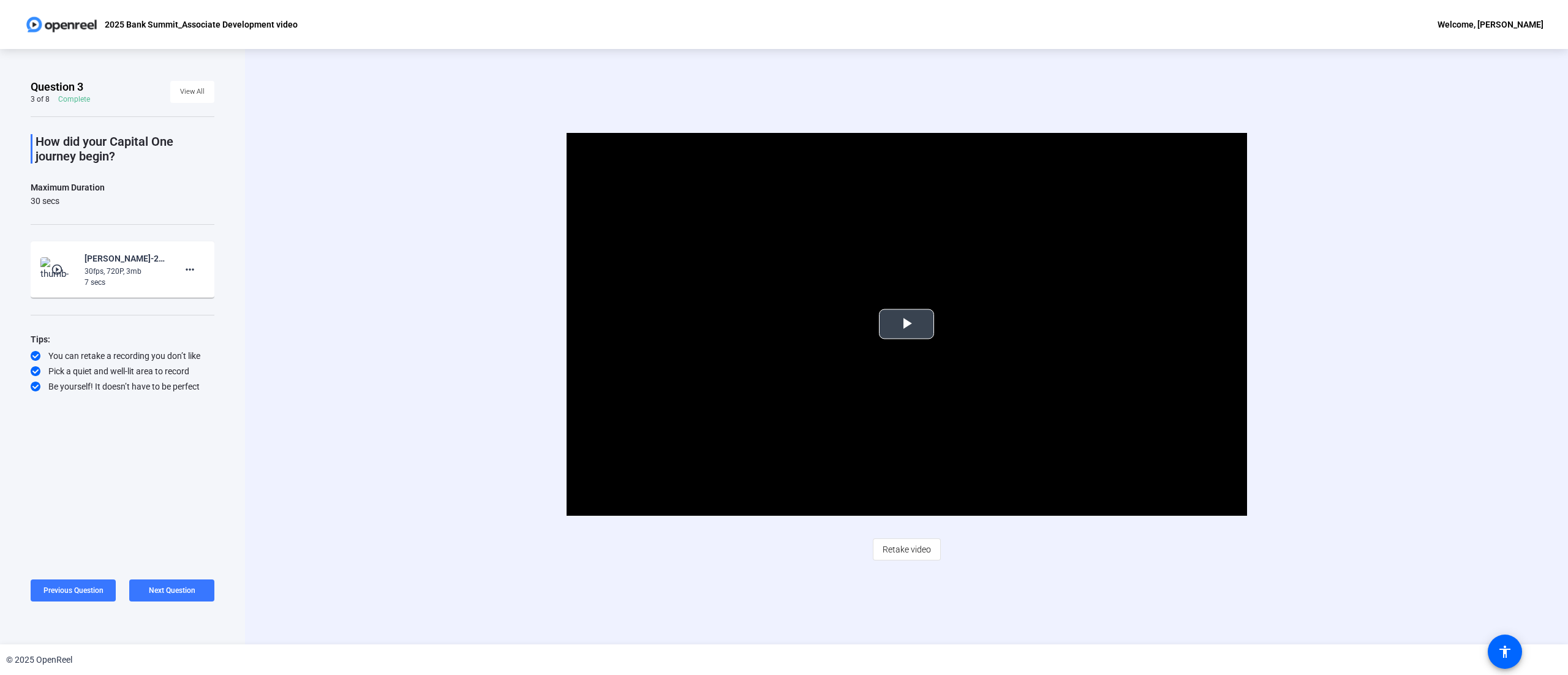 click at bounding box center (907, 324) 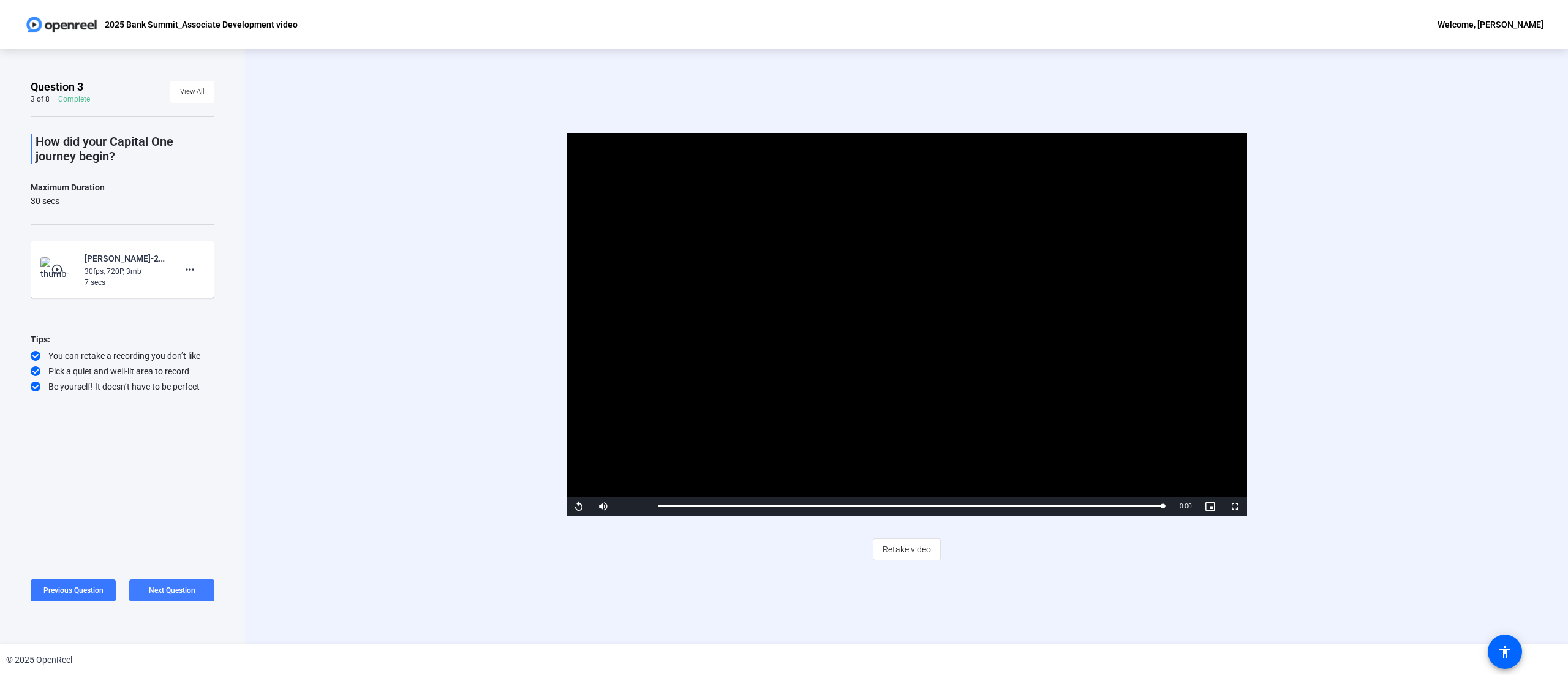 click on "Next Question" 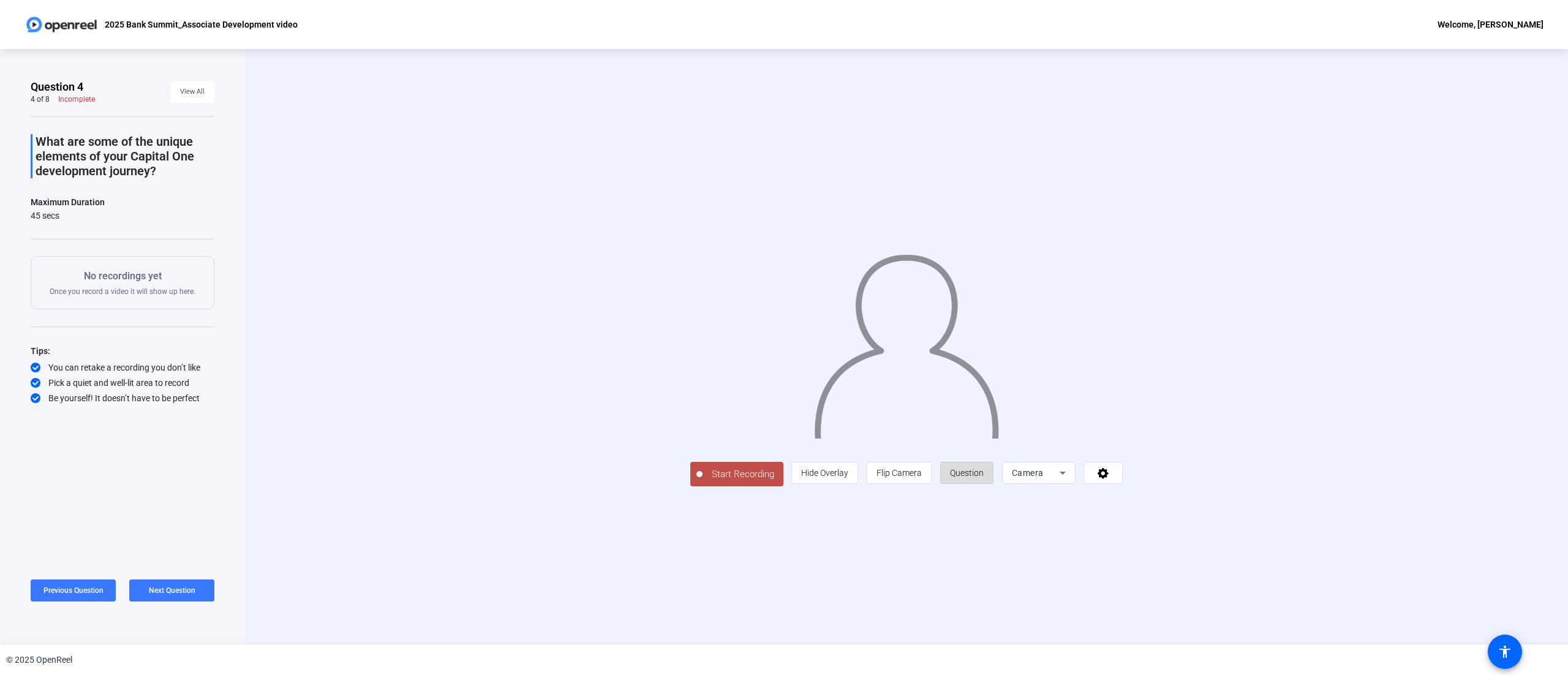 click on "Question" 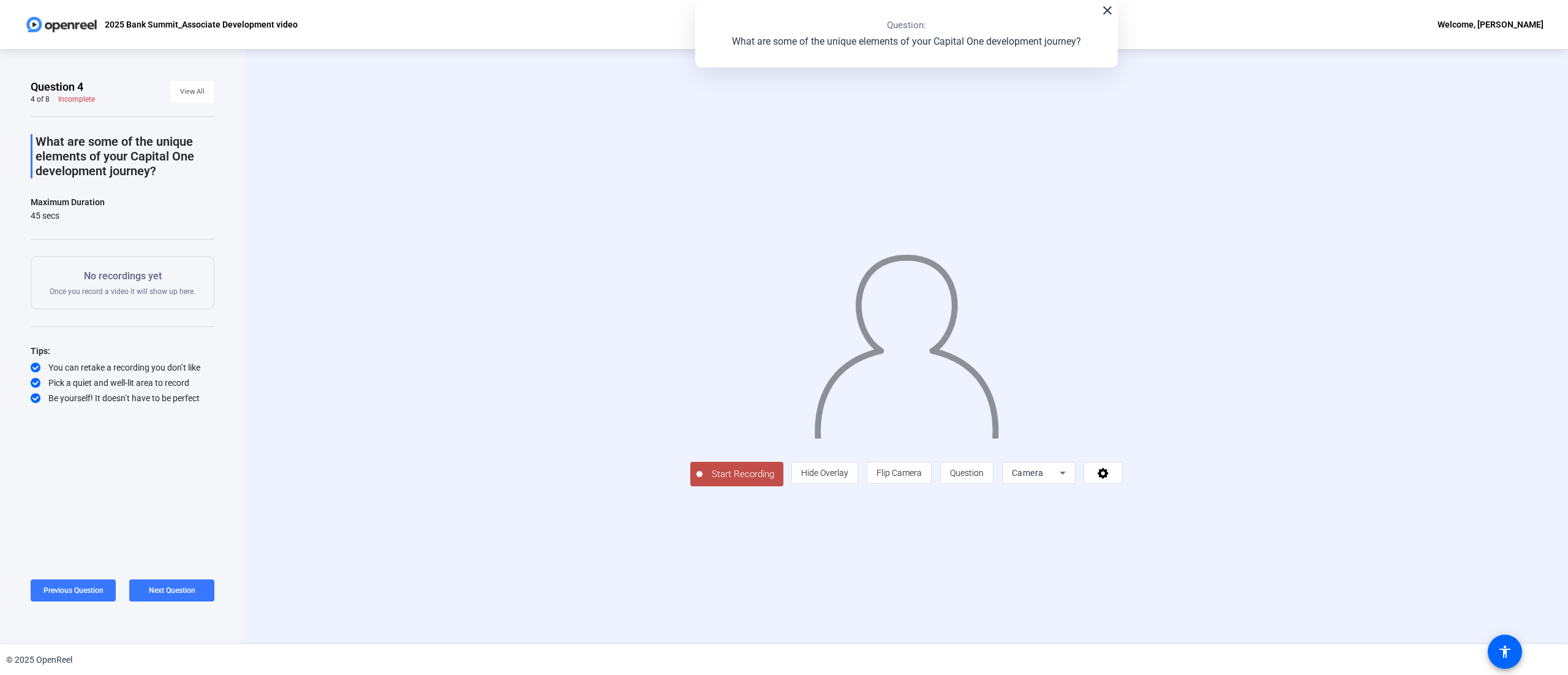 click on "Start Recording" 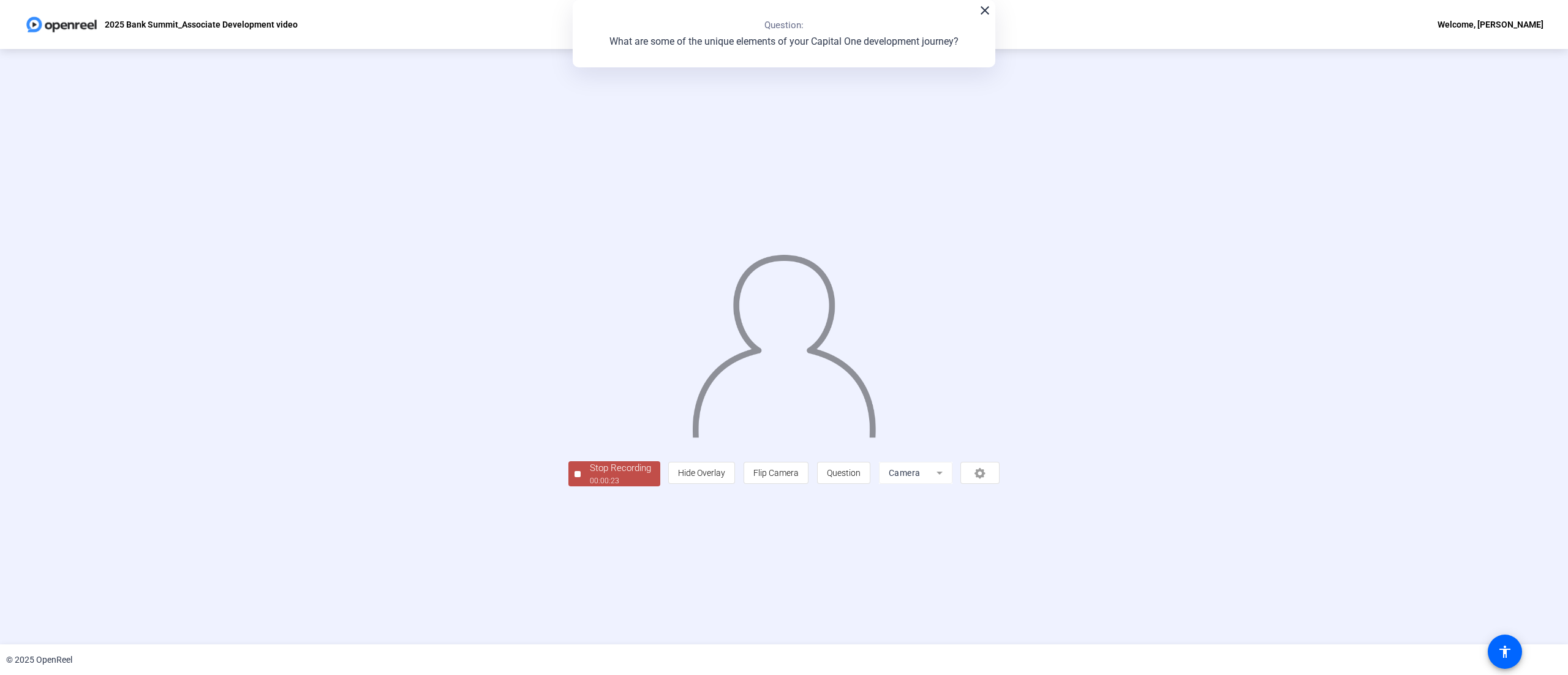 click on "Stop Recording" 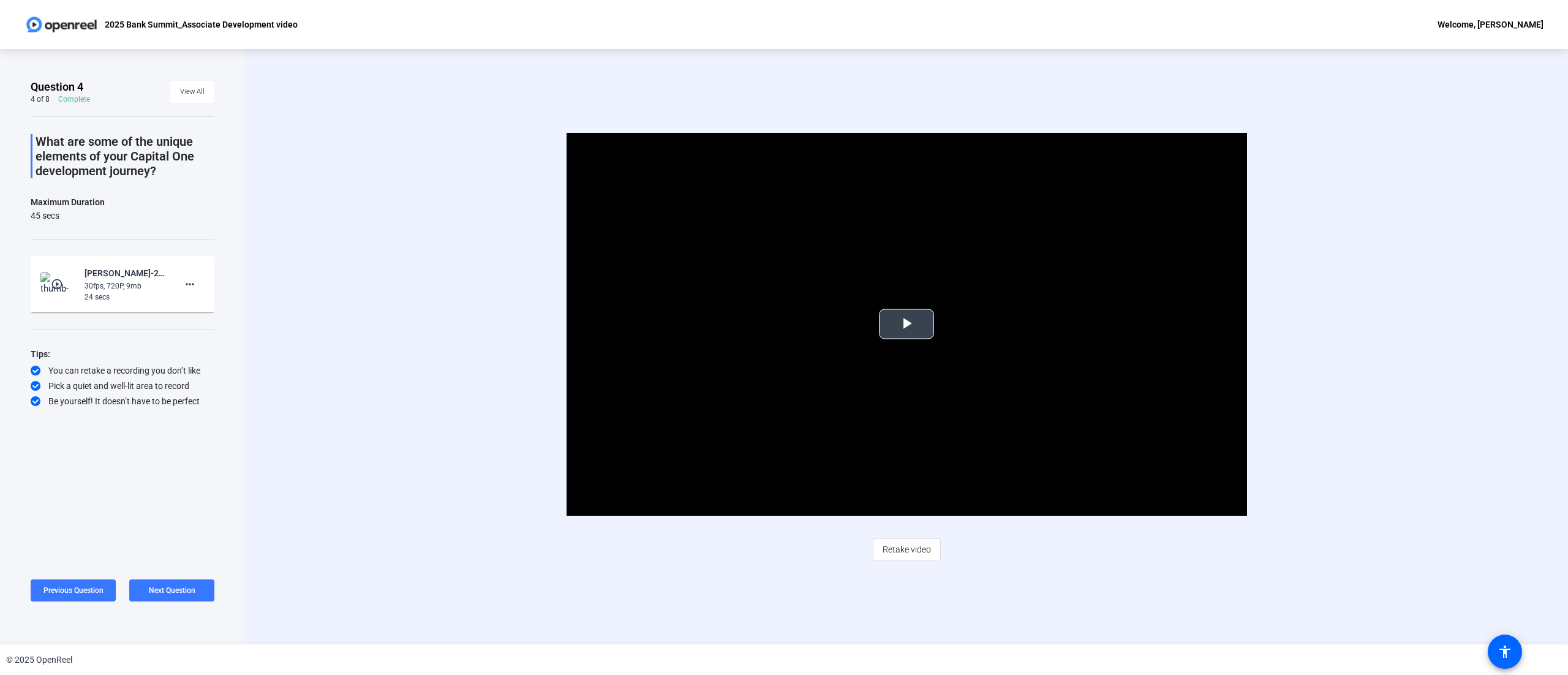 click at bounding box center [907, 324] 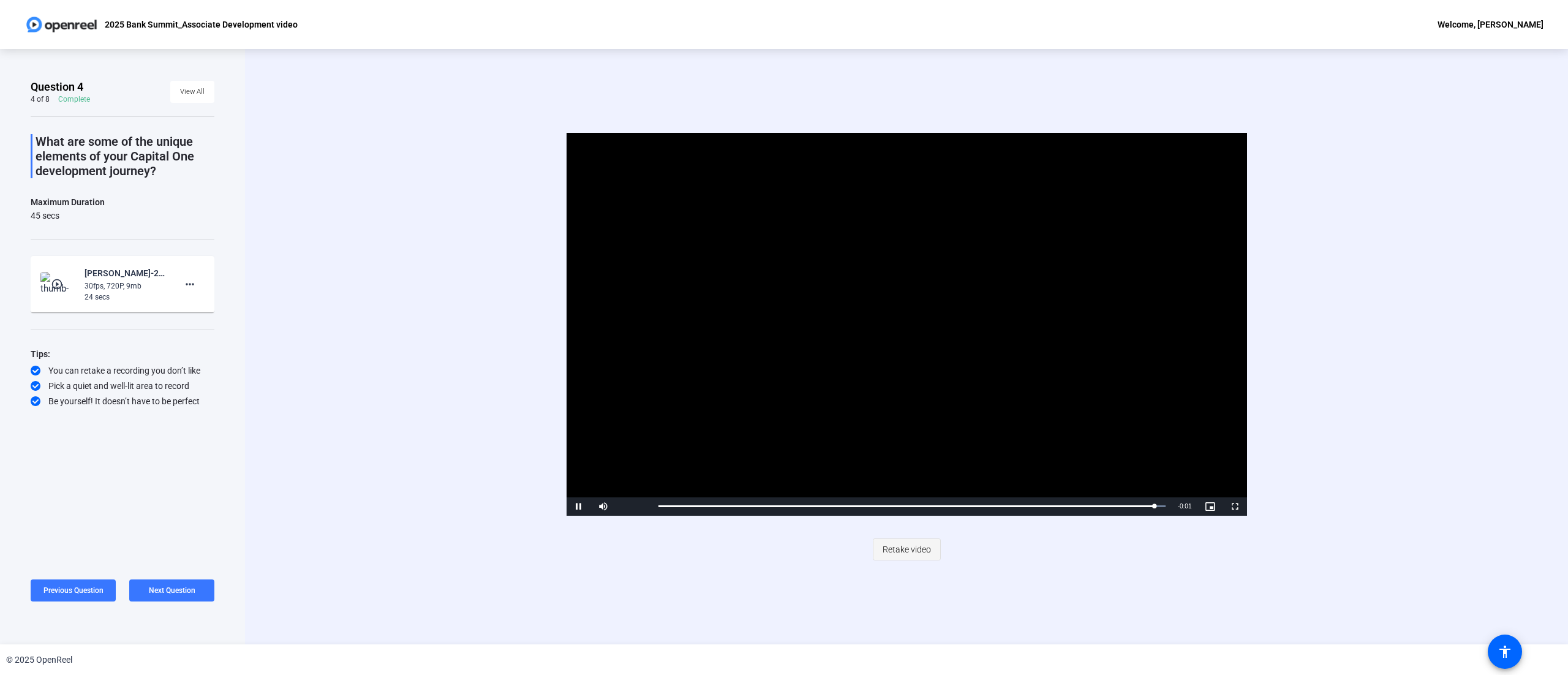 click on "Retake video" 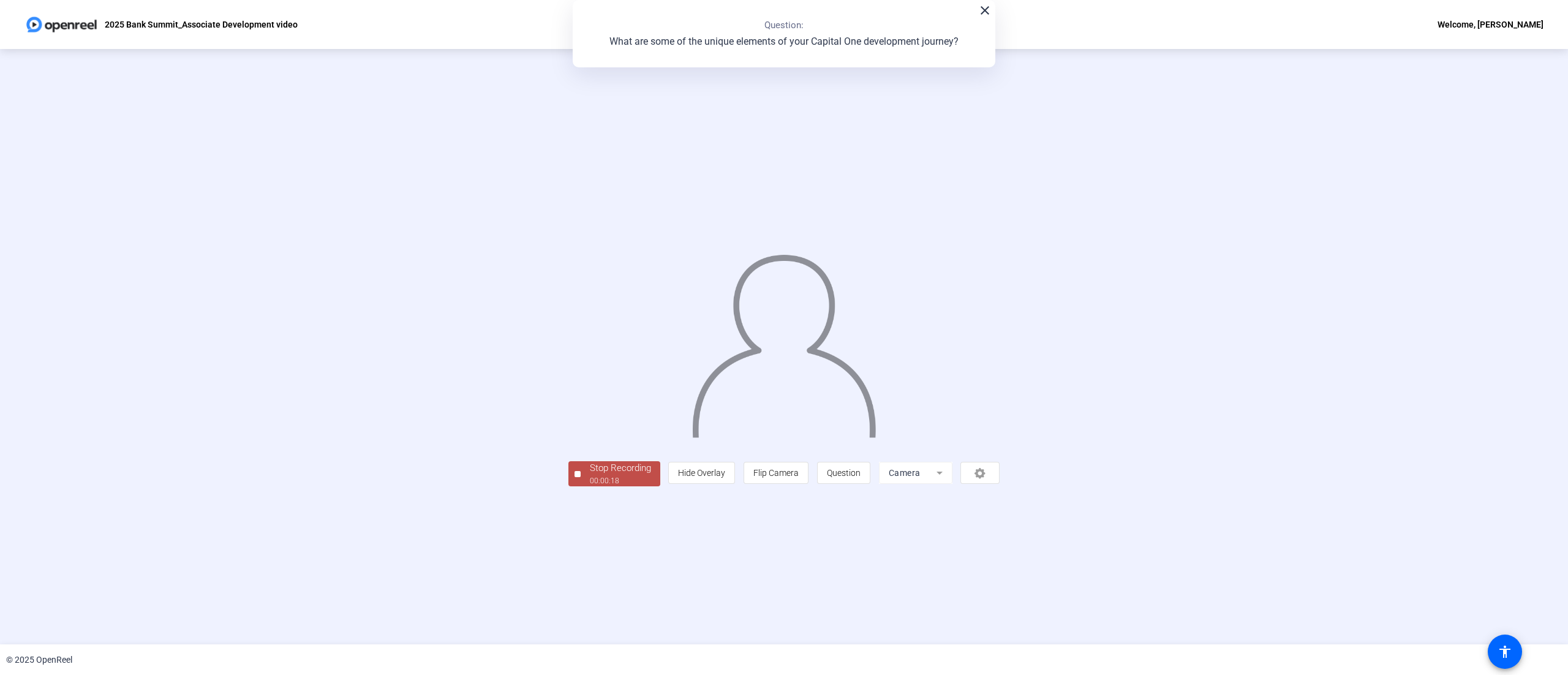 click on "00:00:18" 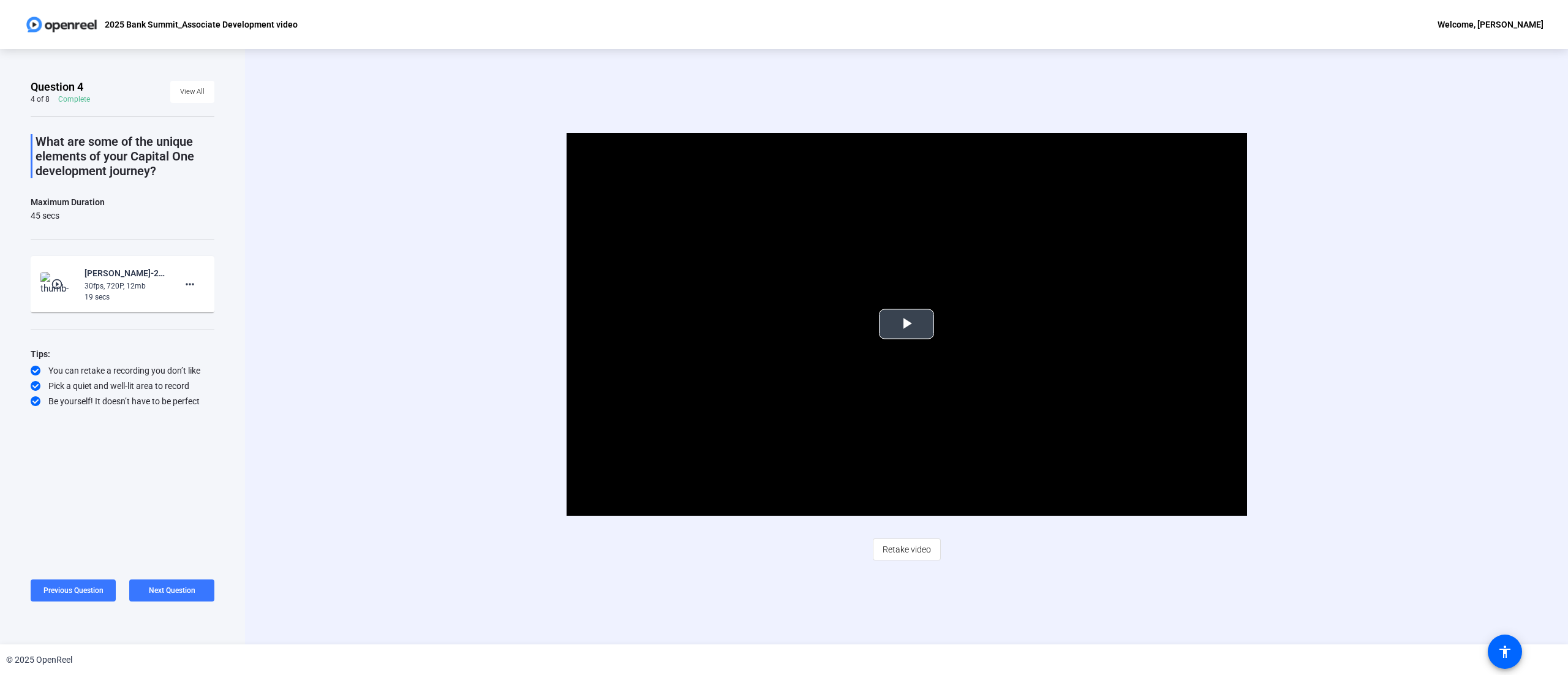 drag, startPoint x: 521, startPoint y: 558, endPoint x: 916, endPoint y: 322, distance: 460.1315 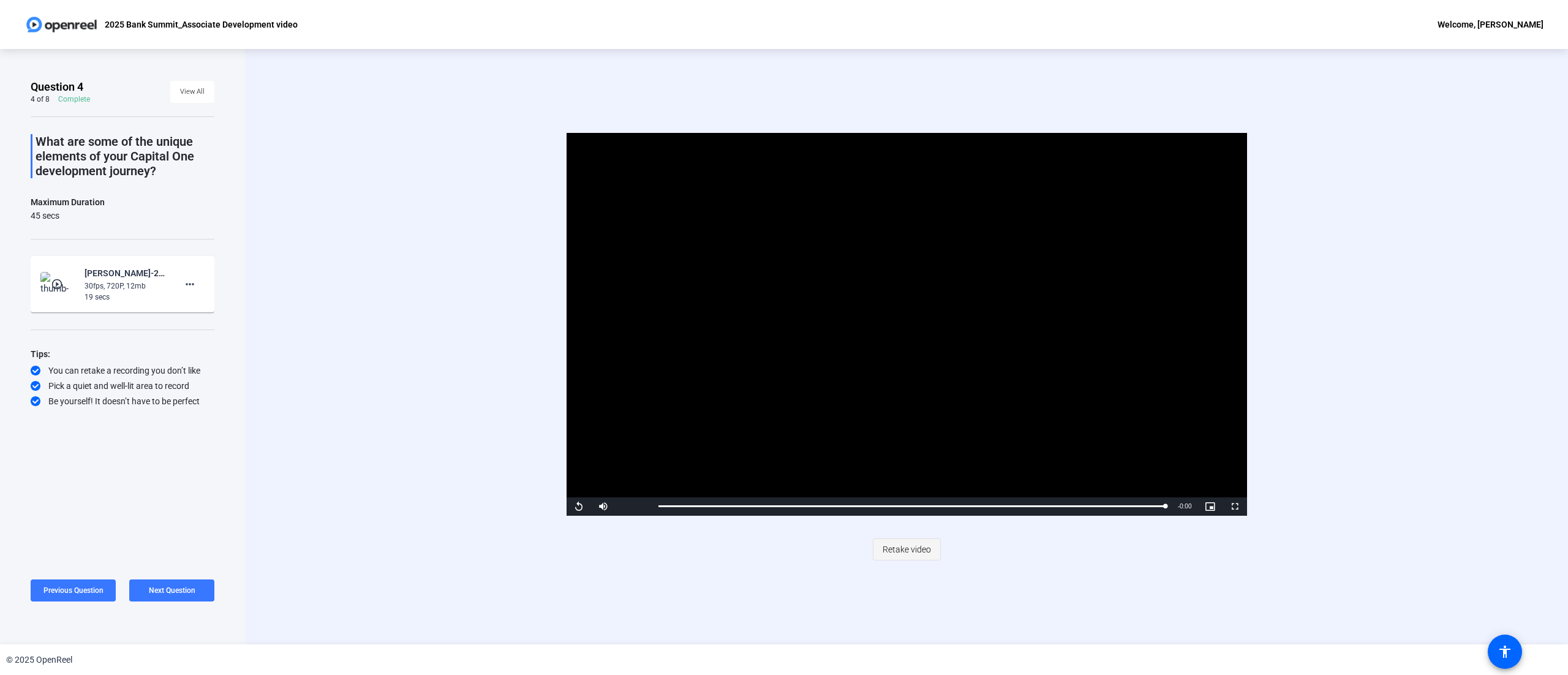 click on "Retake video" 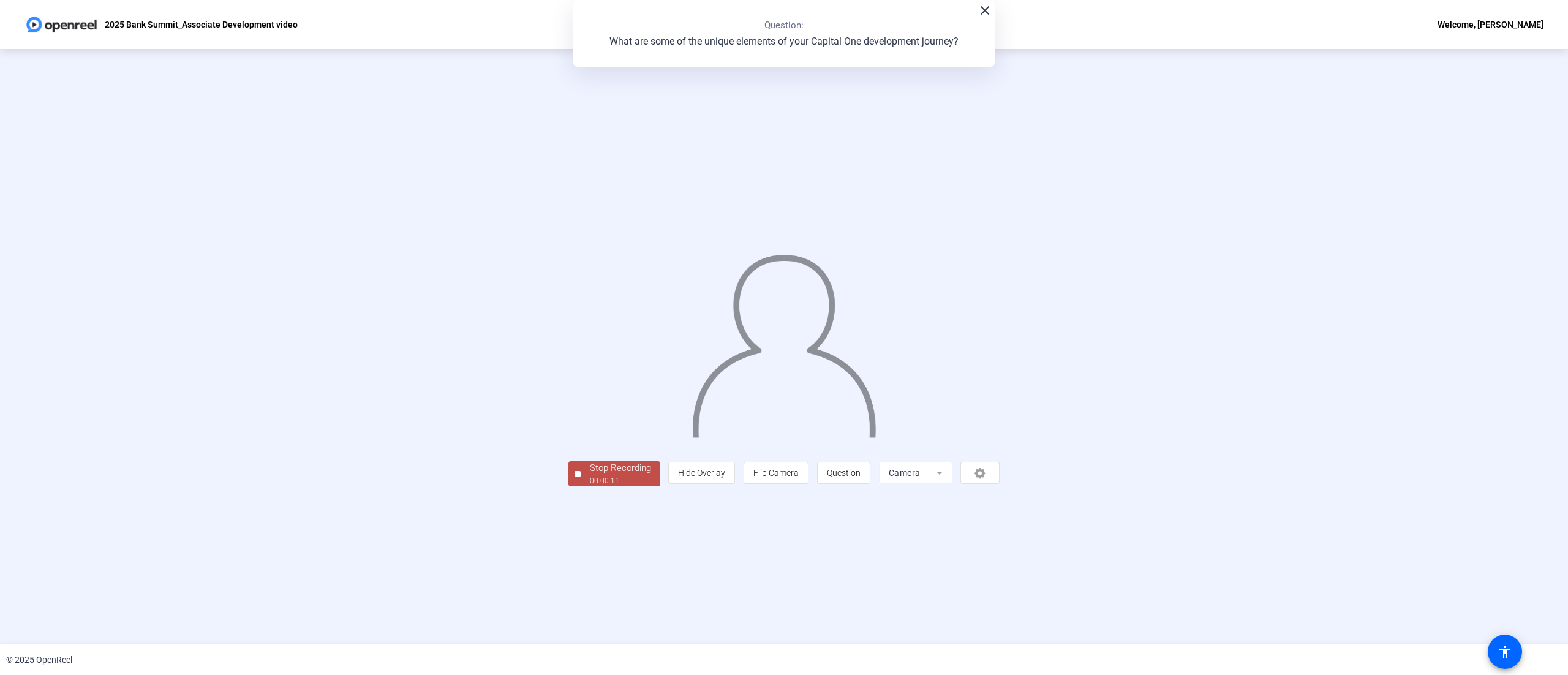 click on "Stop Recording" 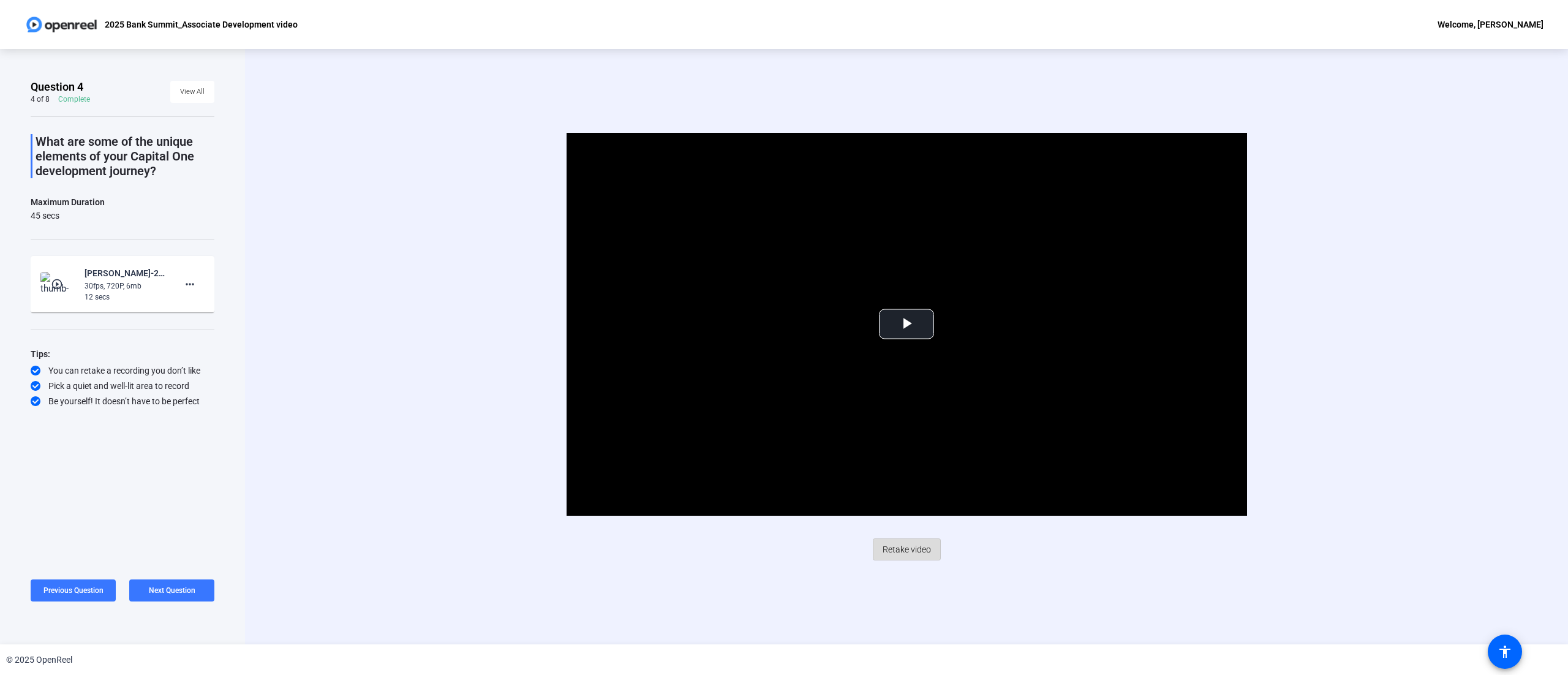 click on "Retake video" 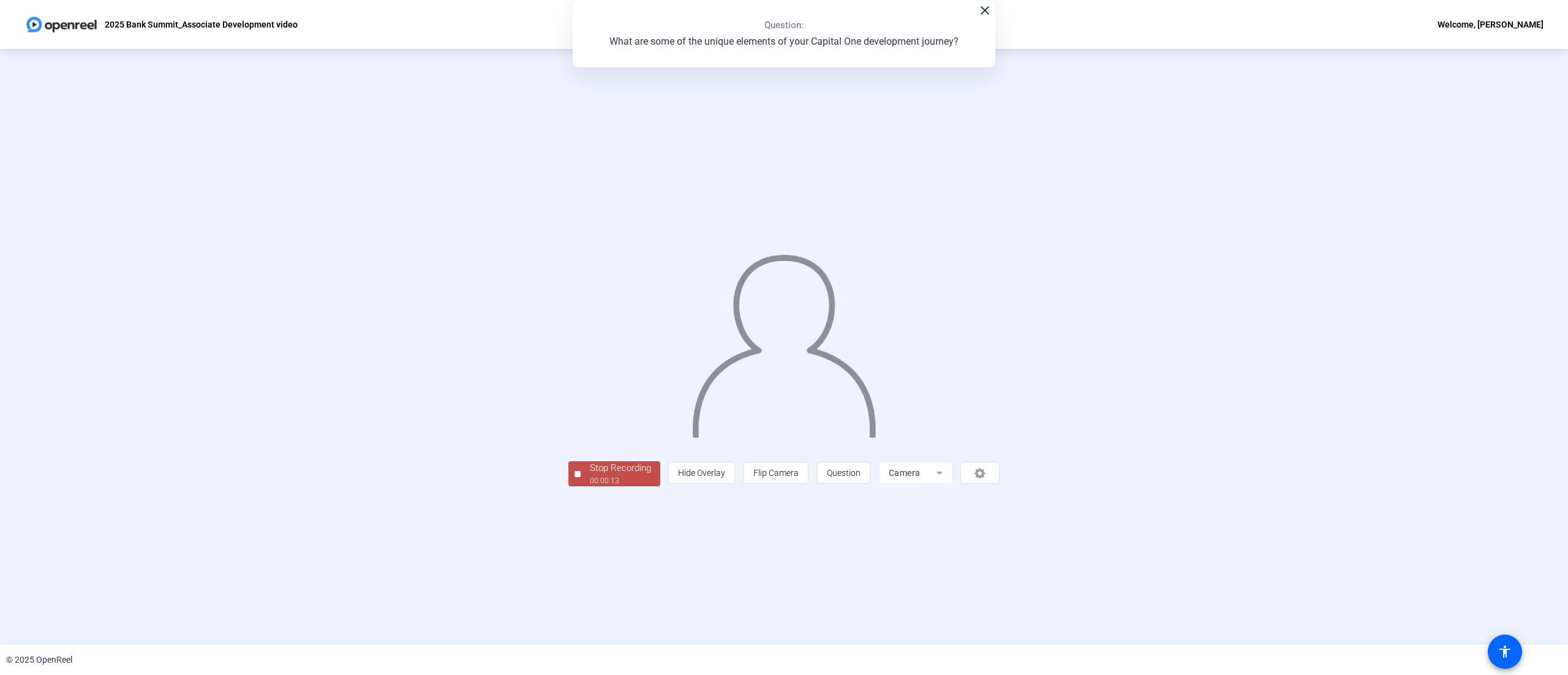 click on "00:00:13" 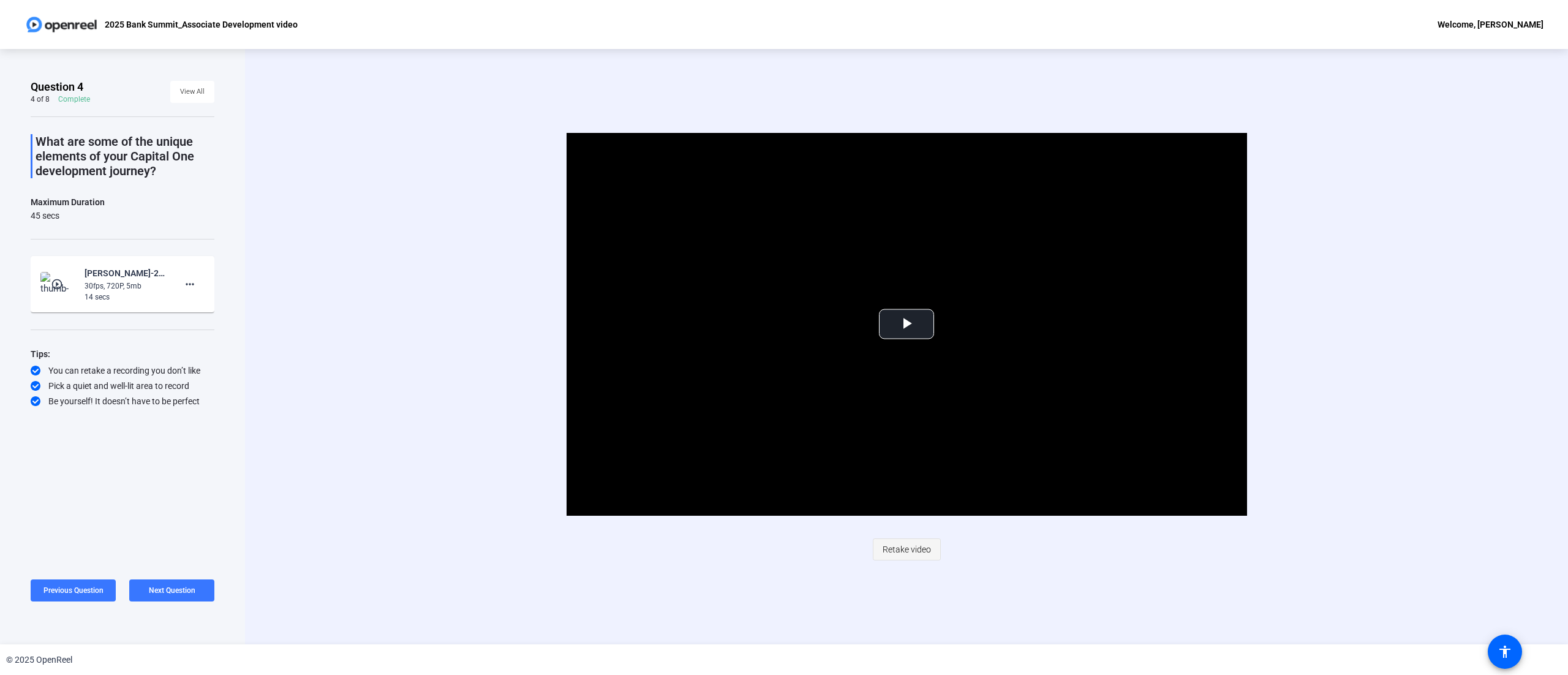 click 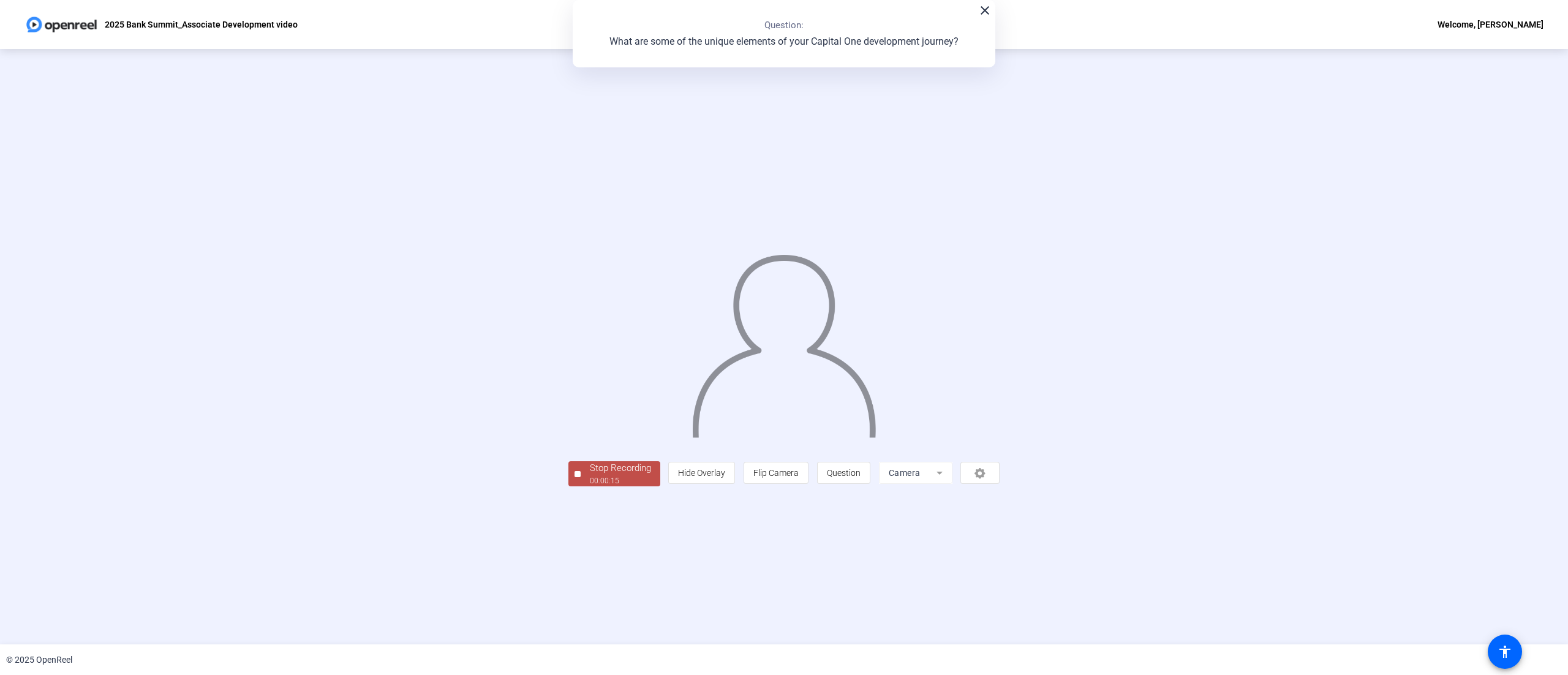 click on "Stop Recording" 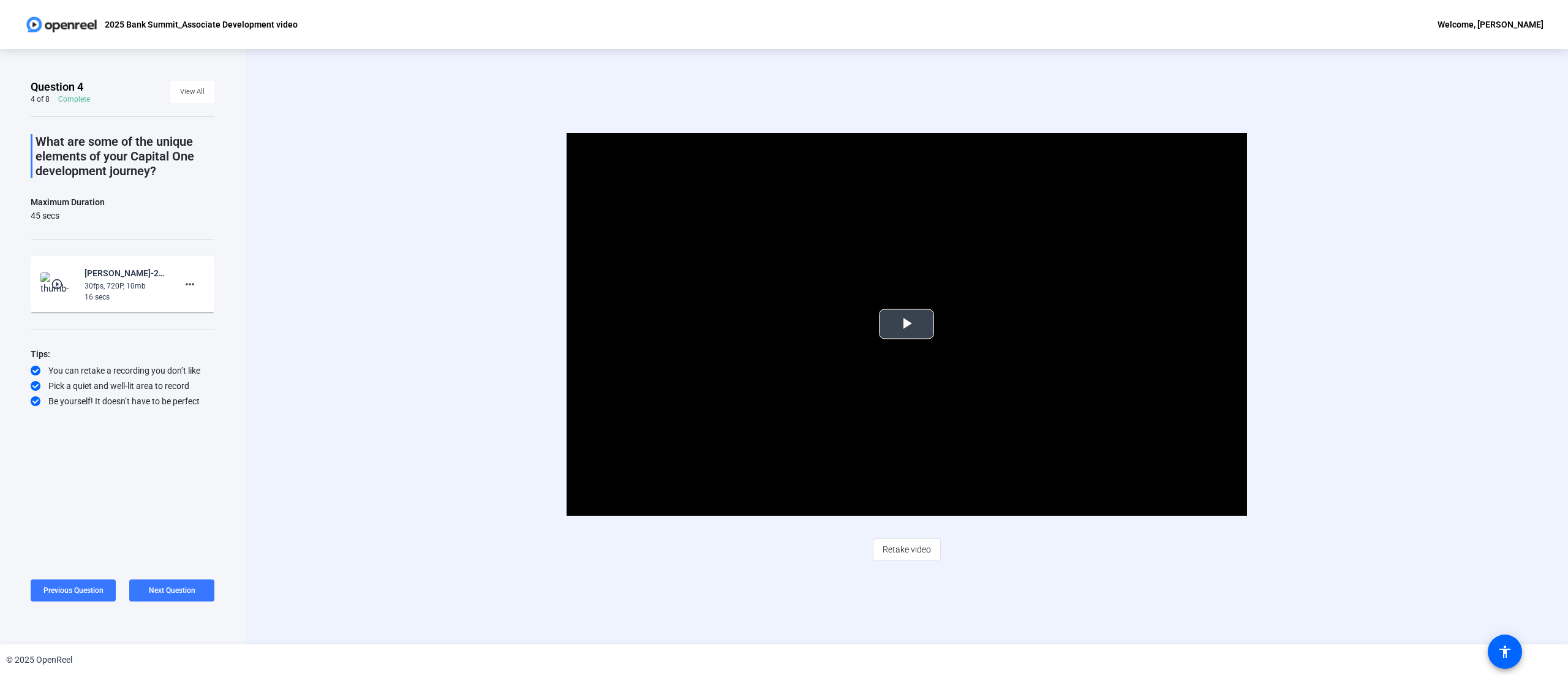 click at bounding box center [907, 324] 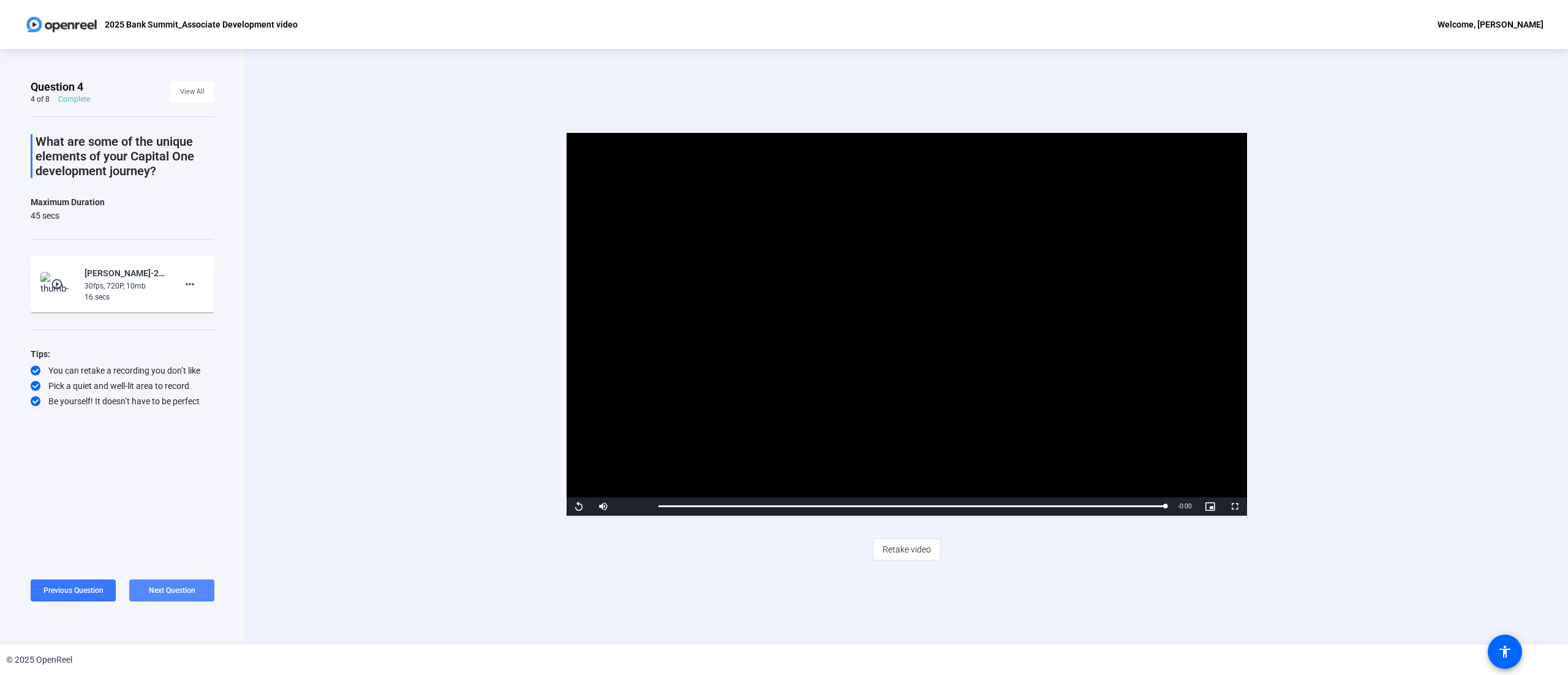 click on "Next Question" 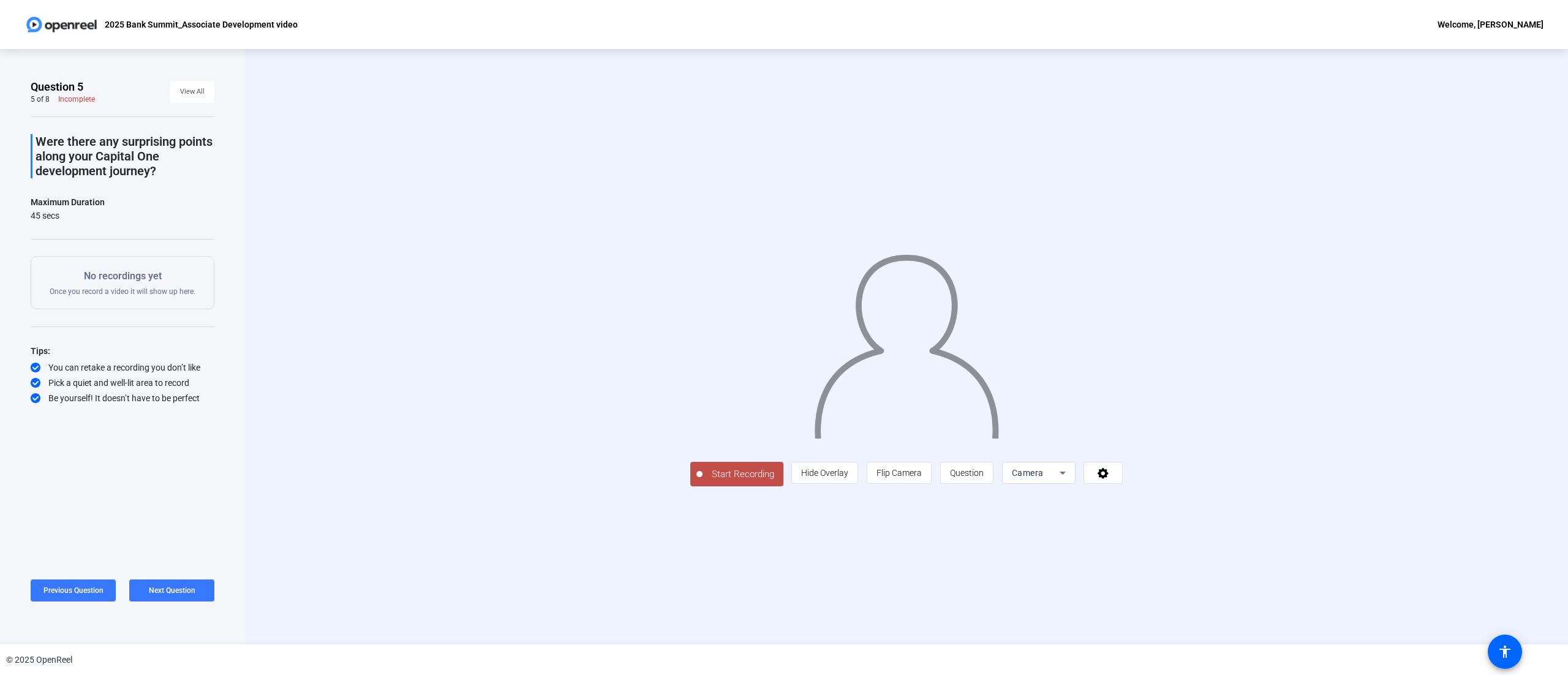 click on "Start Recording" 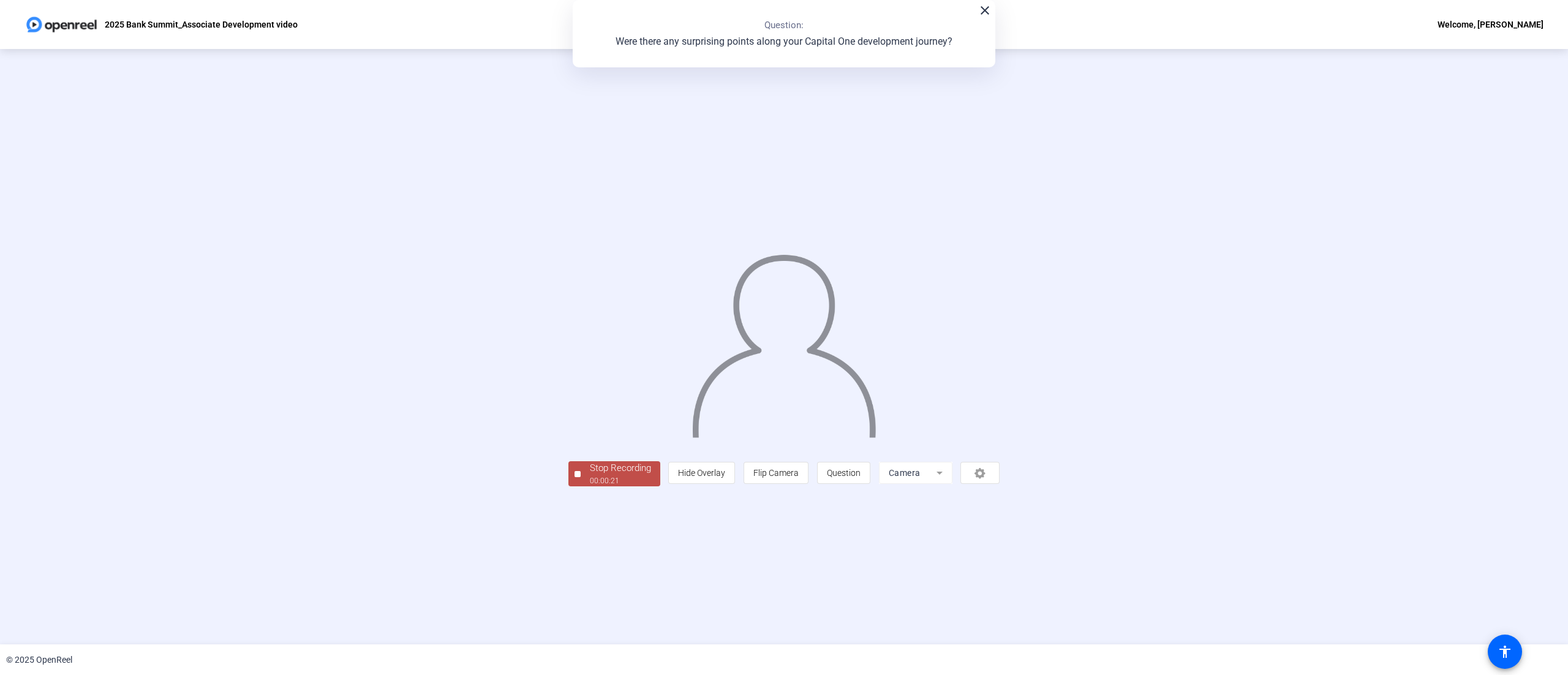 click on "Stop Recording" 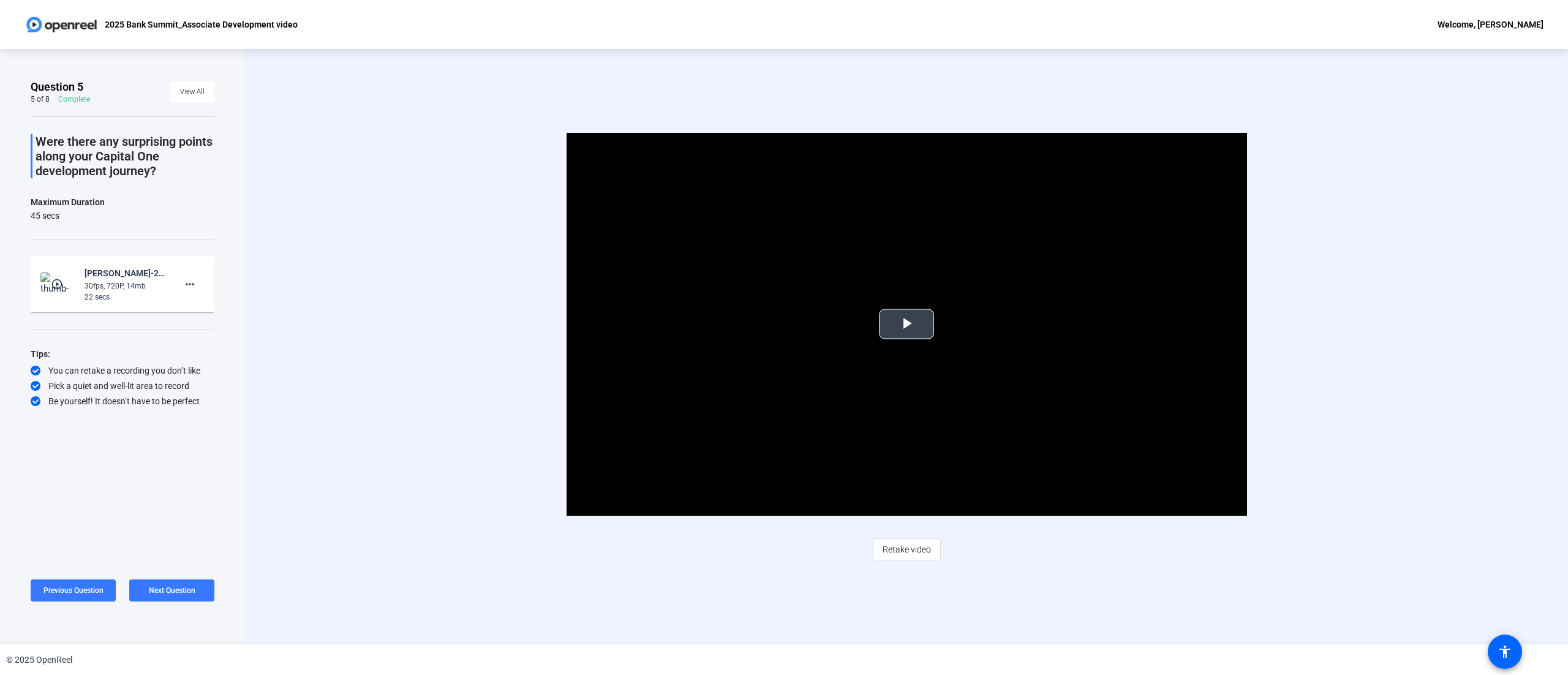 click at bounding box center [907, 324] 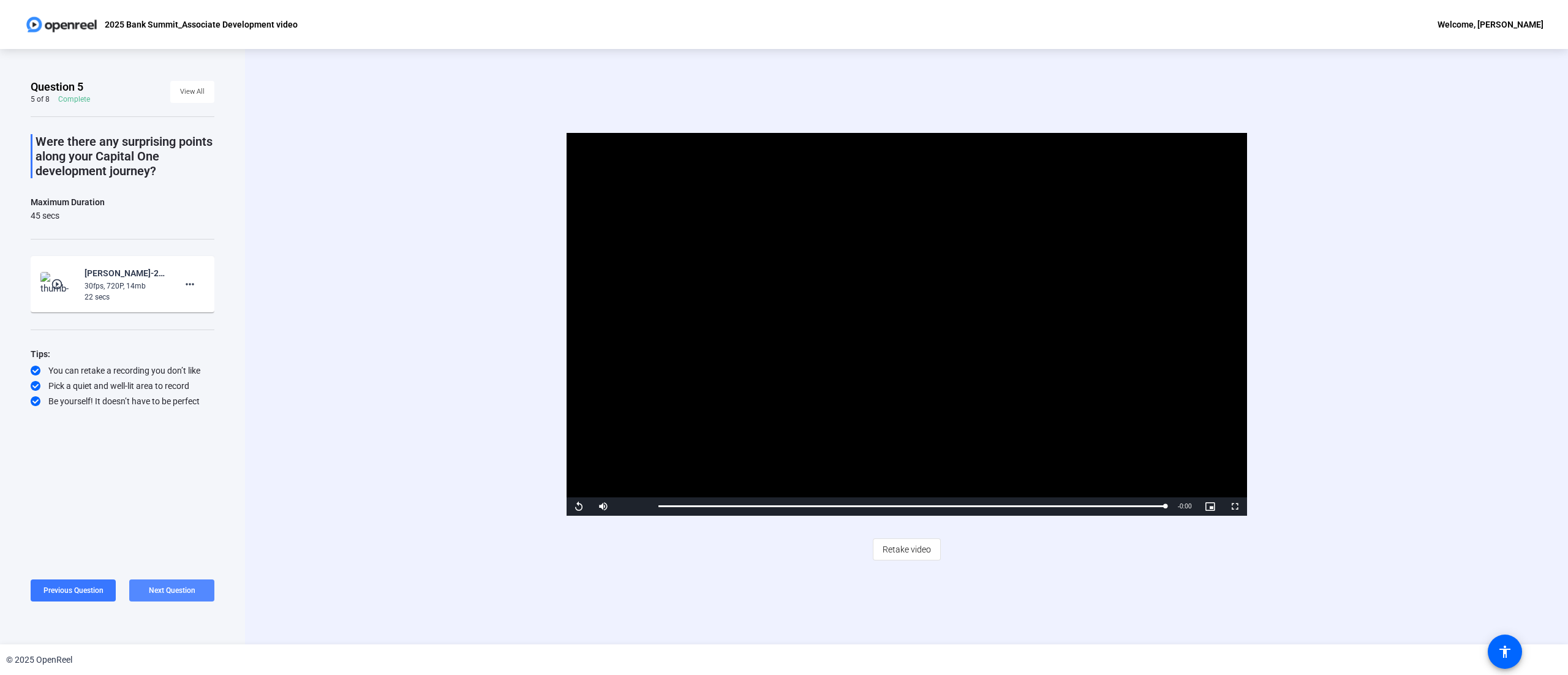 click on "Next Question" 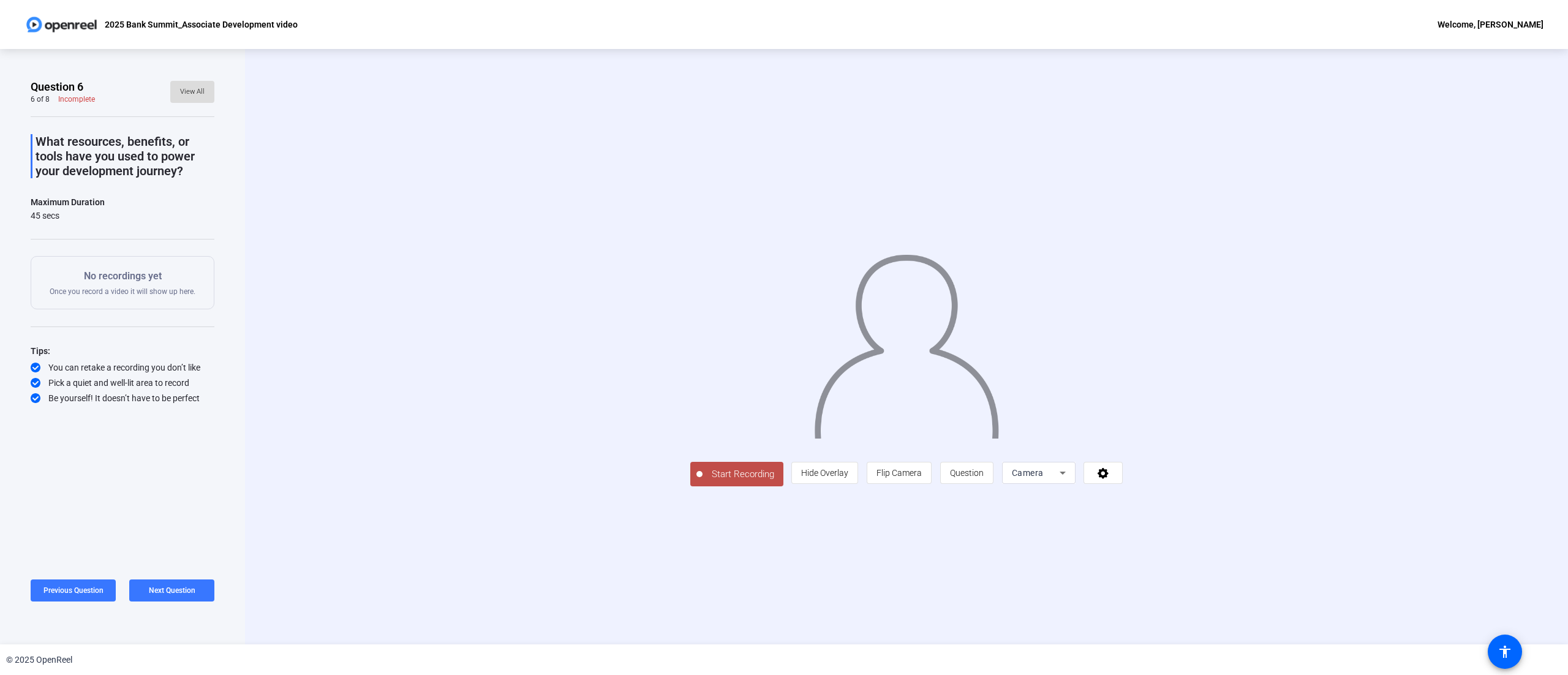 click on "View All" 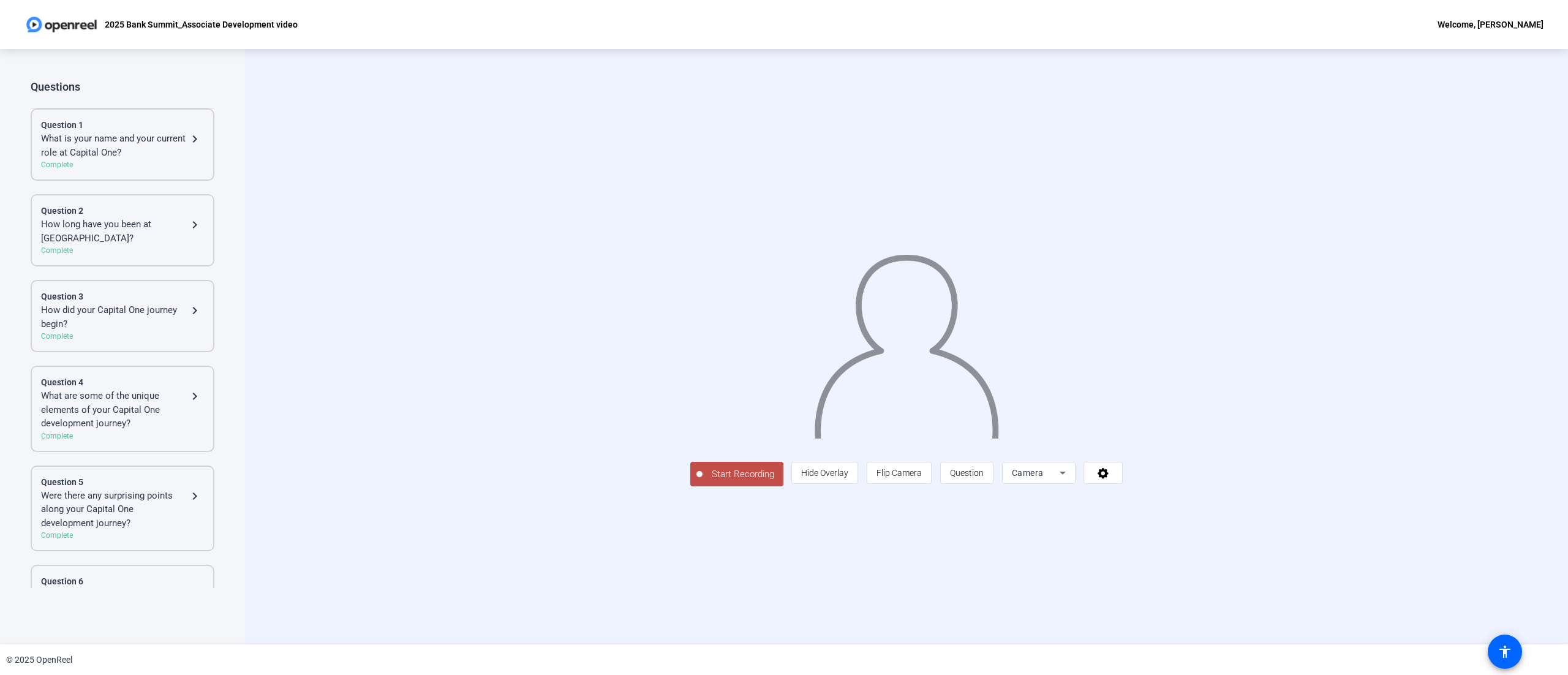 scroll, scrollTop: 268, scrollLeft: 0, axis: vertical 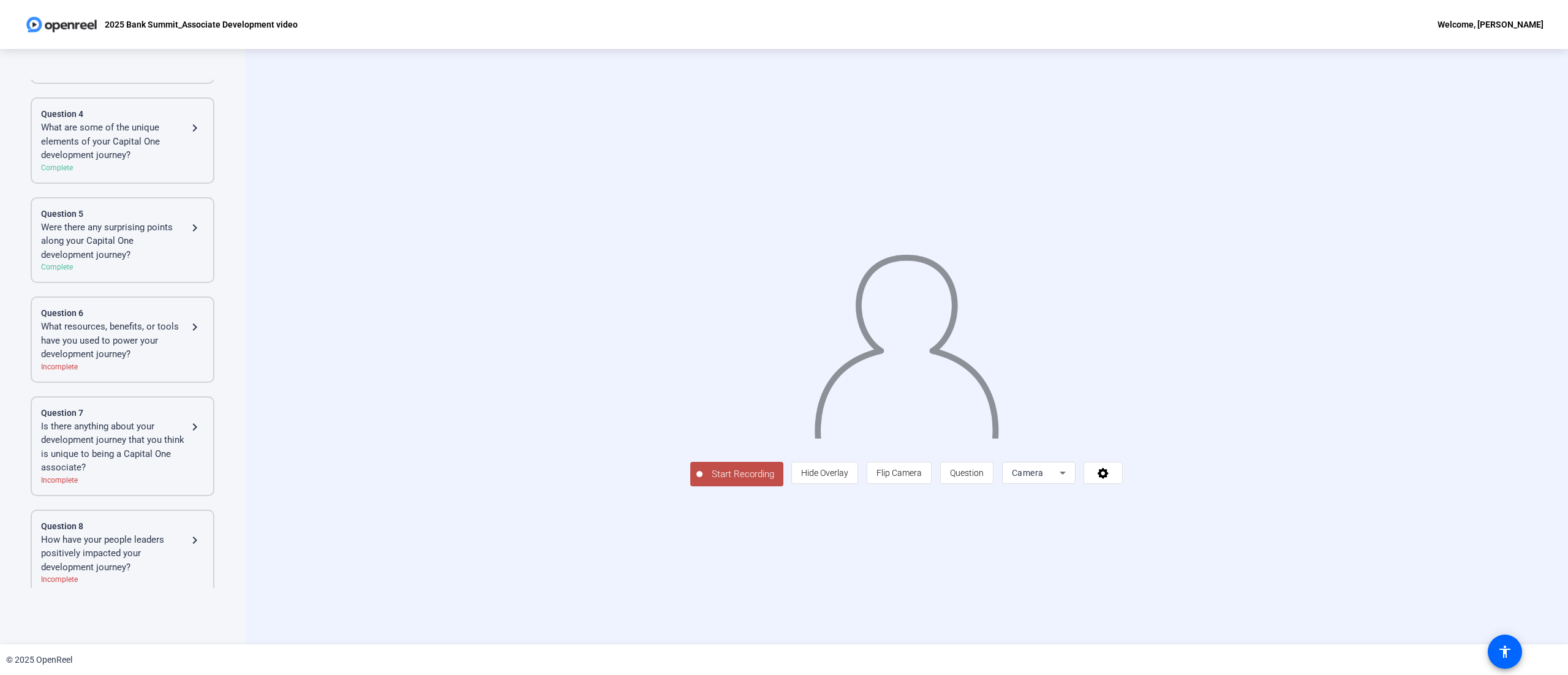 click on "Start Recording" 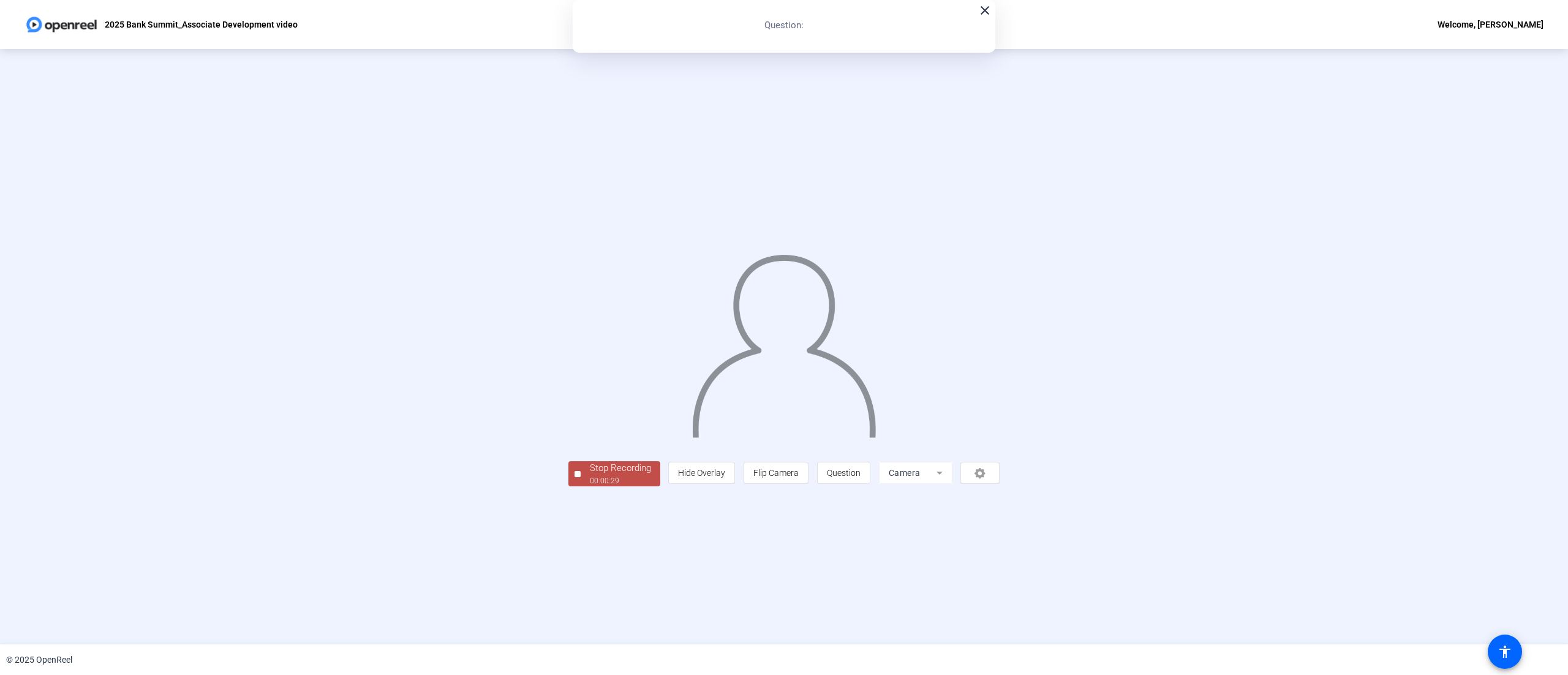 click on "00:00:29" 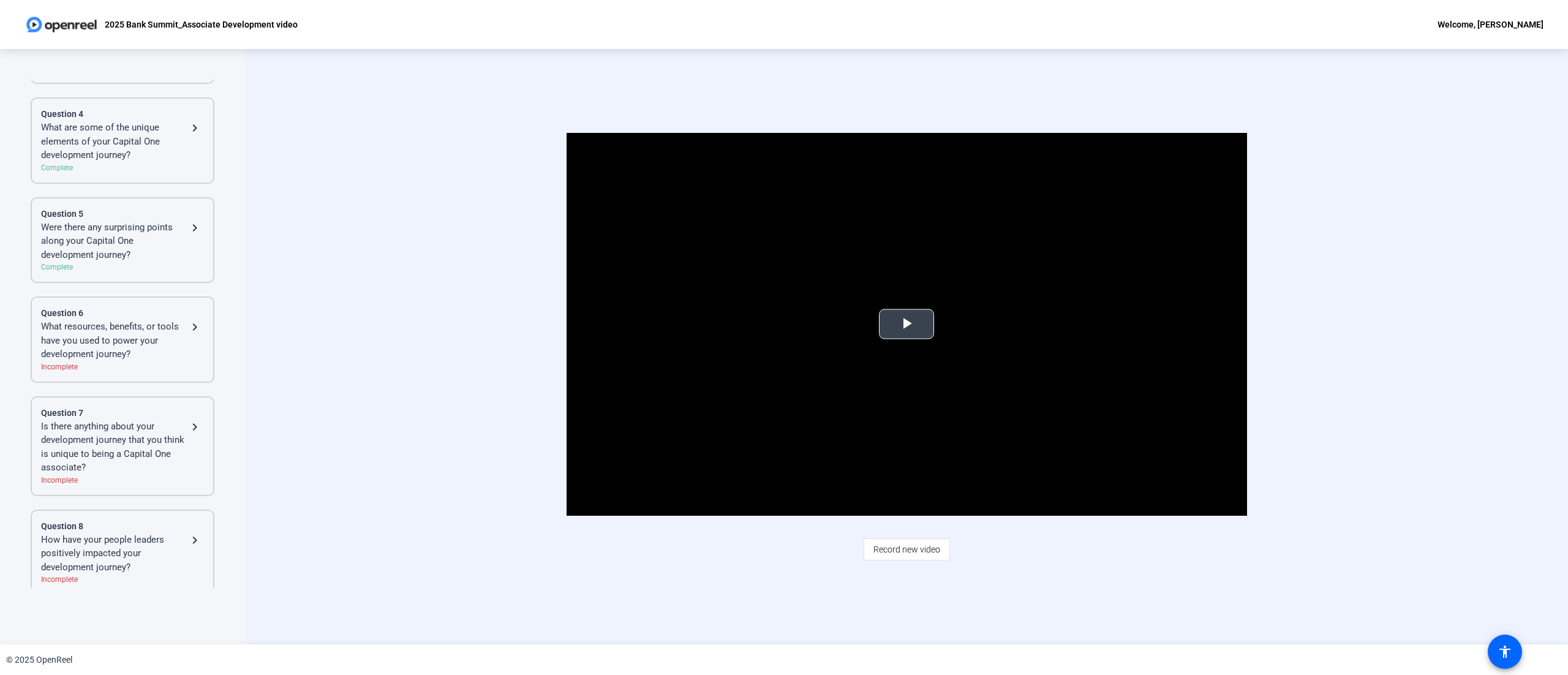 click at bounding box center (907, 324) 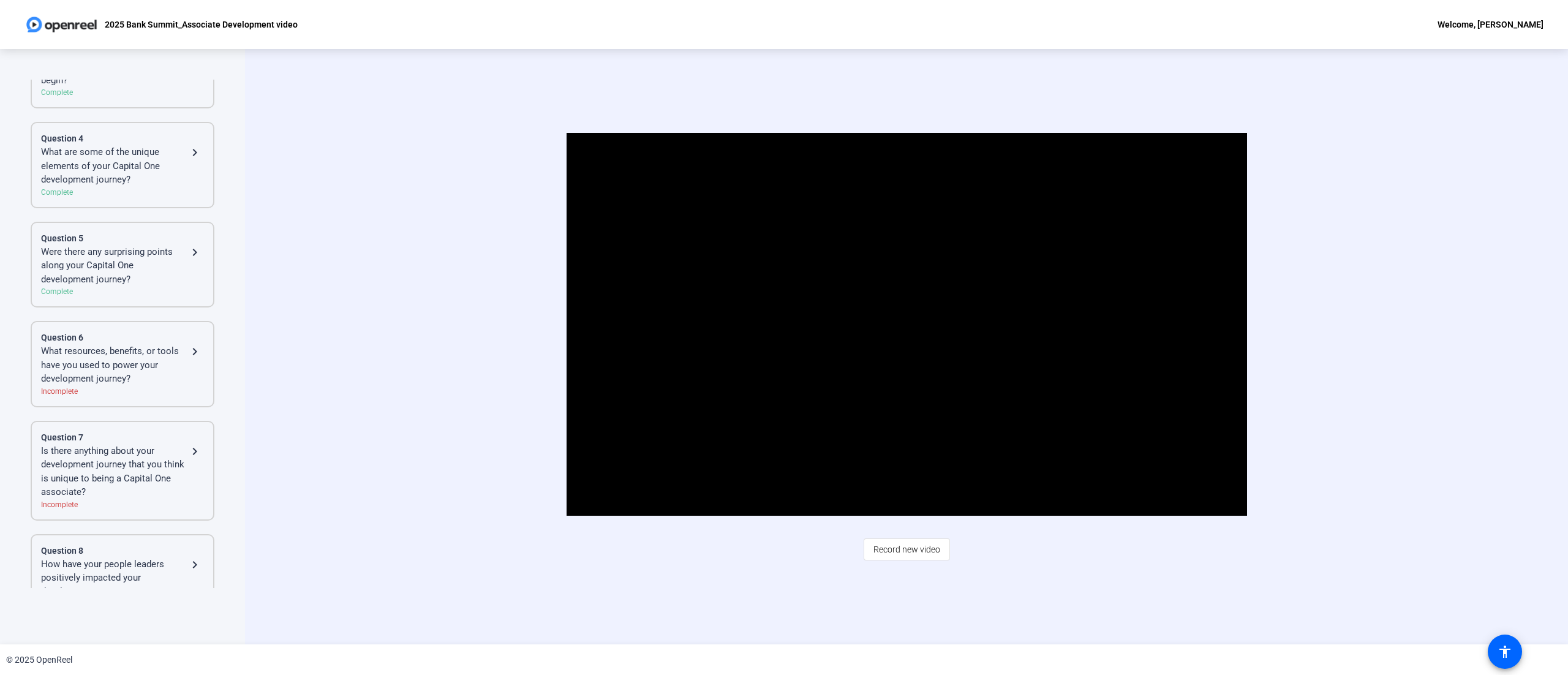 scroll, scrollTop: 245, scrollLeft: 0, axis: vertical 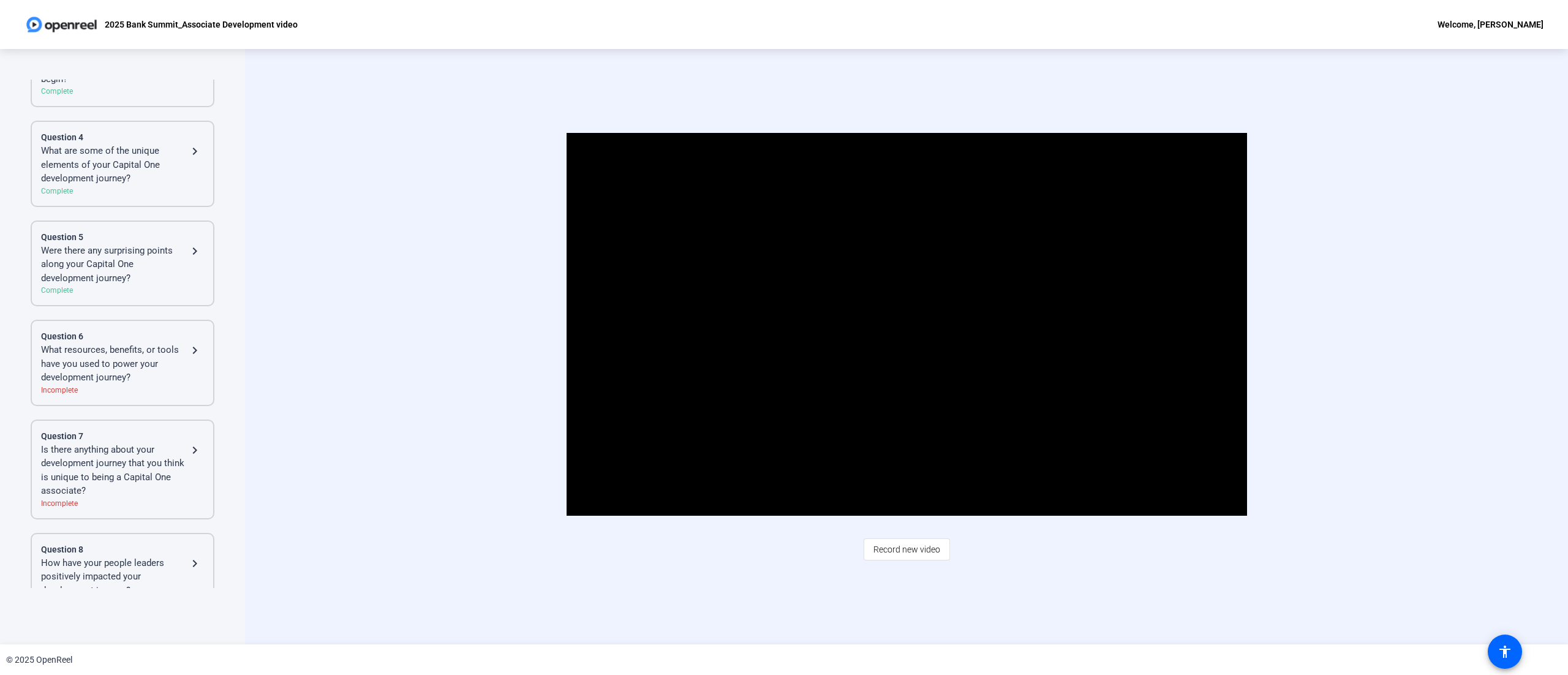 click on "What resources, benefits, or tools have you used to power your development journey?" 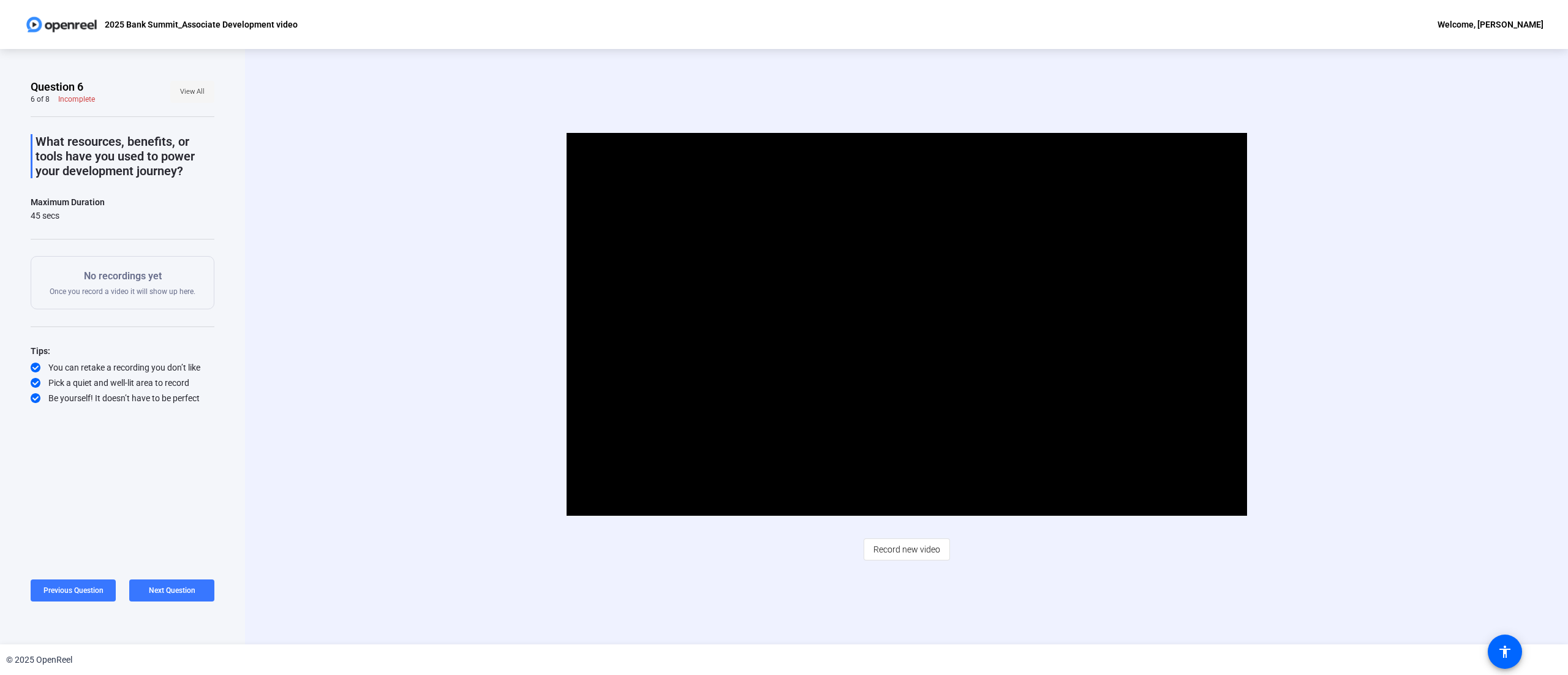 click 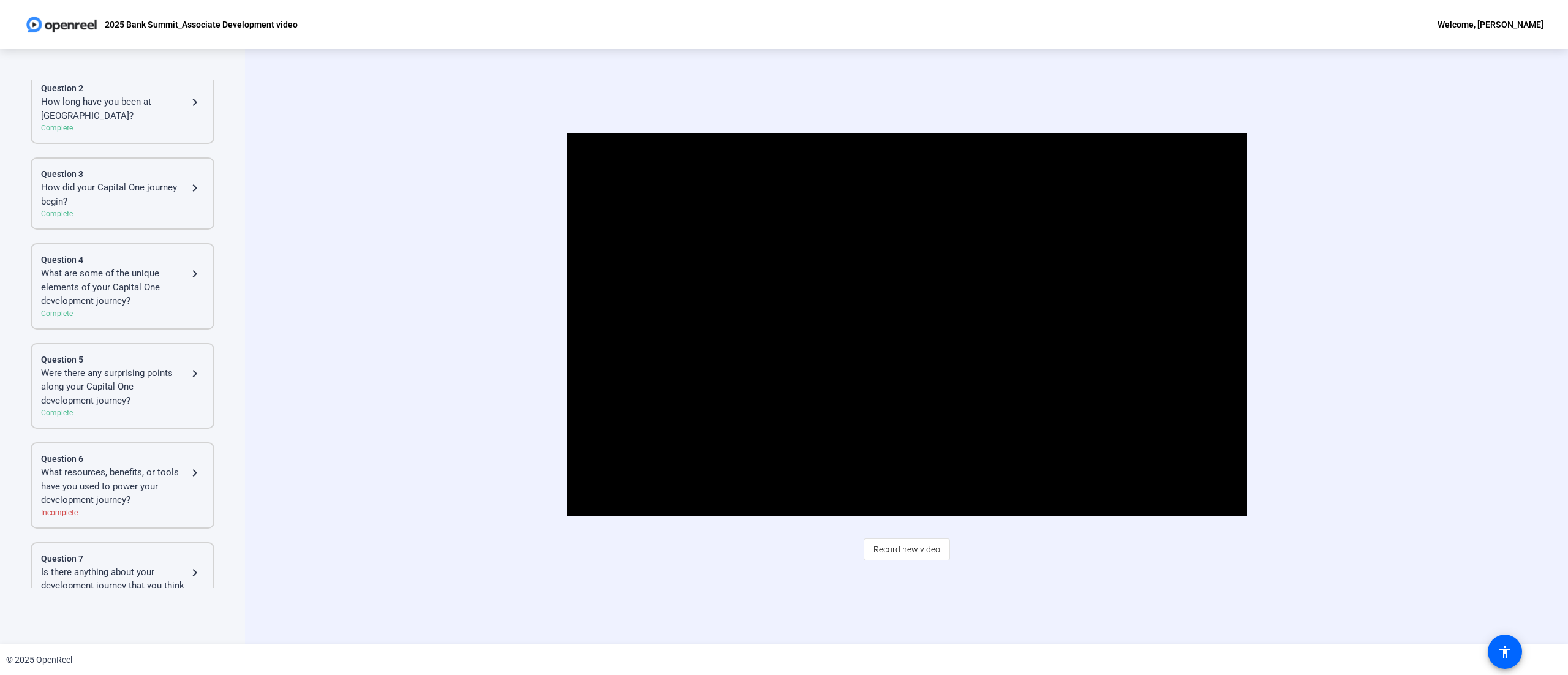 scroll, scrollTop: 0, scrollLeft: 0, axis: both 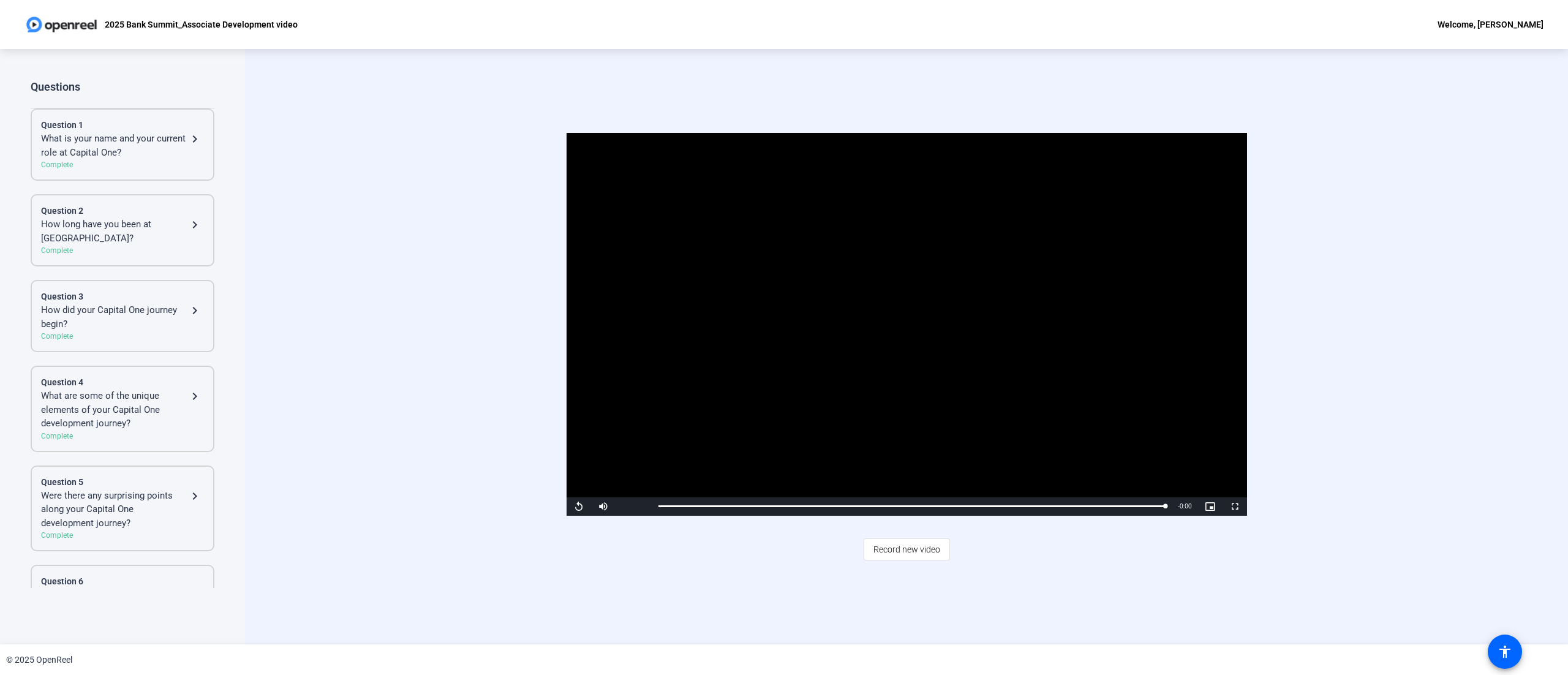 click on "What is your name and your current role at Capital One?" 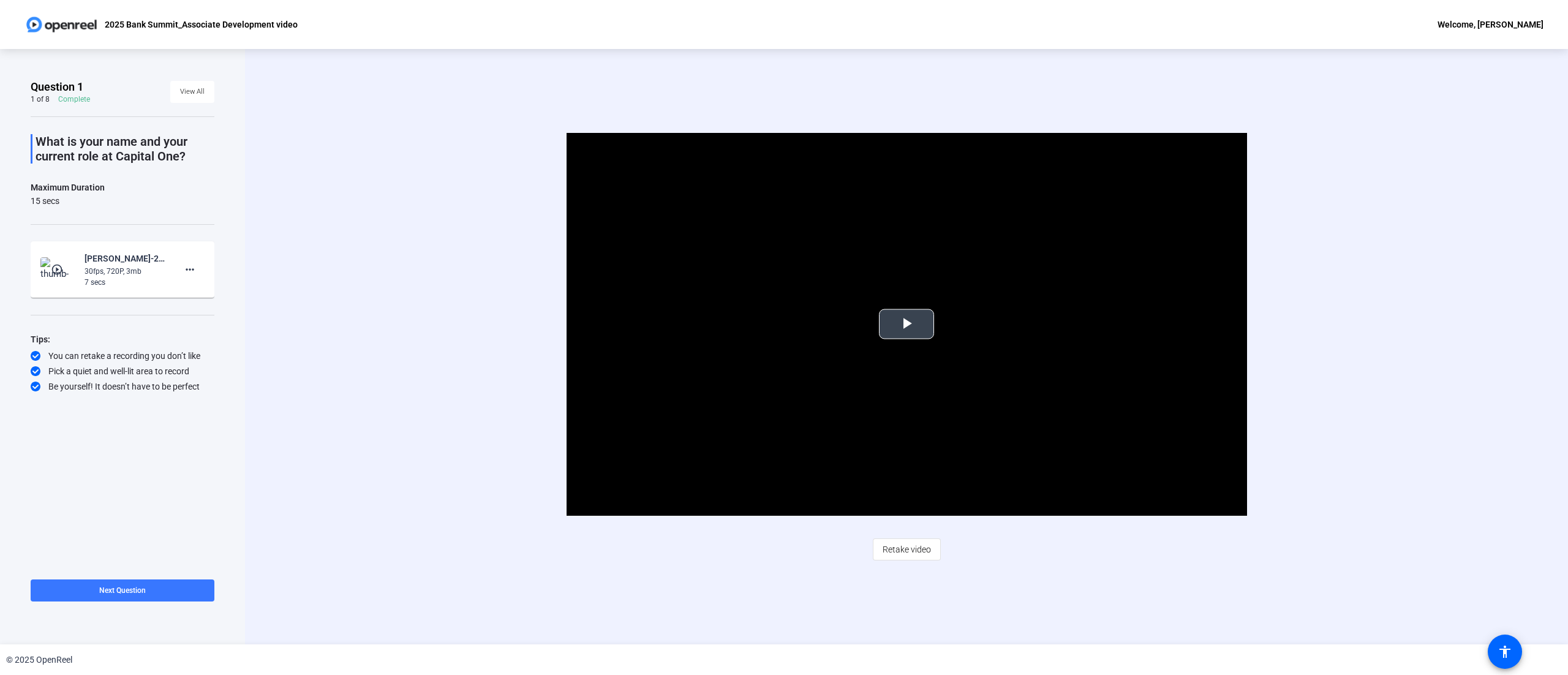 click at bounding box center [907, 324] 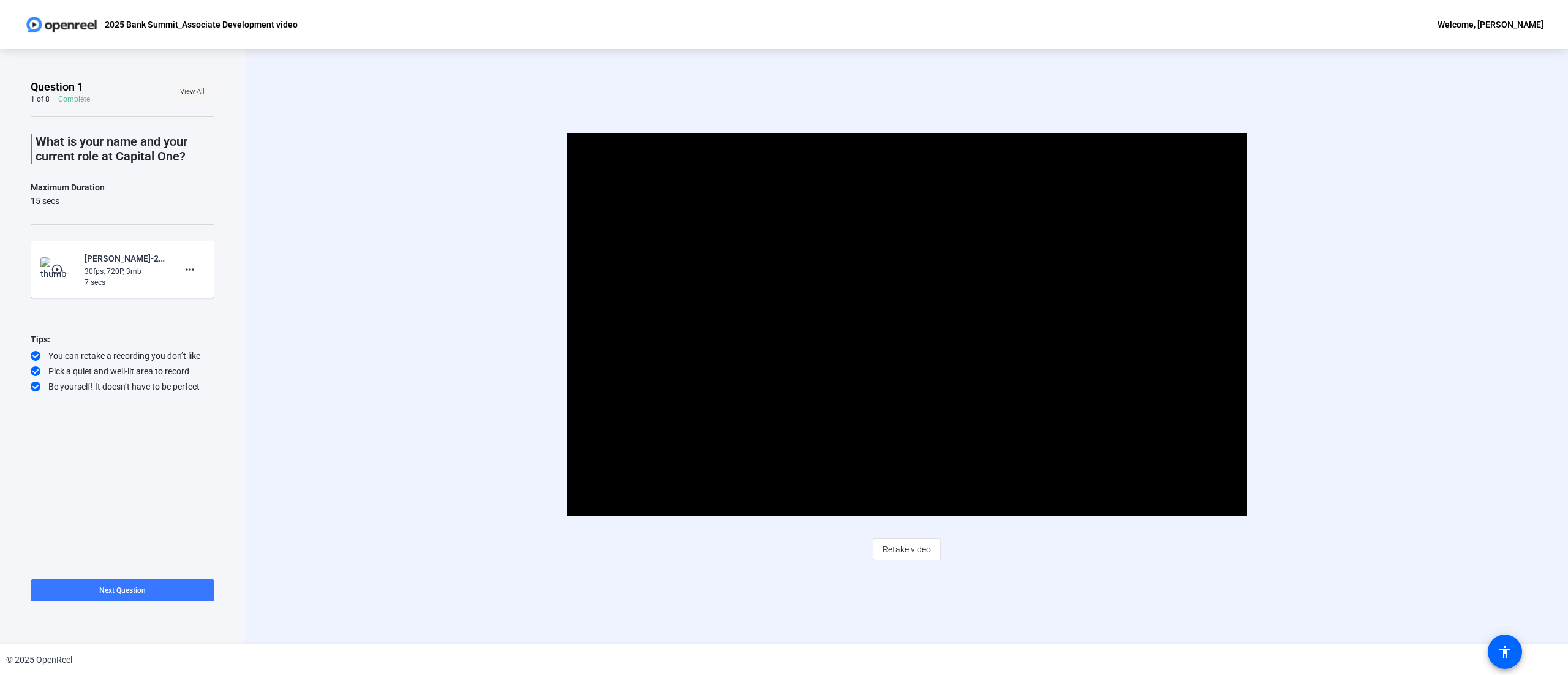 click on "View All" 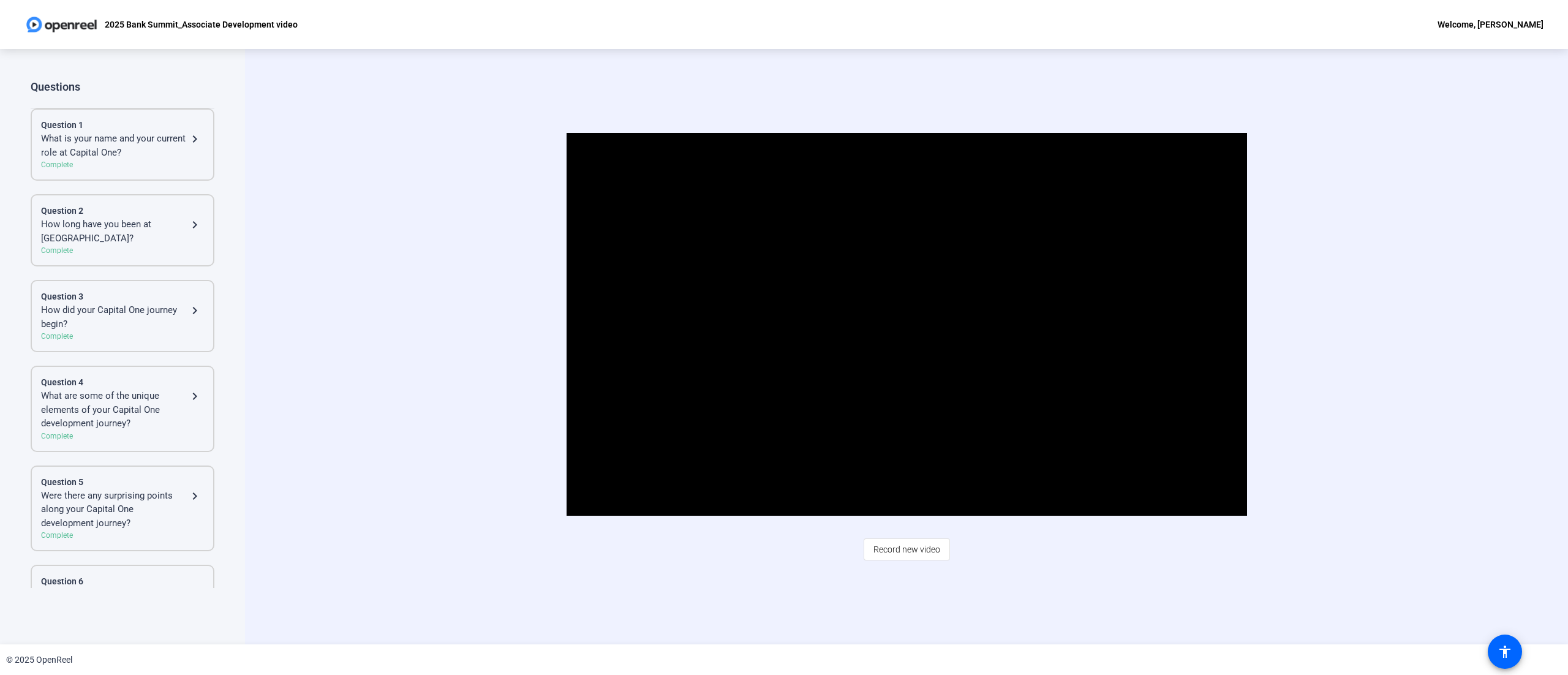 click on "How long have you been at [GEOGRAPHIC_DATA]?" 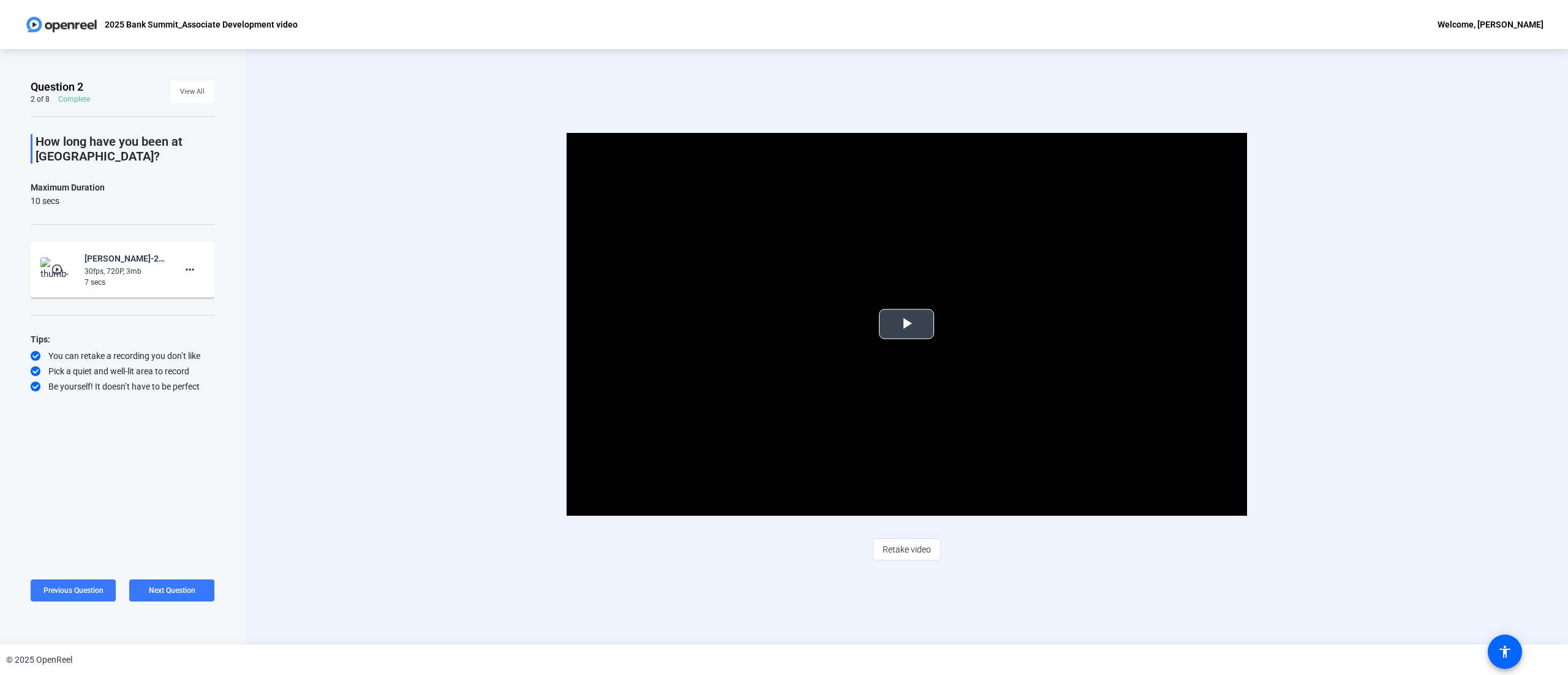 click at bounding box center (907, 324) 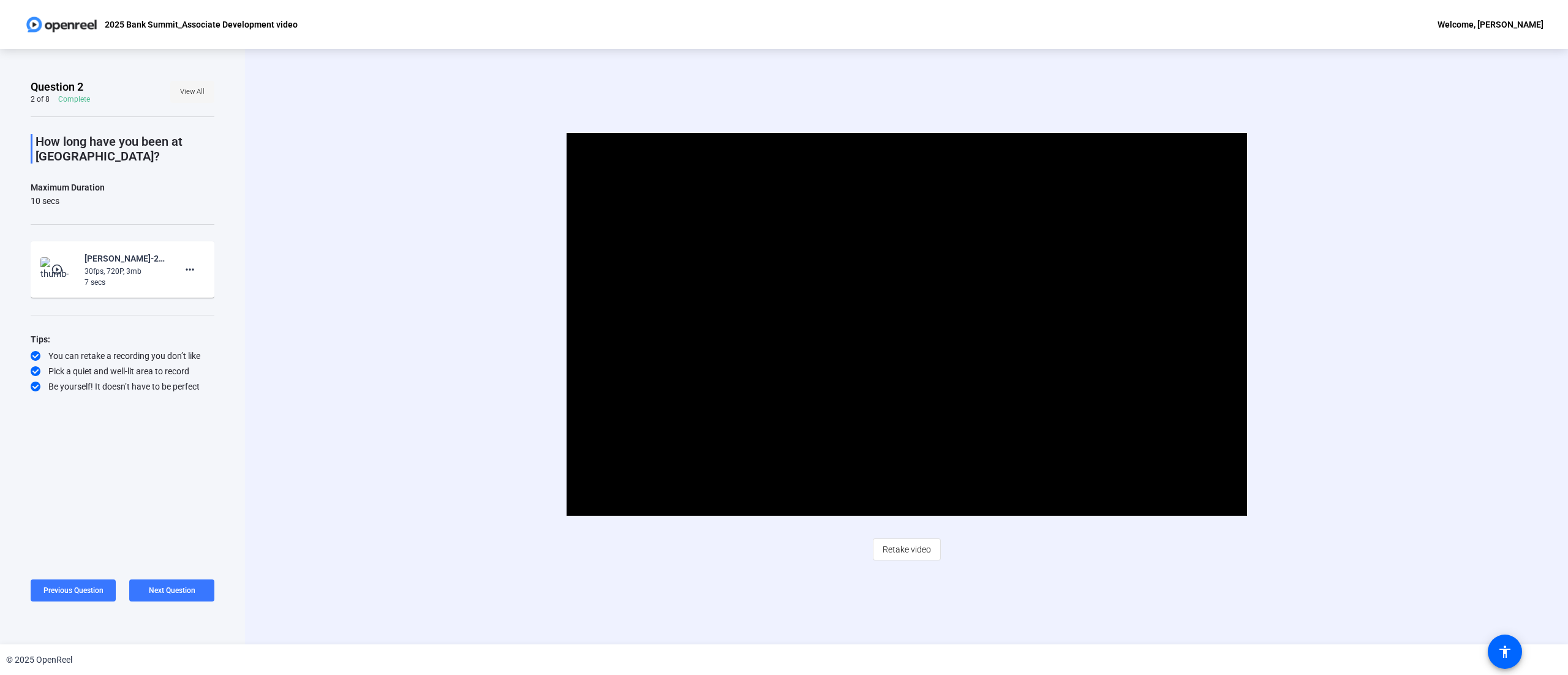 click on "View All" 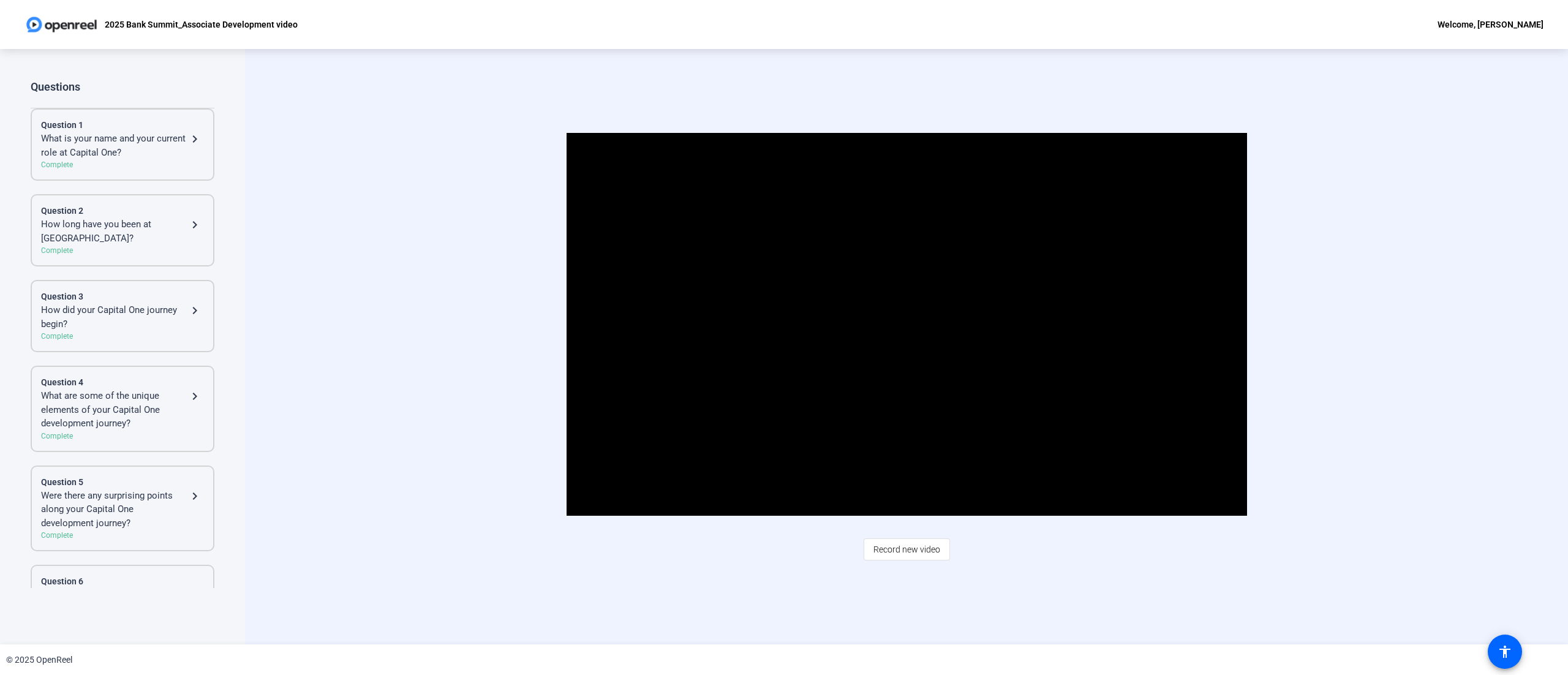 click on "Complete" 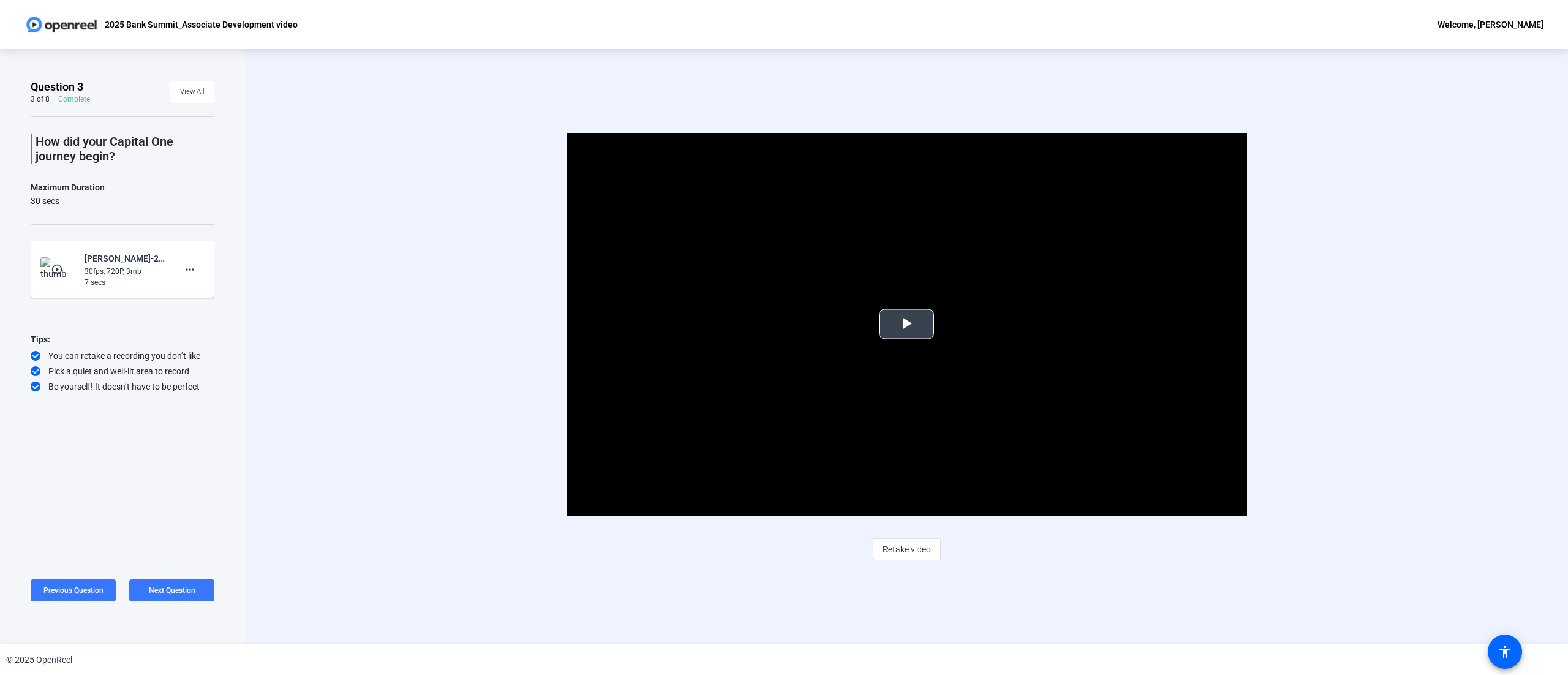 click at bounding box center [907, 324] 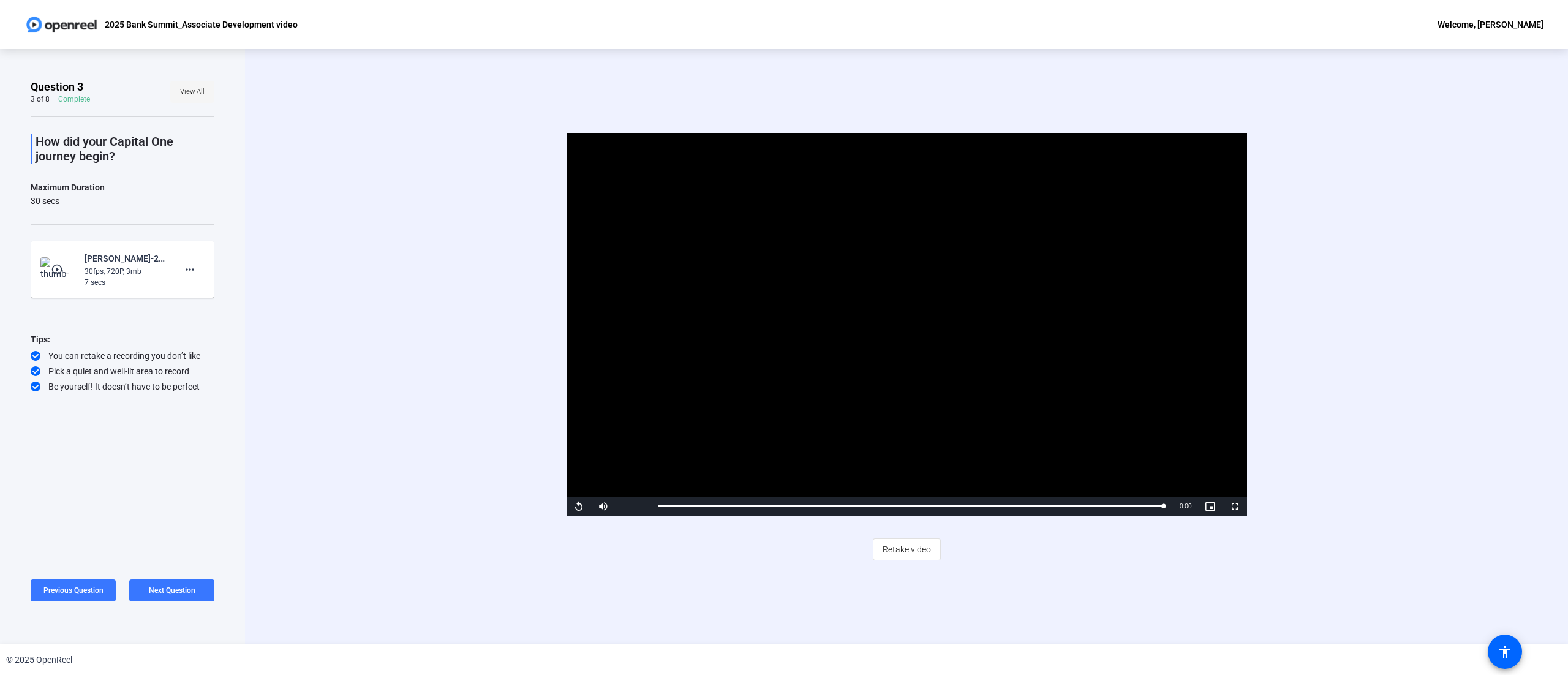click on "View All" 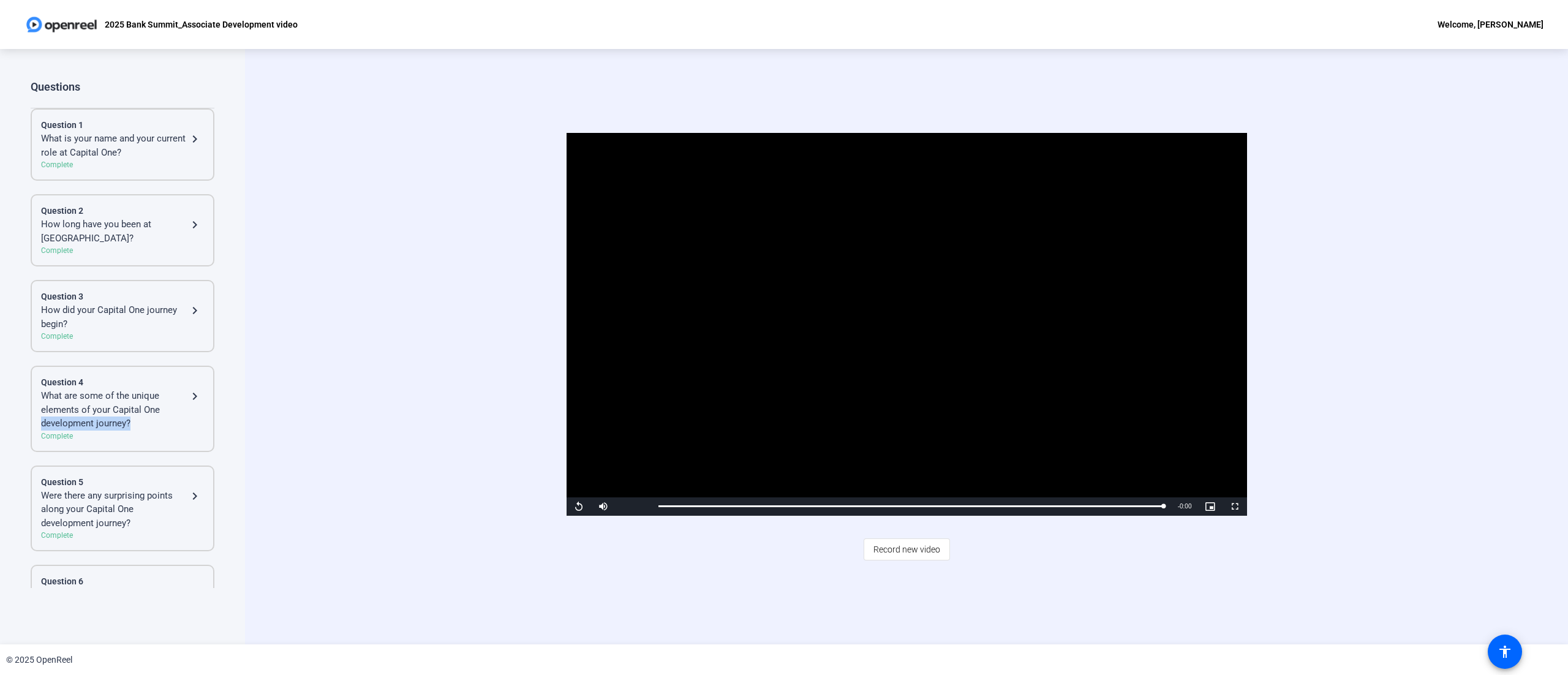 click on "What are some of the unique elements of your Capital One development journey?" 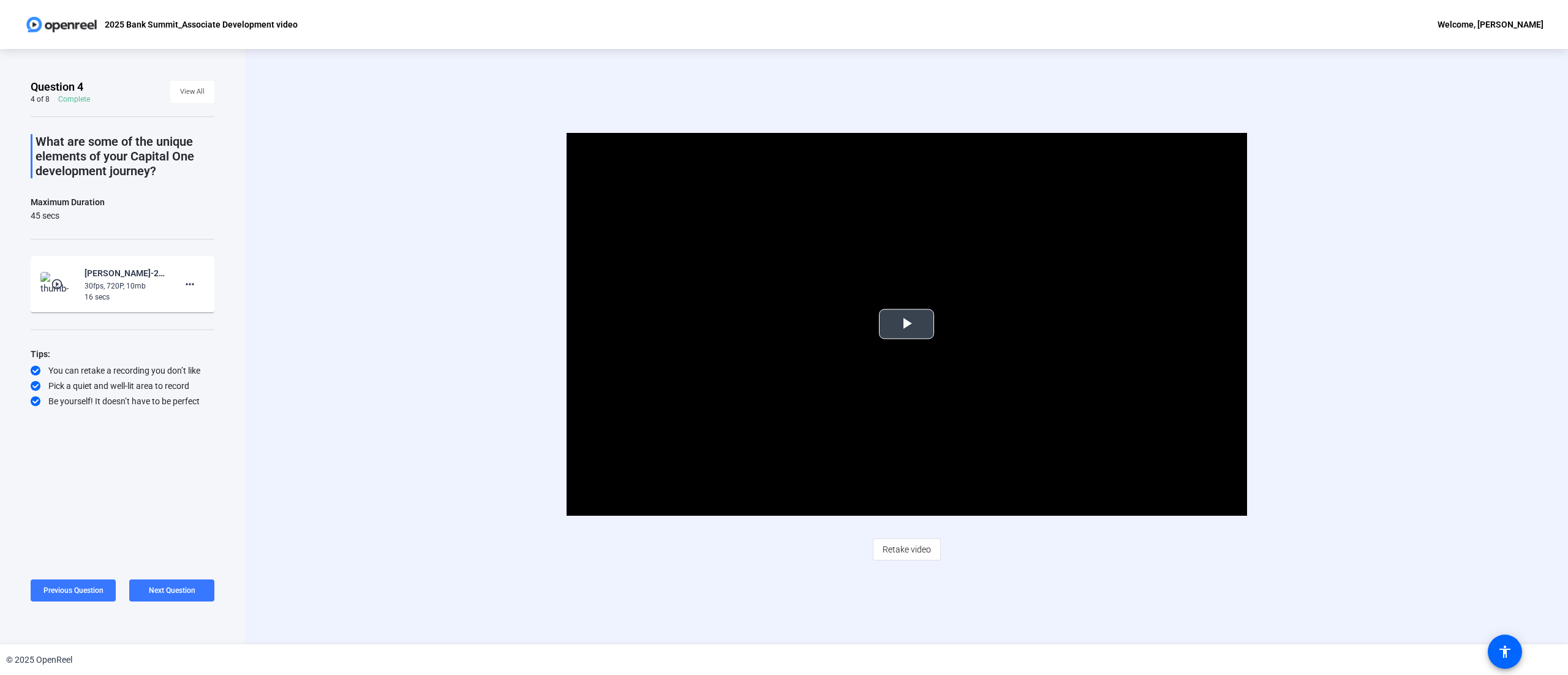 click at bounding box center [907, 324] 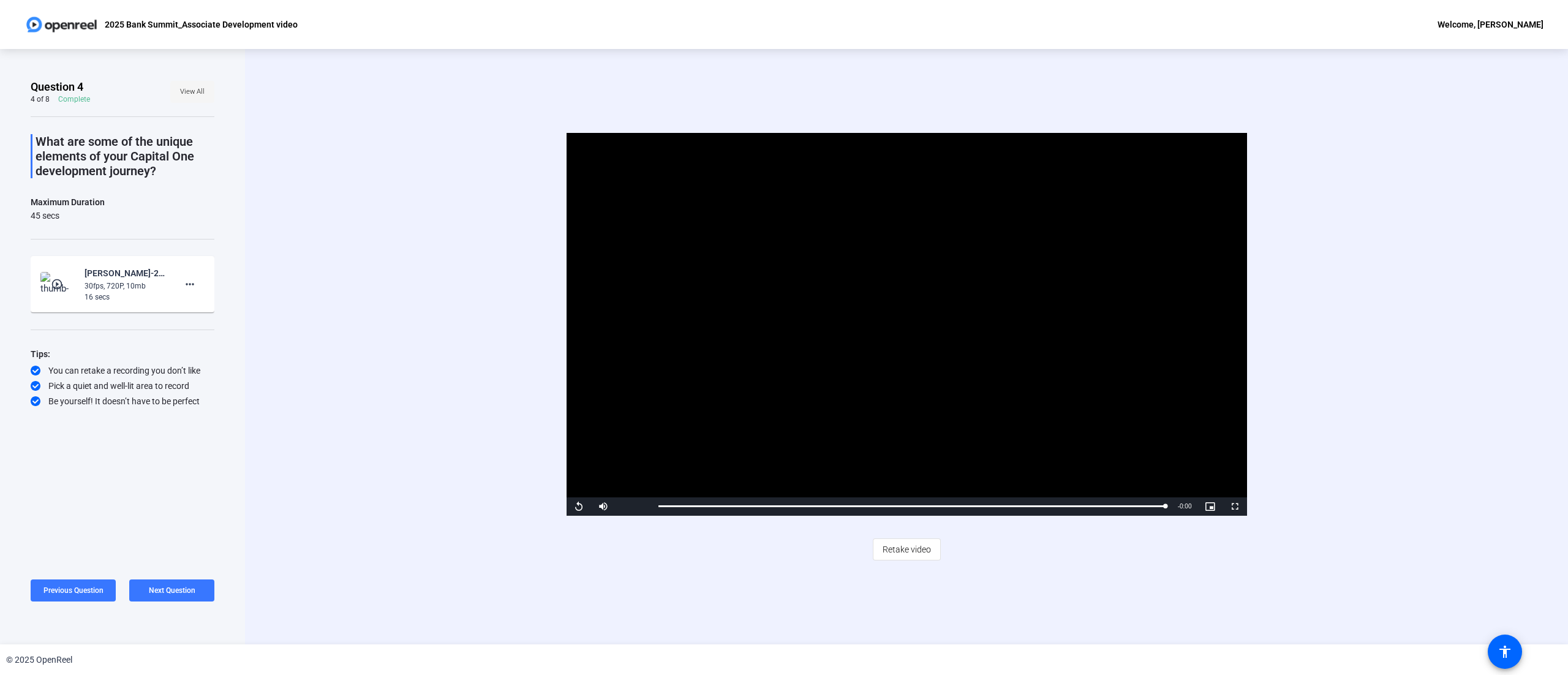 click on "View All" 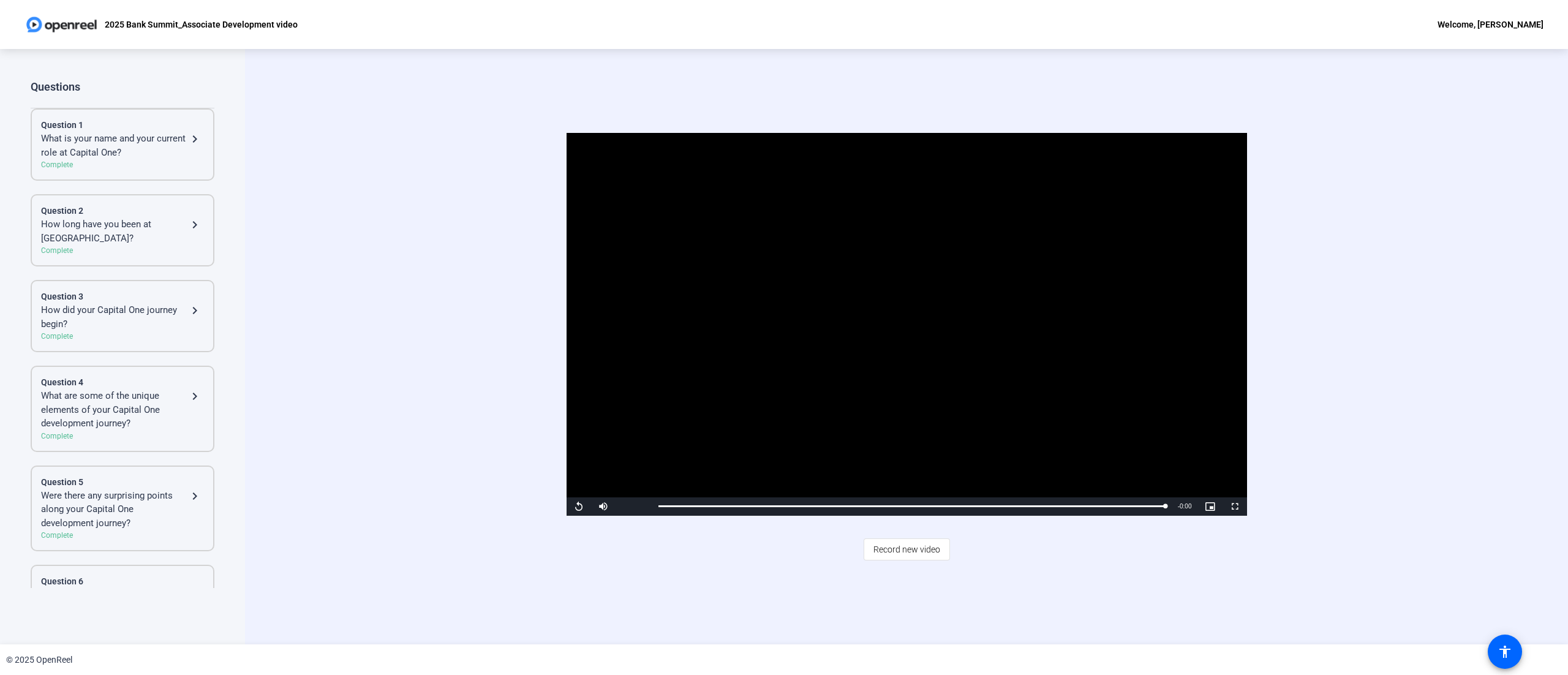 click on "Question 5 Were there any surprising points along   your Capital One development journey? navigate_next  Complete" 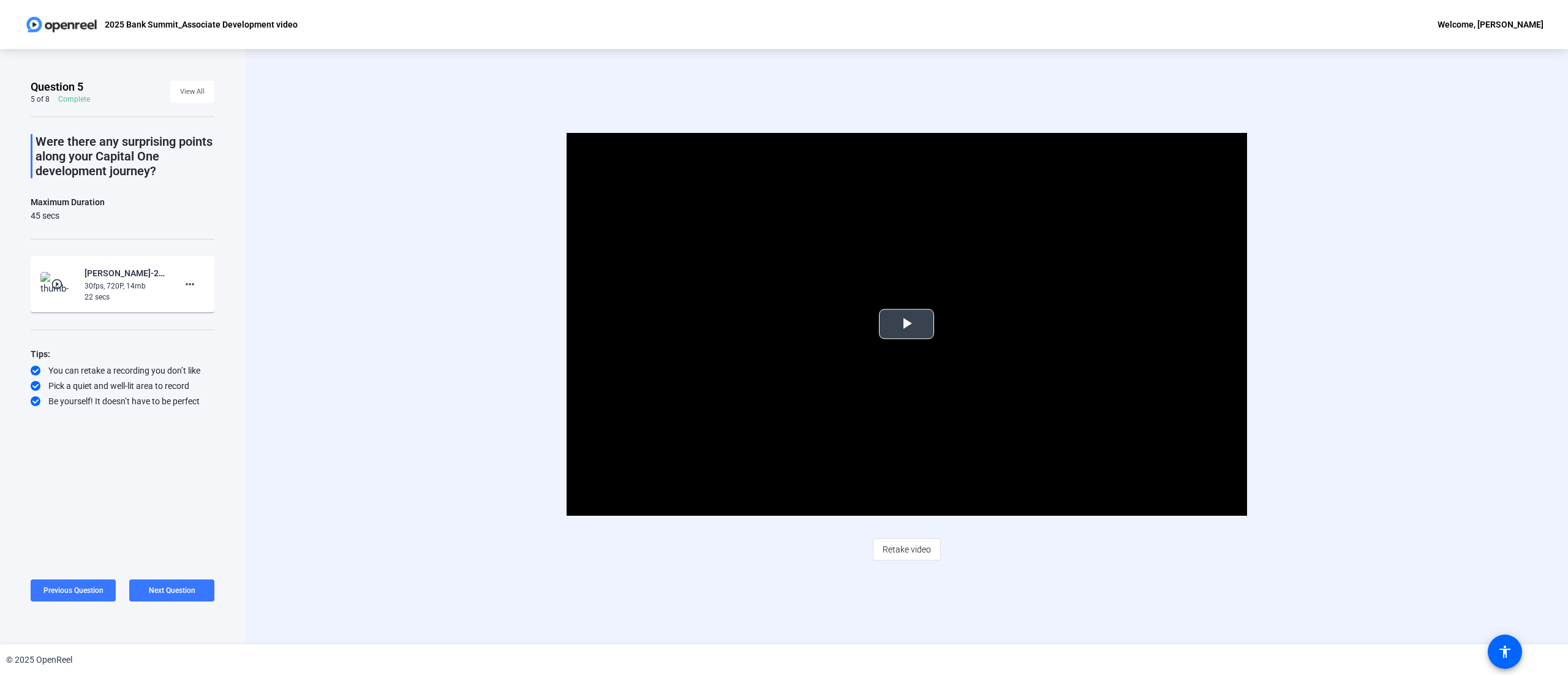 click at bounding box center (907, 324) 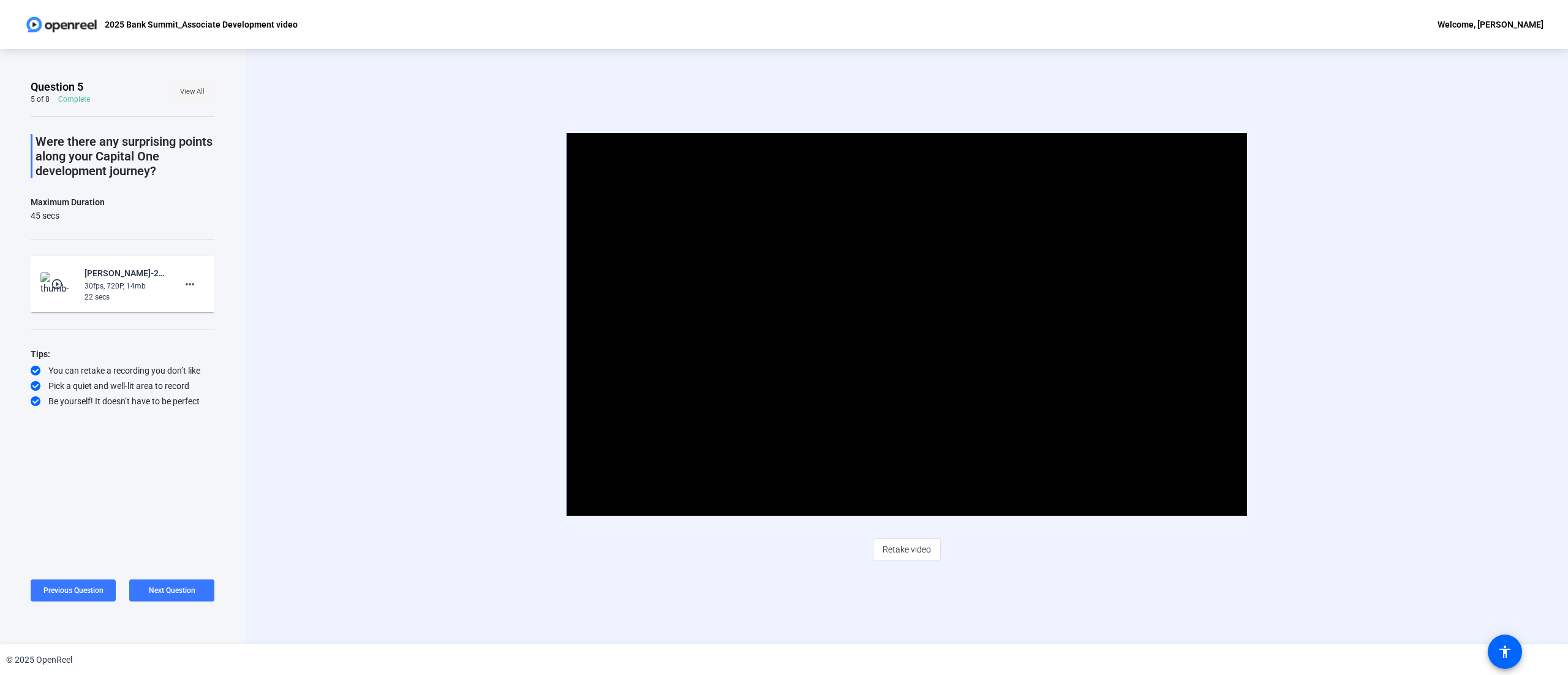 click 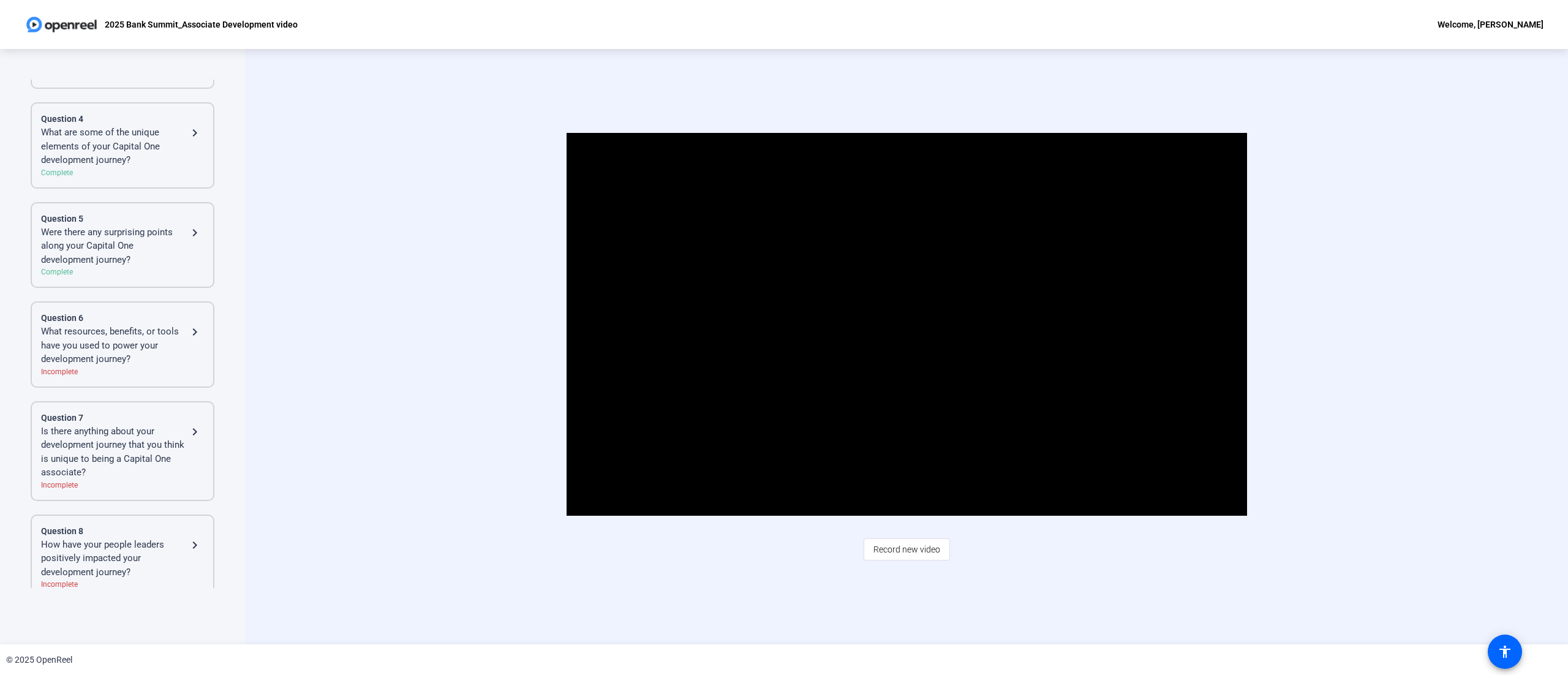scroll, scrollTop: 268, scrollLeft: 0, axis: vertical 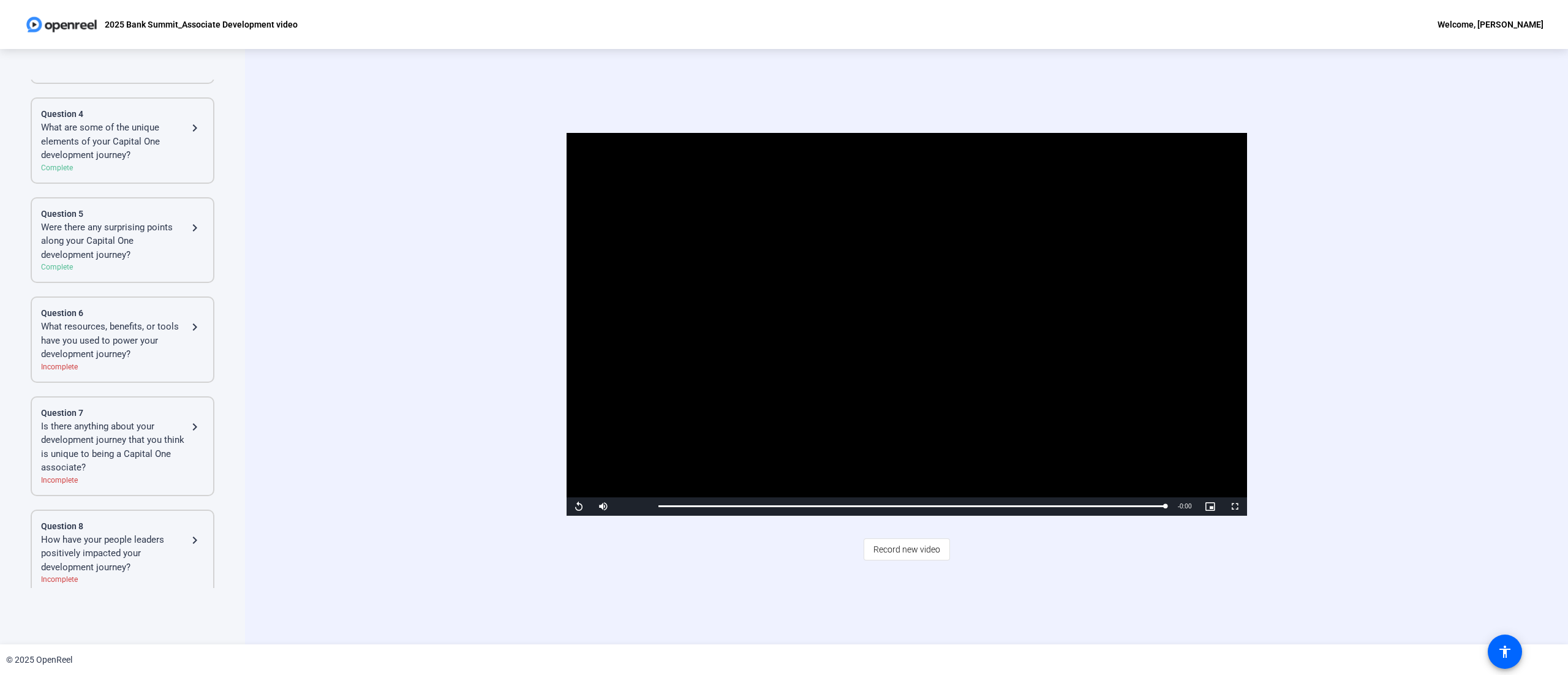 click on "What resources, benefits, or tools have you used to power your development journey?" 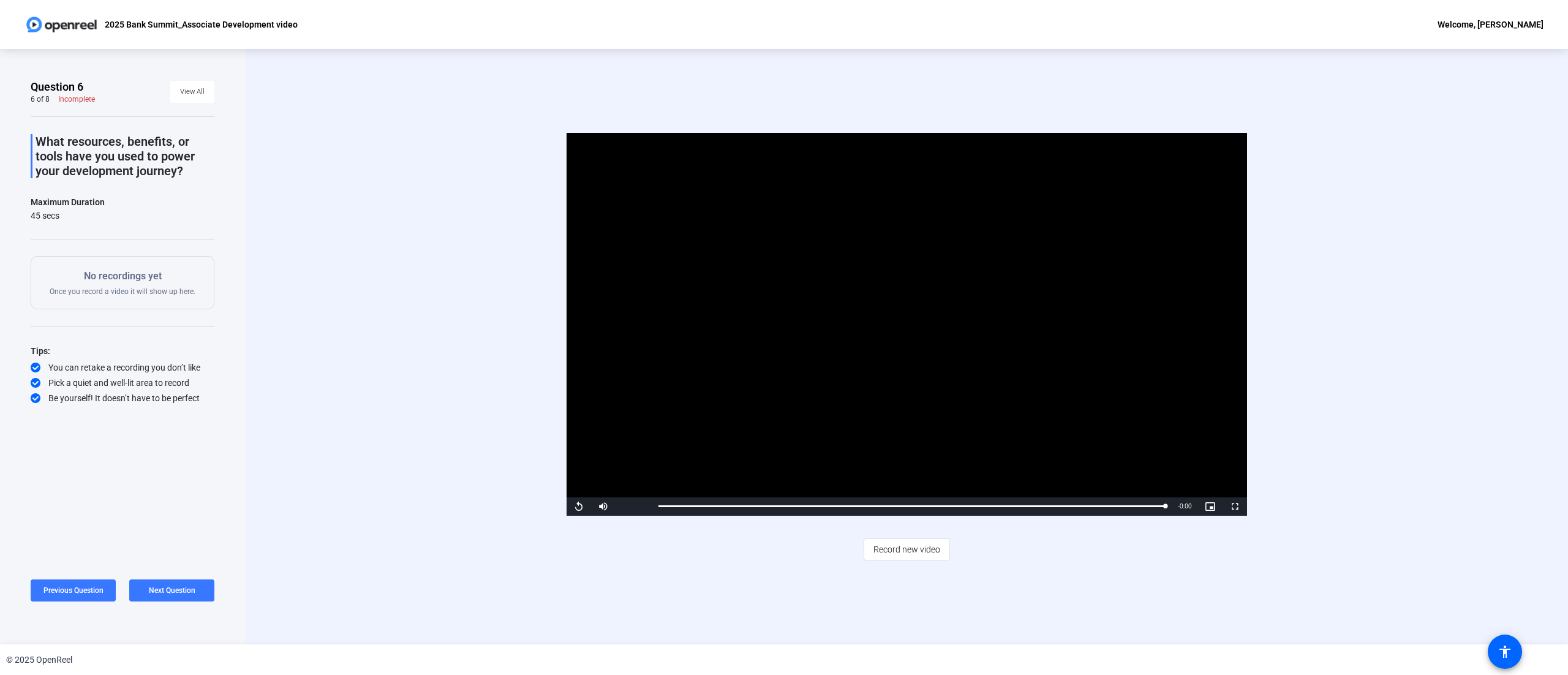 click at bounding box center [907, 324] 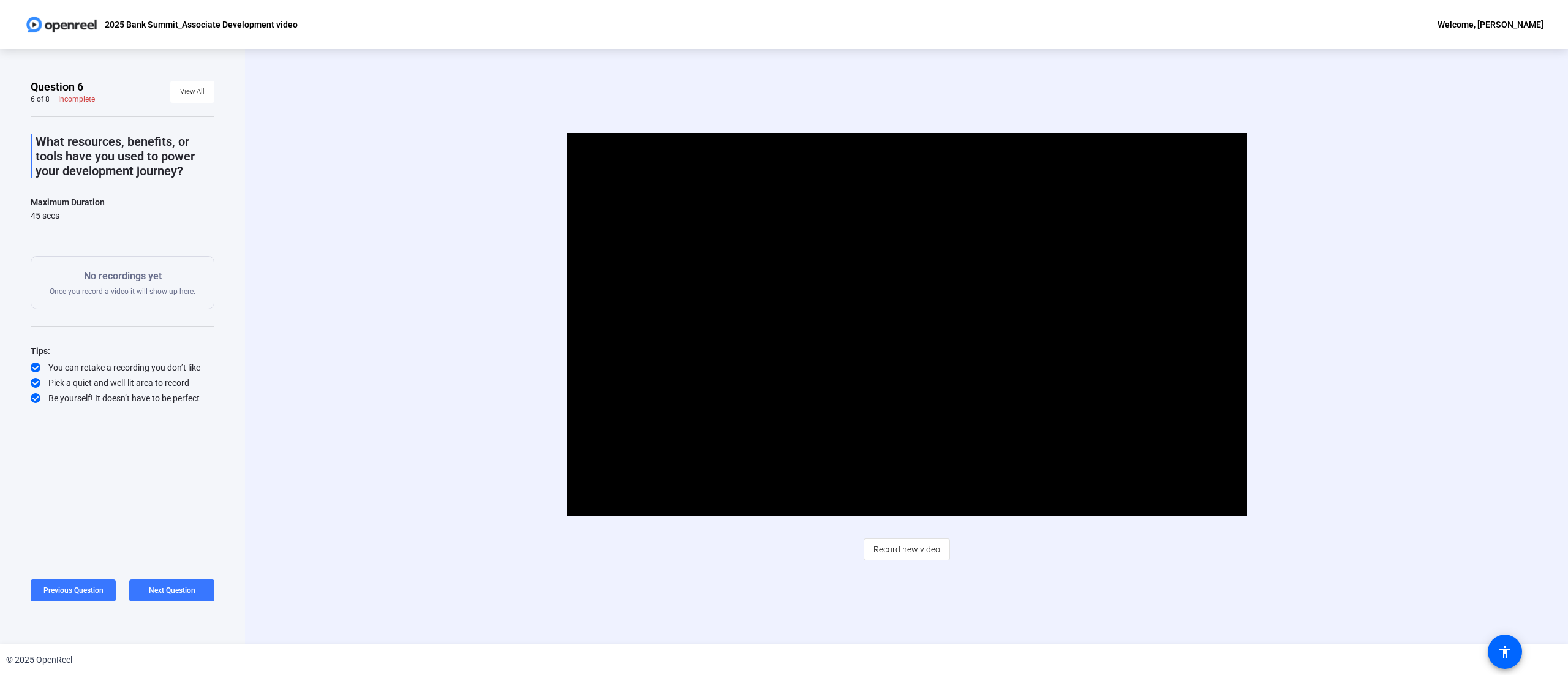 click on "What resources, benefits, or tools have you used to power your development journey?  Maximum Duration  45 secs   Start Recording  No recordings yet  Once you record a video it will show up here.  Tips:
You can retake a recording you don’t like
Pick a quiet and well-lit area to record
Be yourself! It doesn’t have to be perfect" 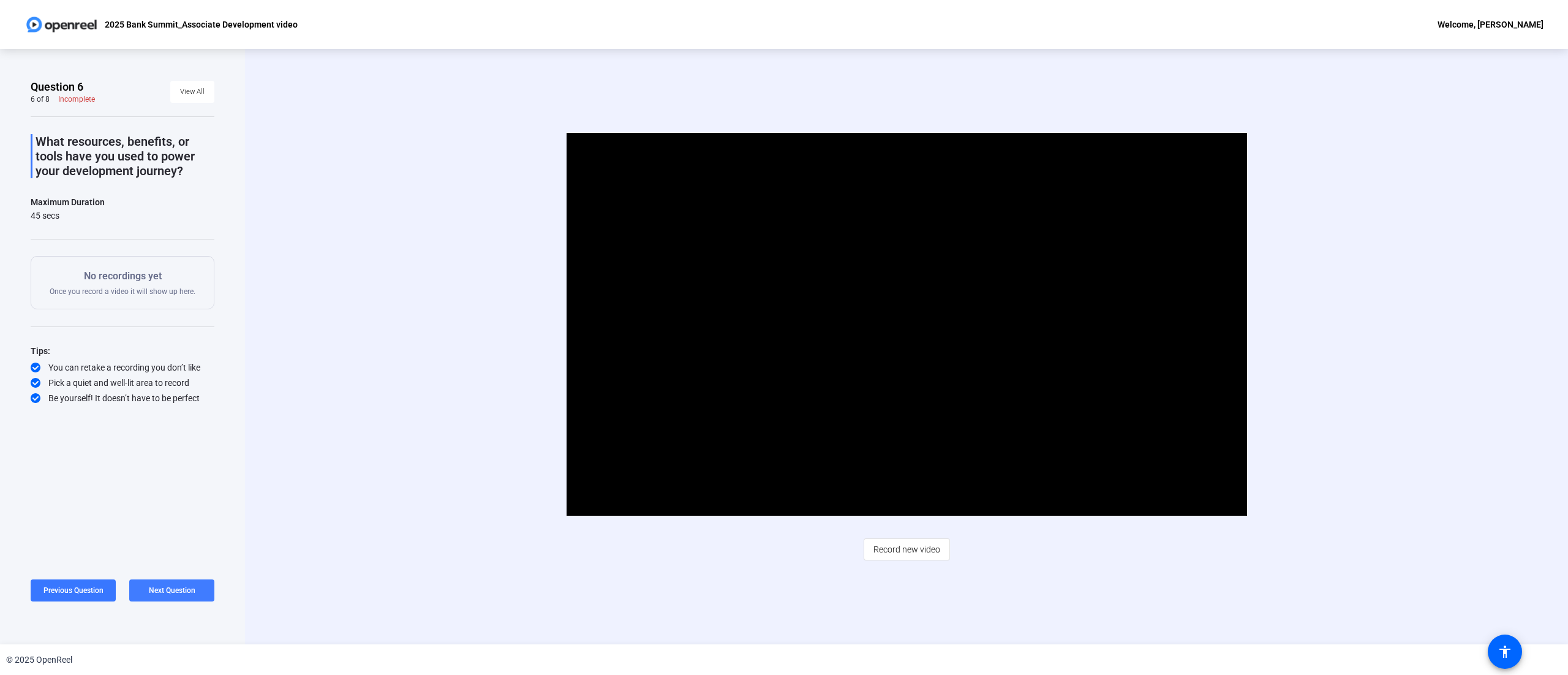 click on "Next Question" 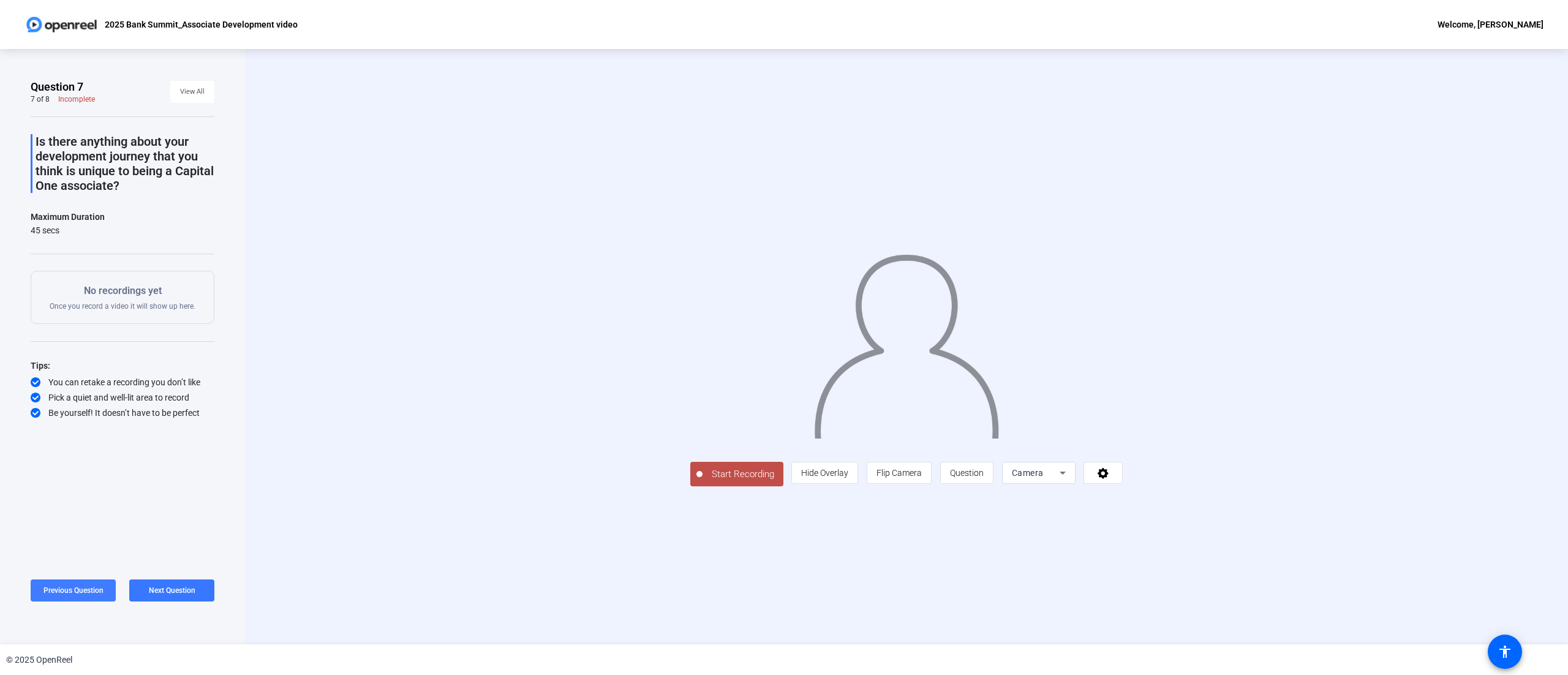 click on "Previous Question" 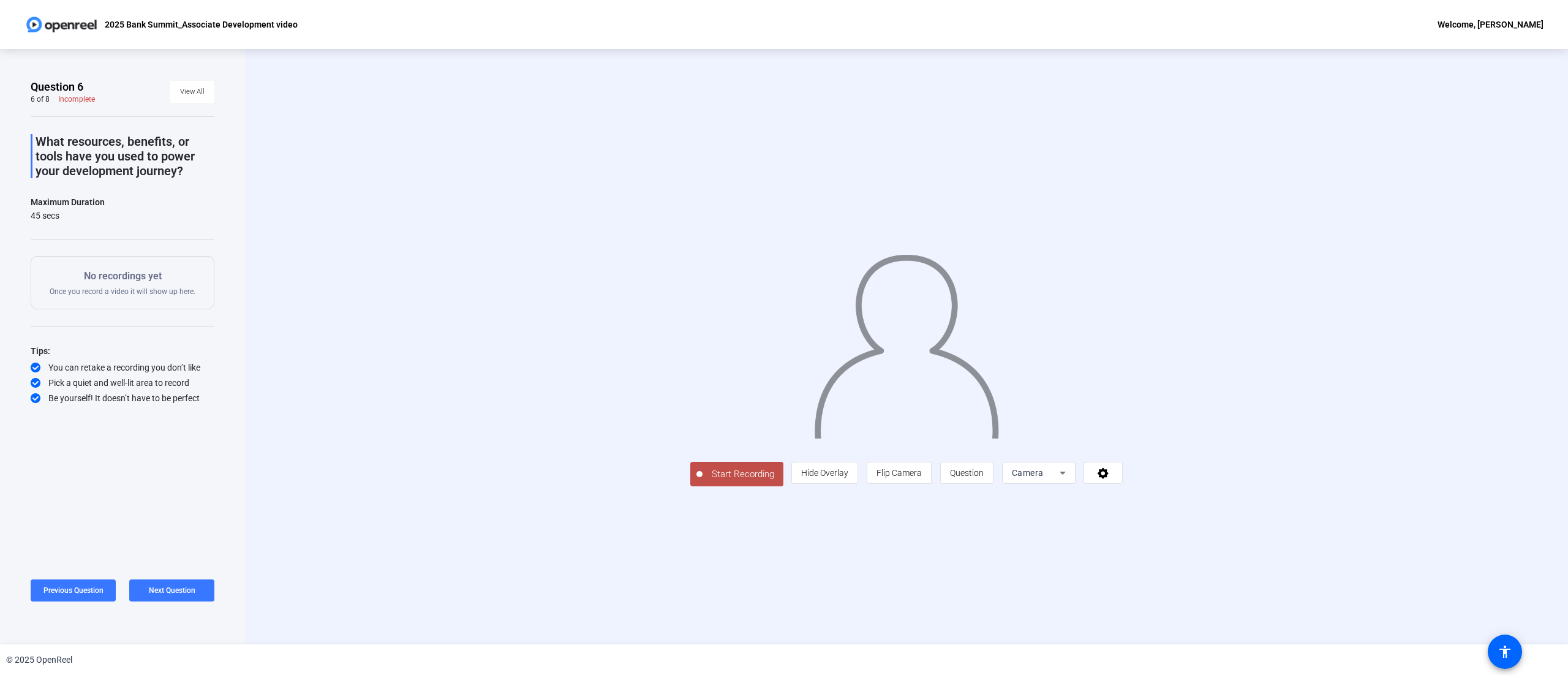 click on "Start Recording" 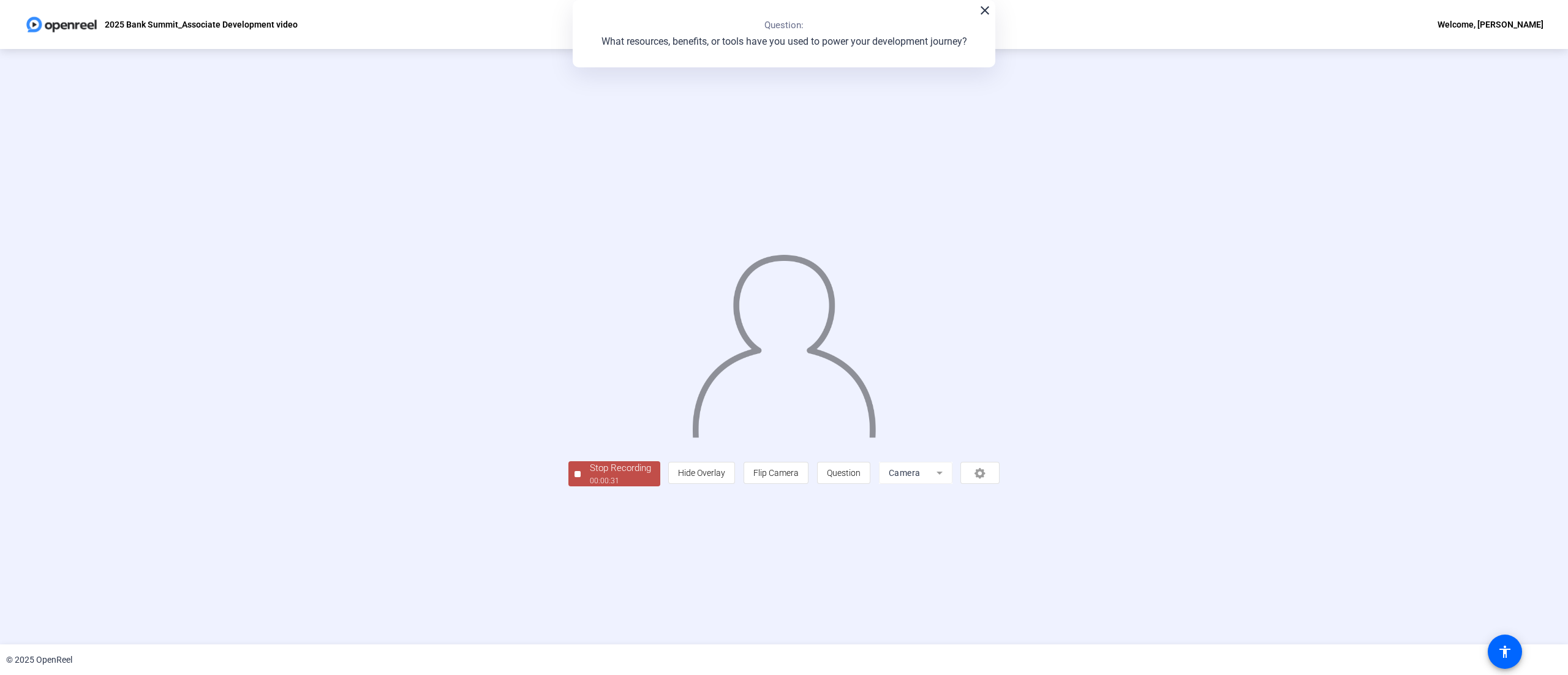 click on "00:00:31" 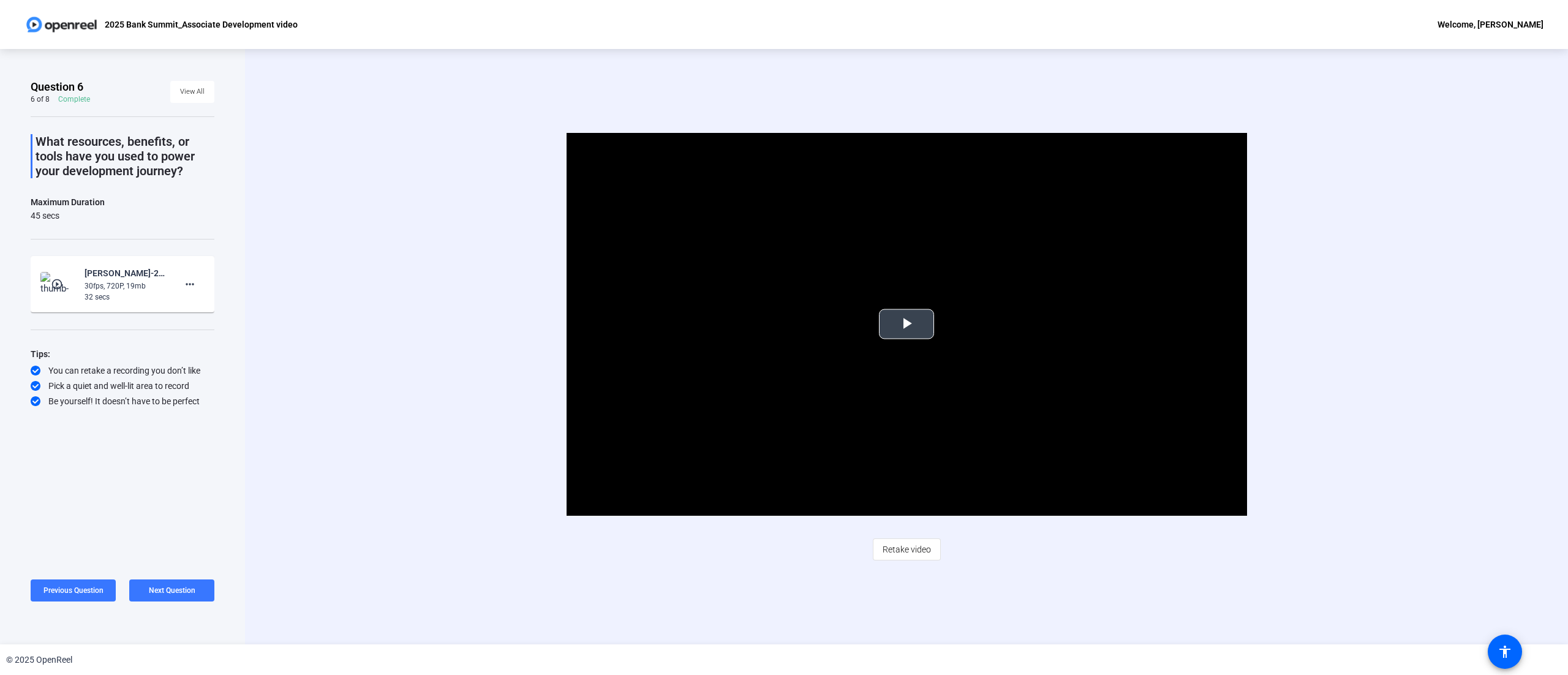 click at bounding box center [907, 324] 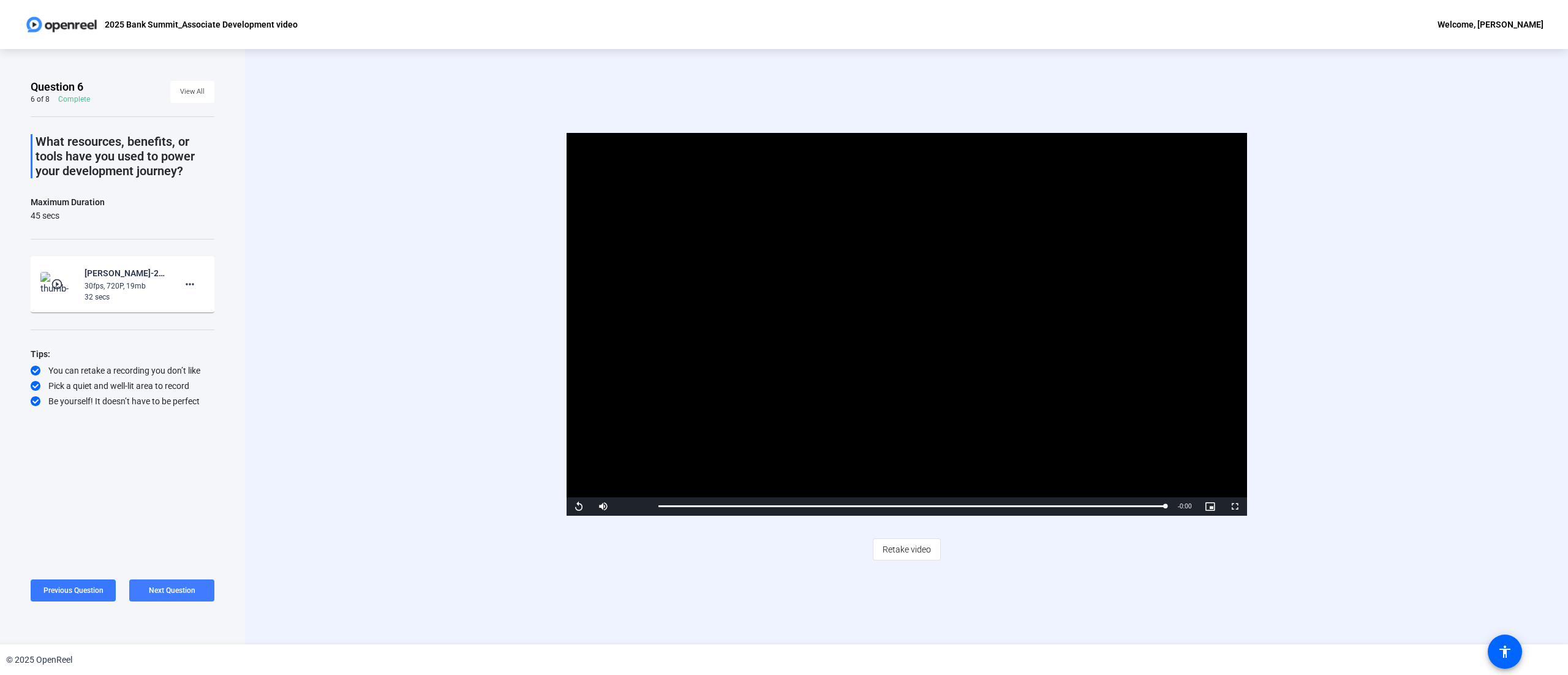 click 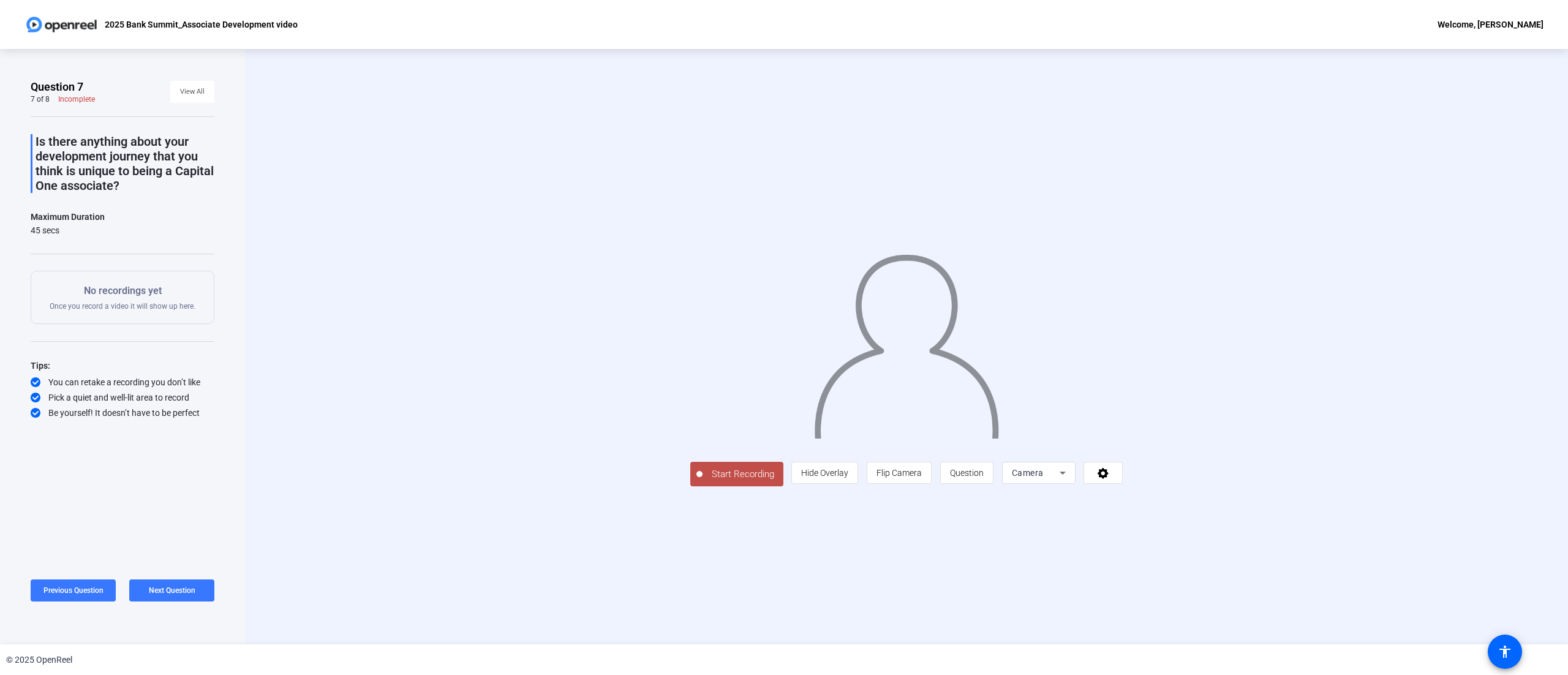 click on "Start Recording" 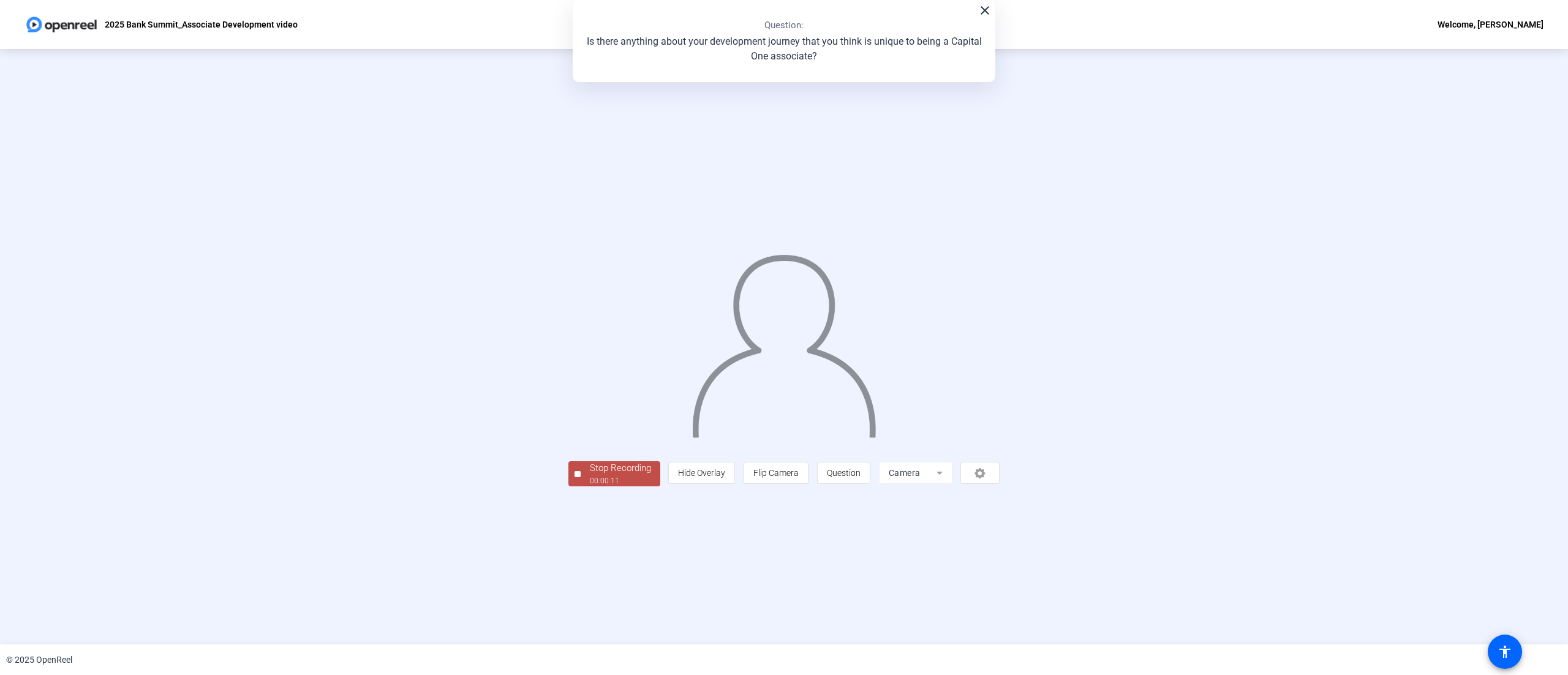 click on "Stop Recording" 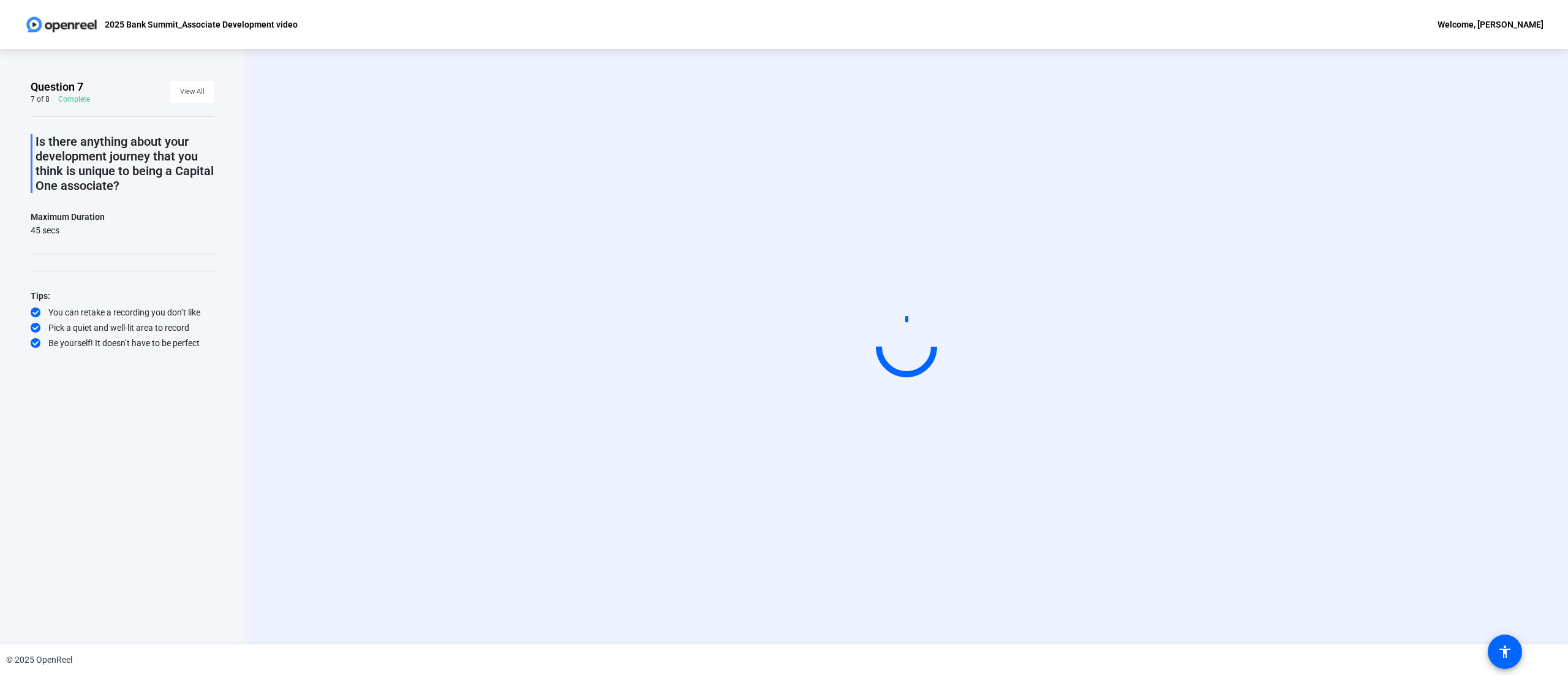 click on "Start Recording" 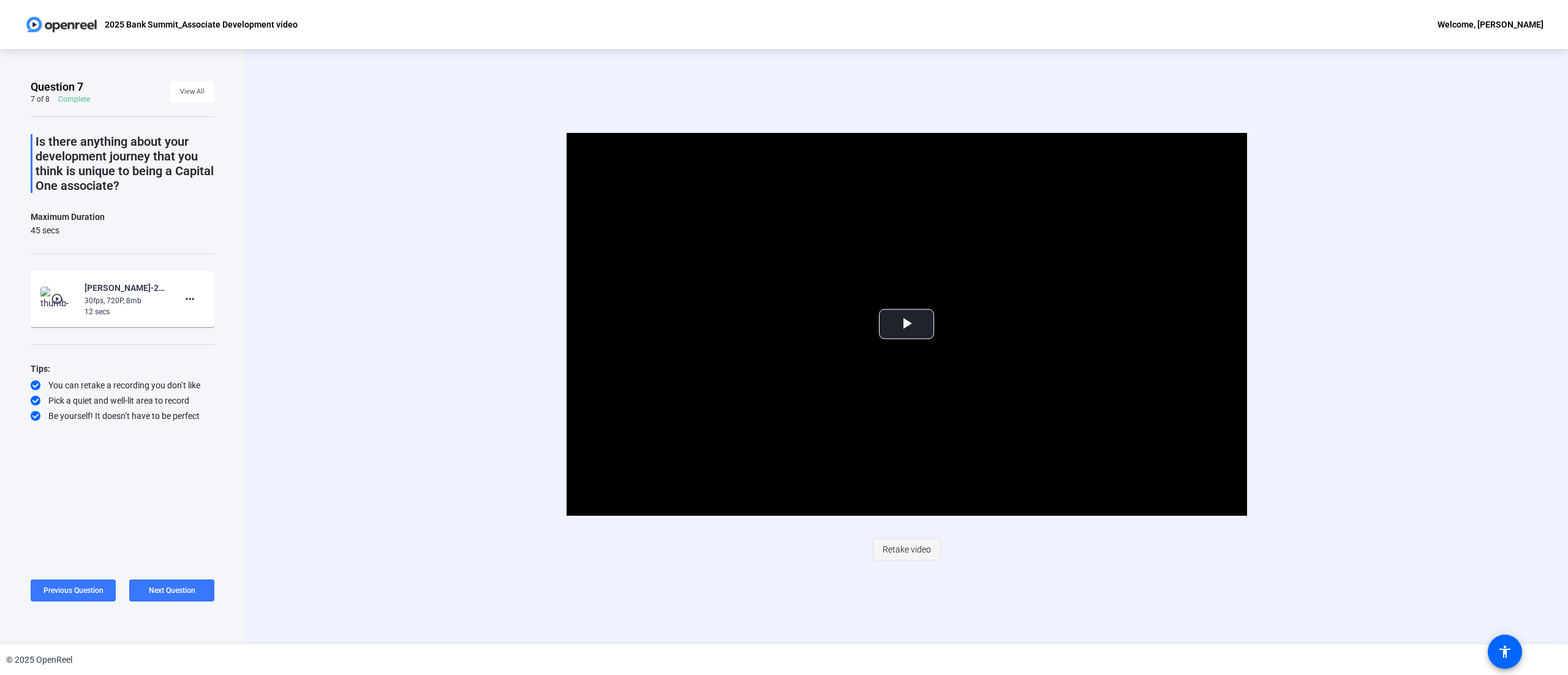 click on "Retake video" 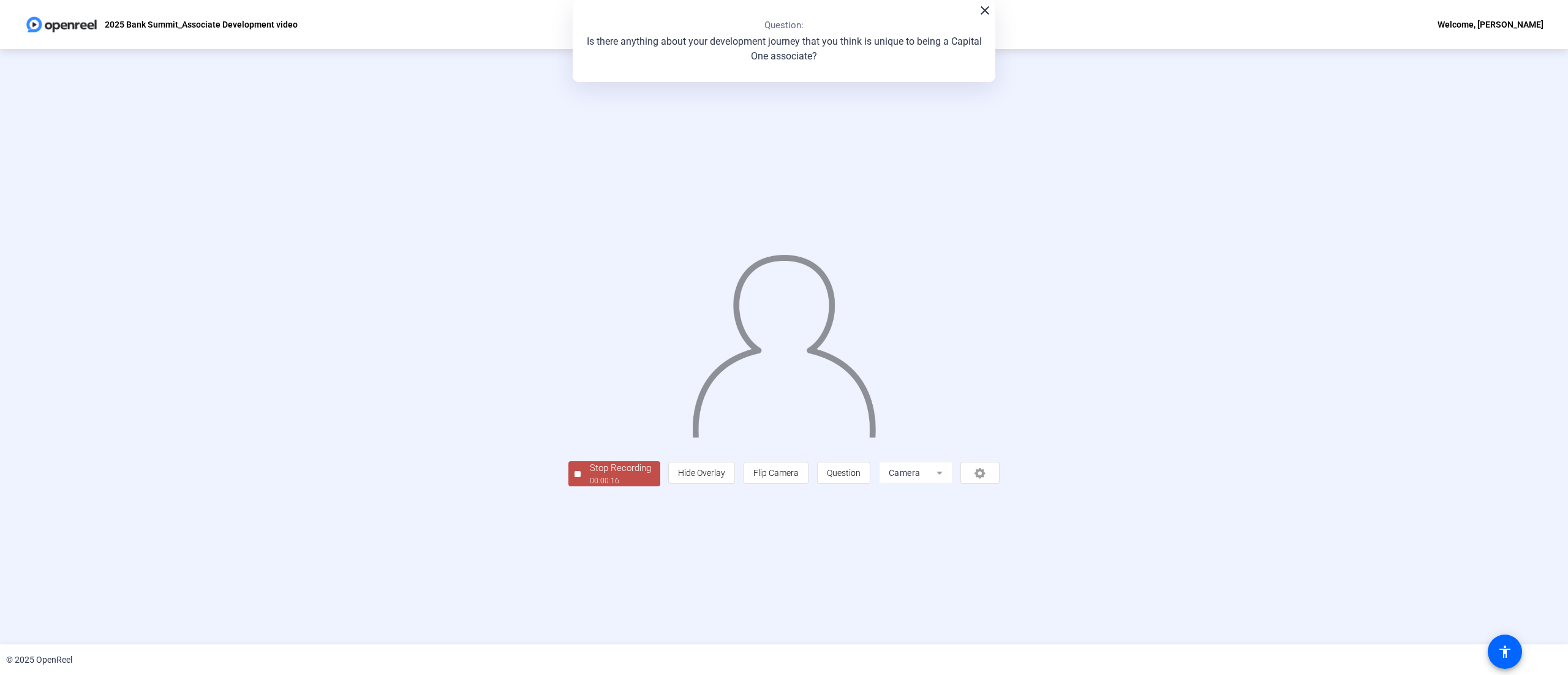 click on "Stop Recording  00:00:16" 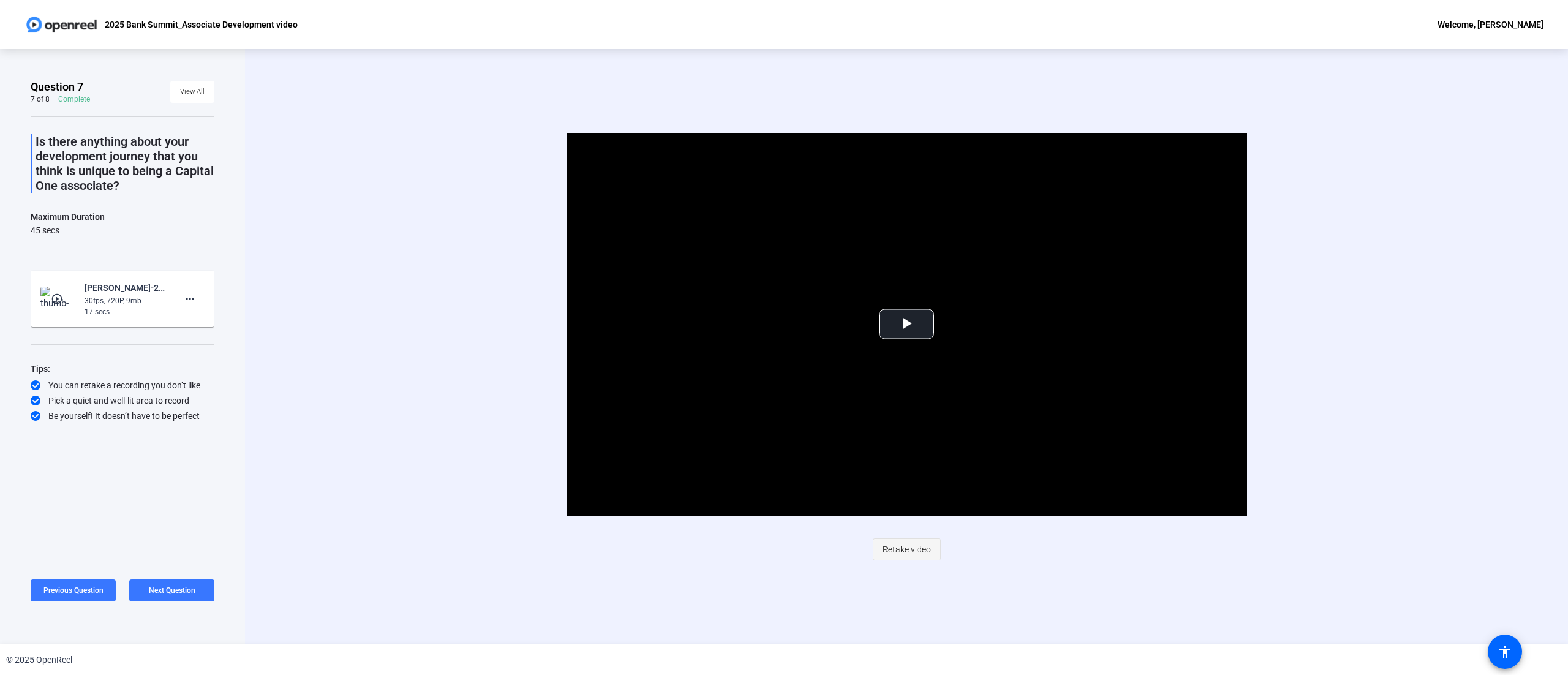 click on "Retake video" 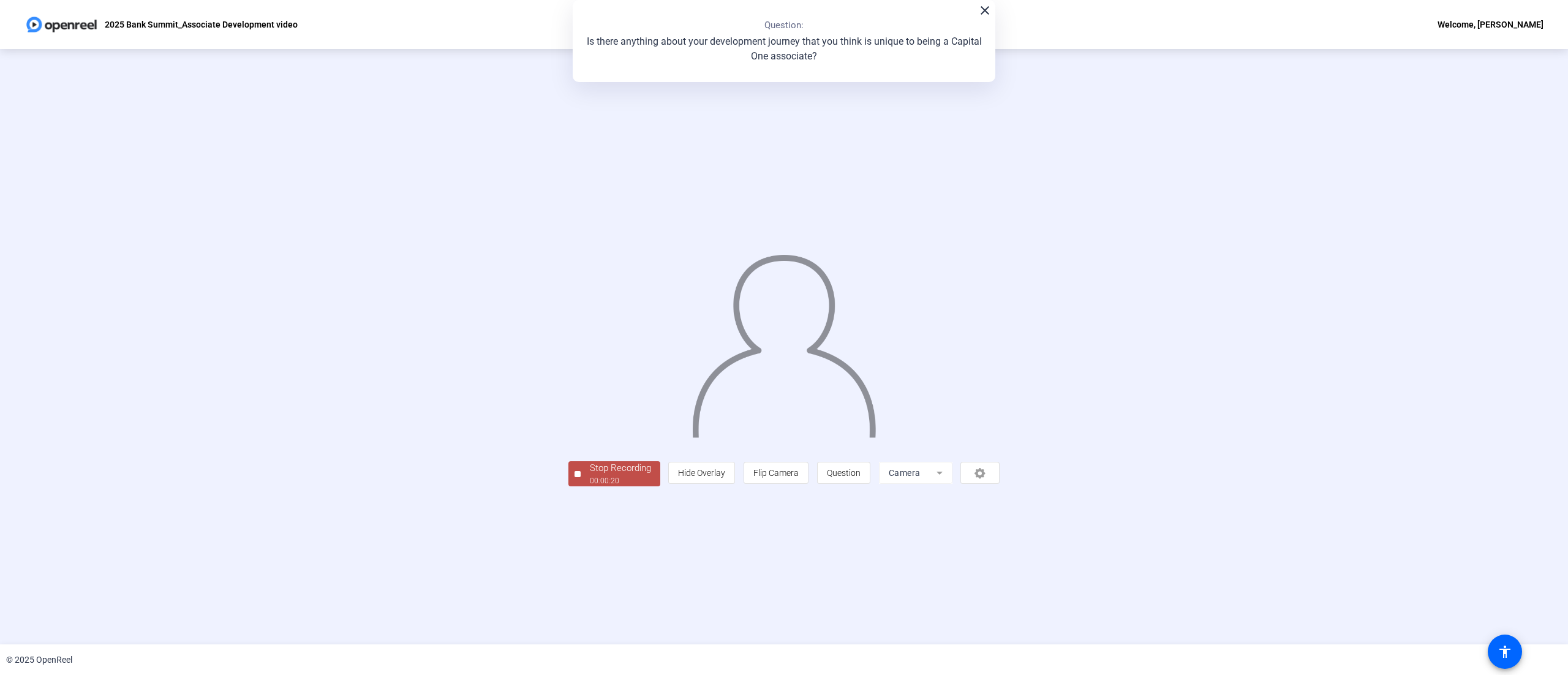 click on "Stop Recording" 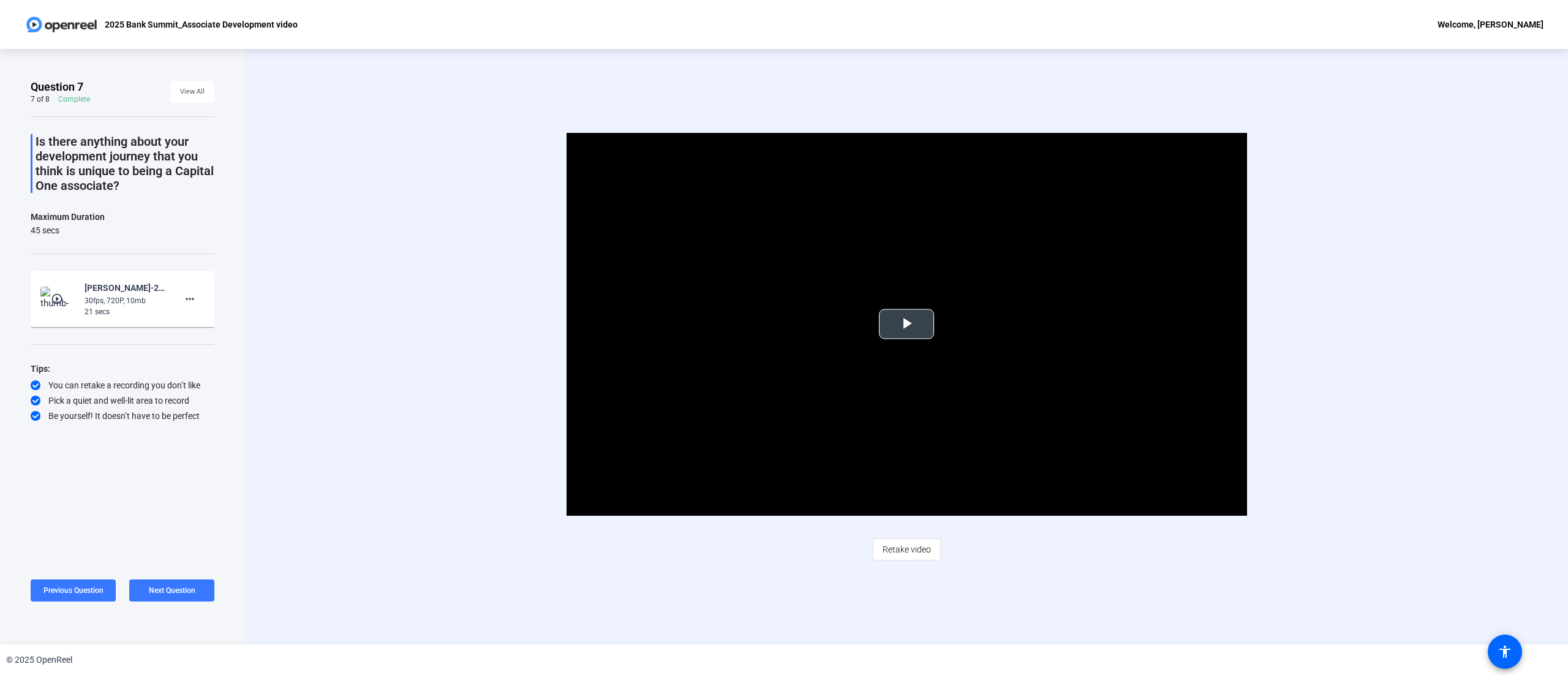 click at bounding box center (907, 324) 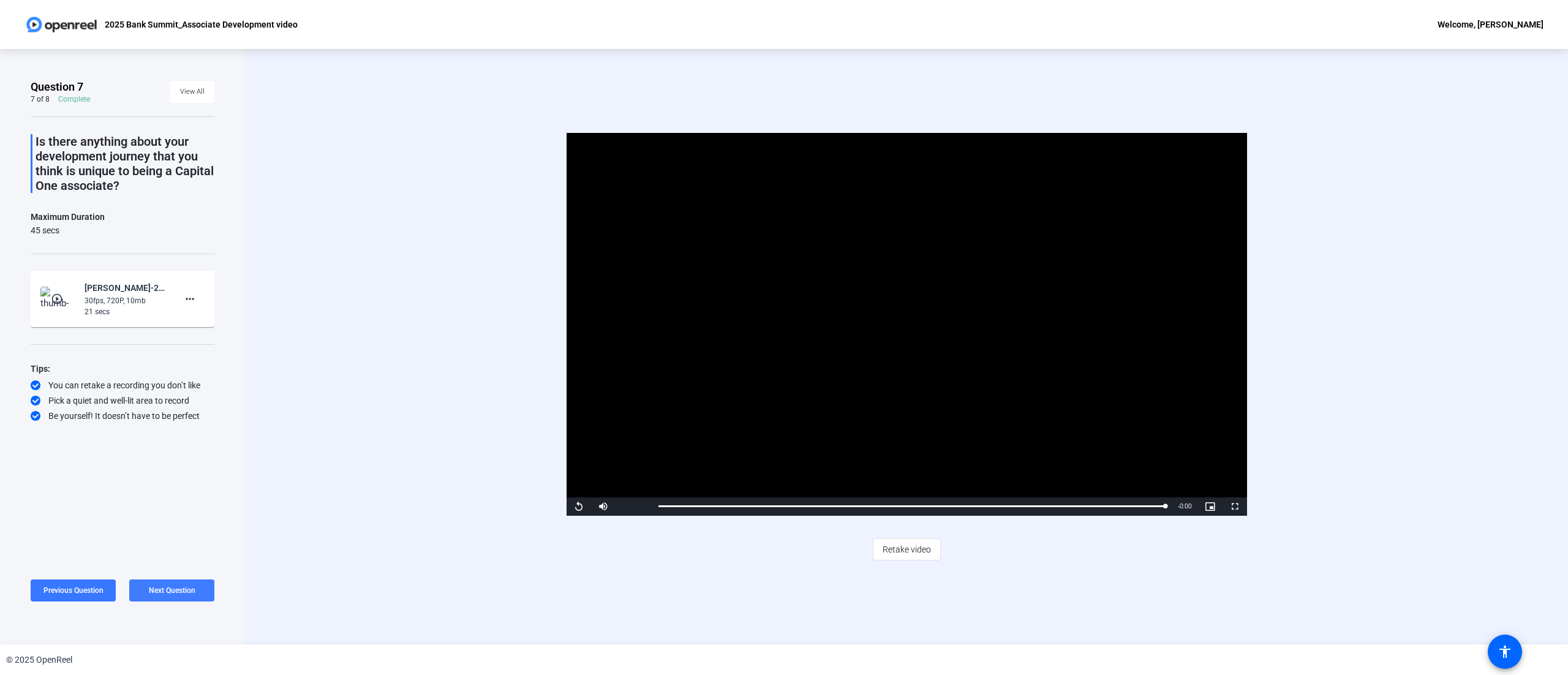 click 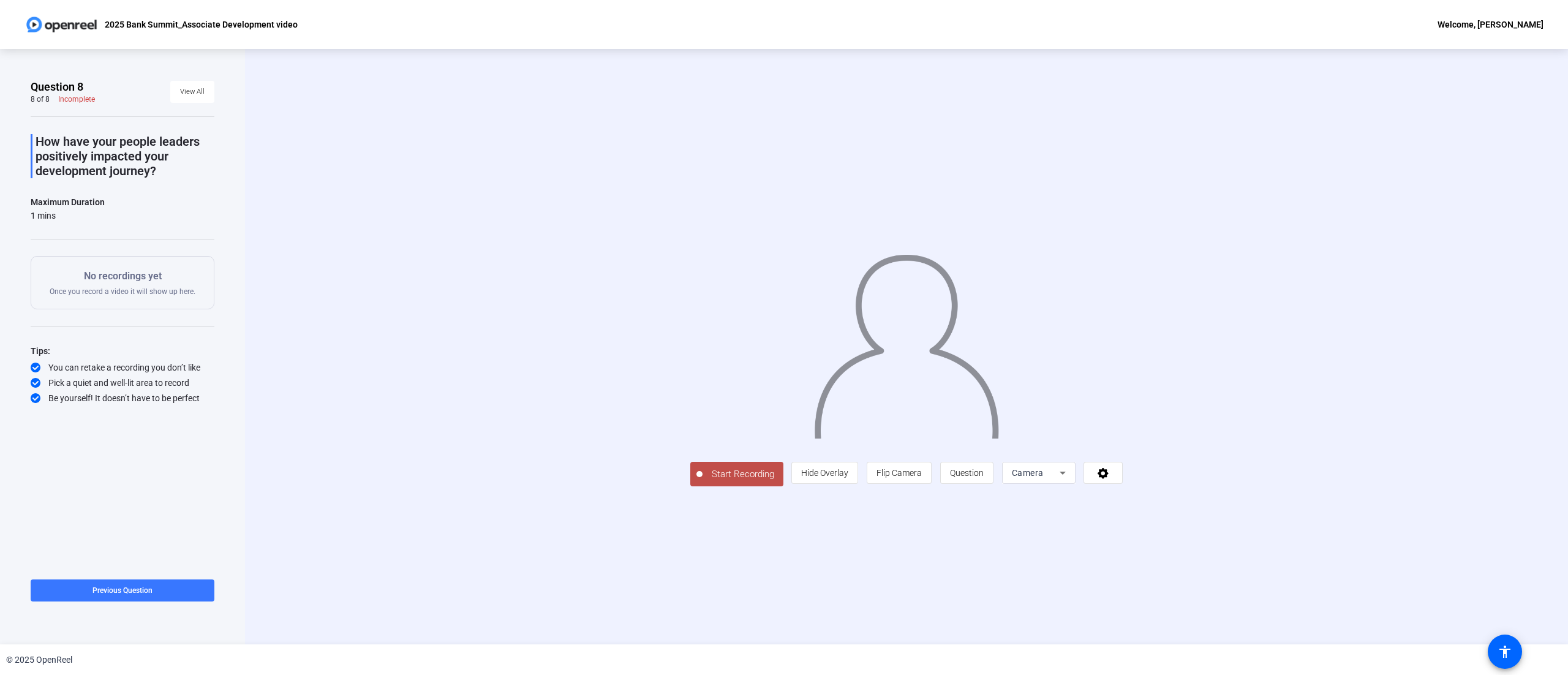 click on "Start Recording" 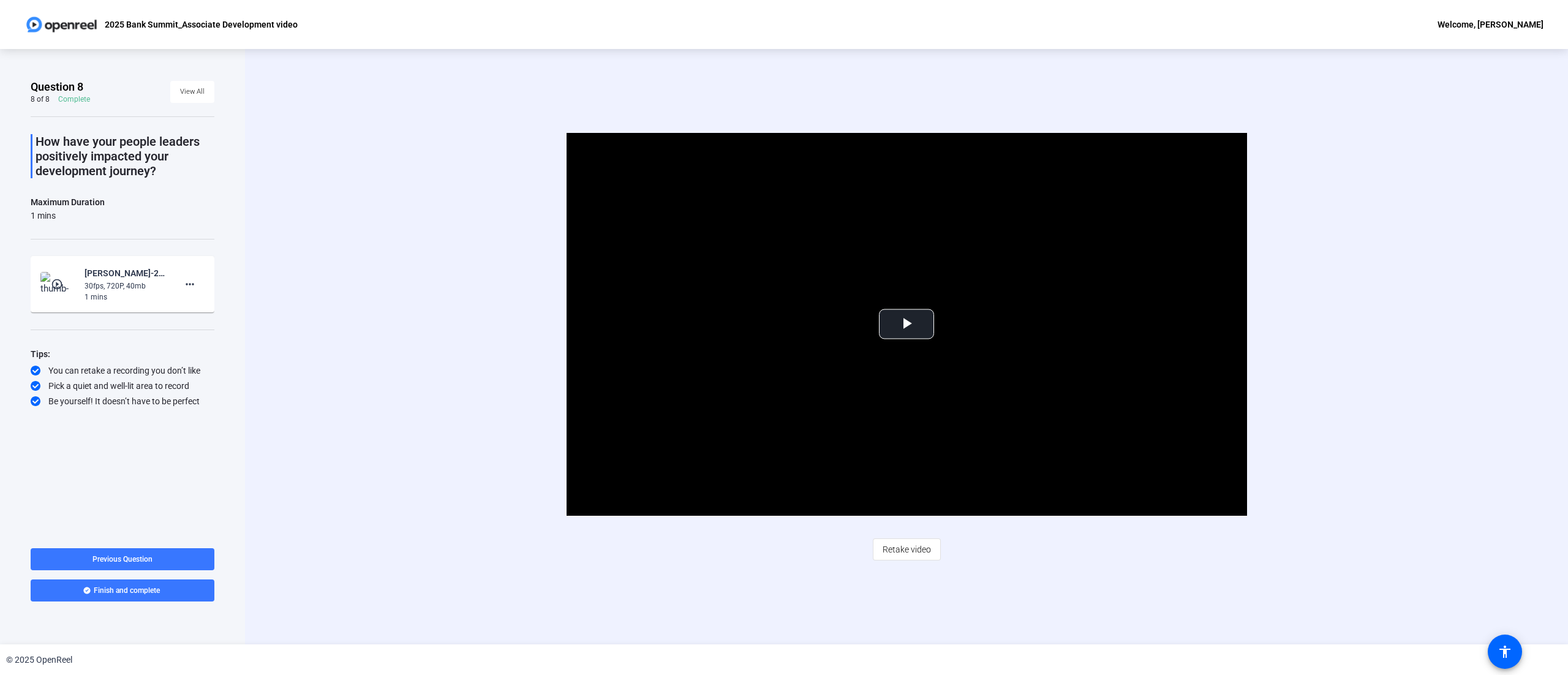 click on "Retake video" 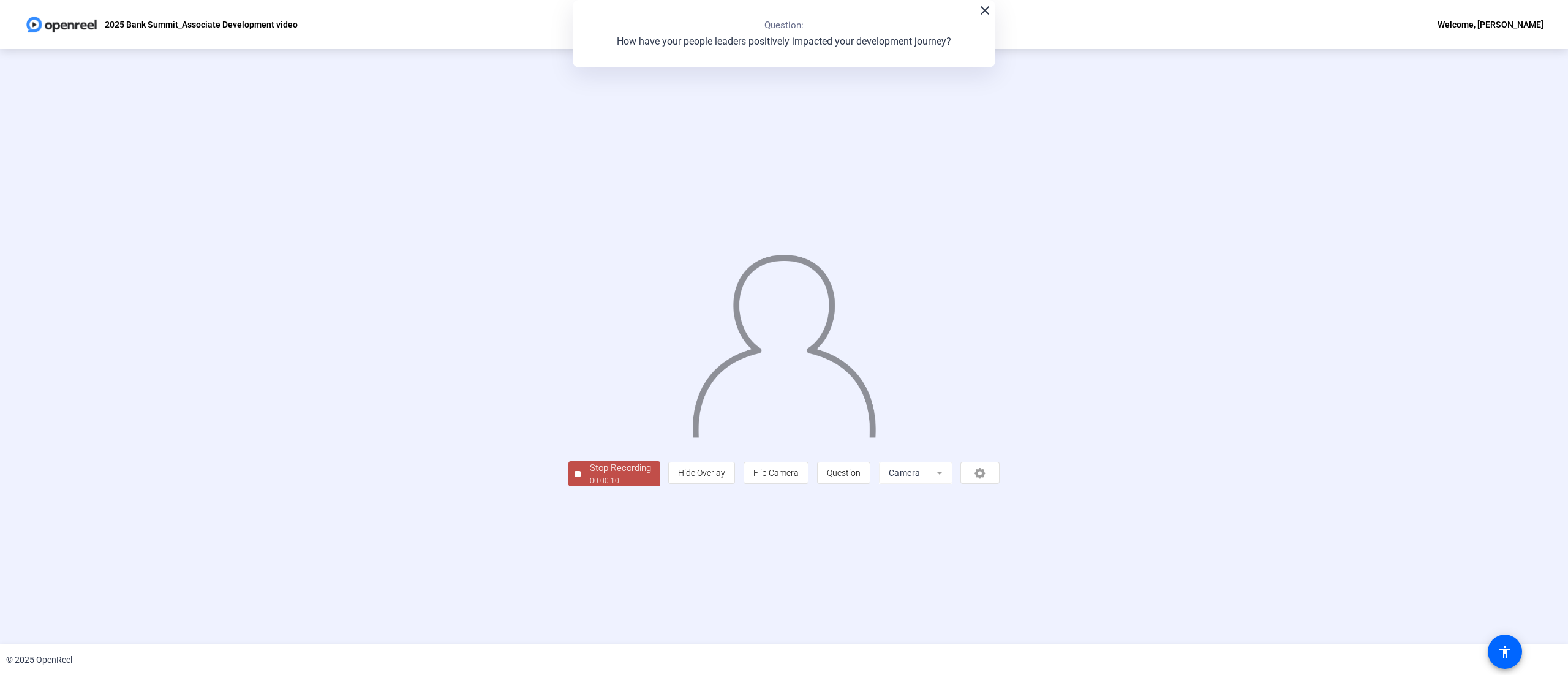 click on "00:00:10" 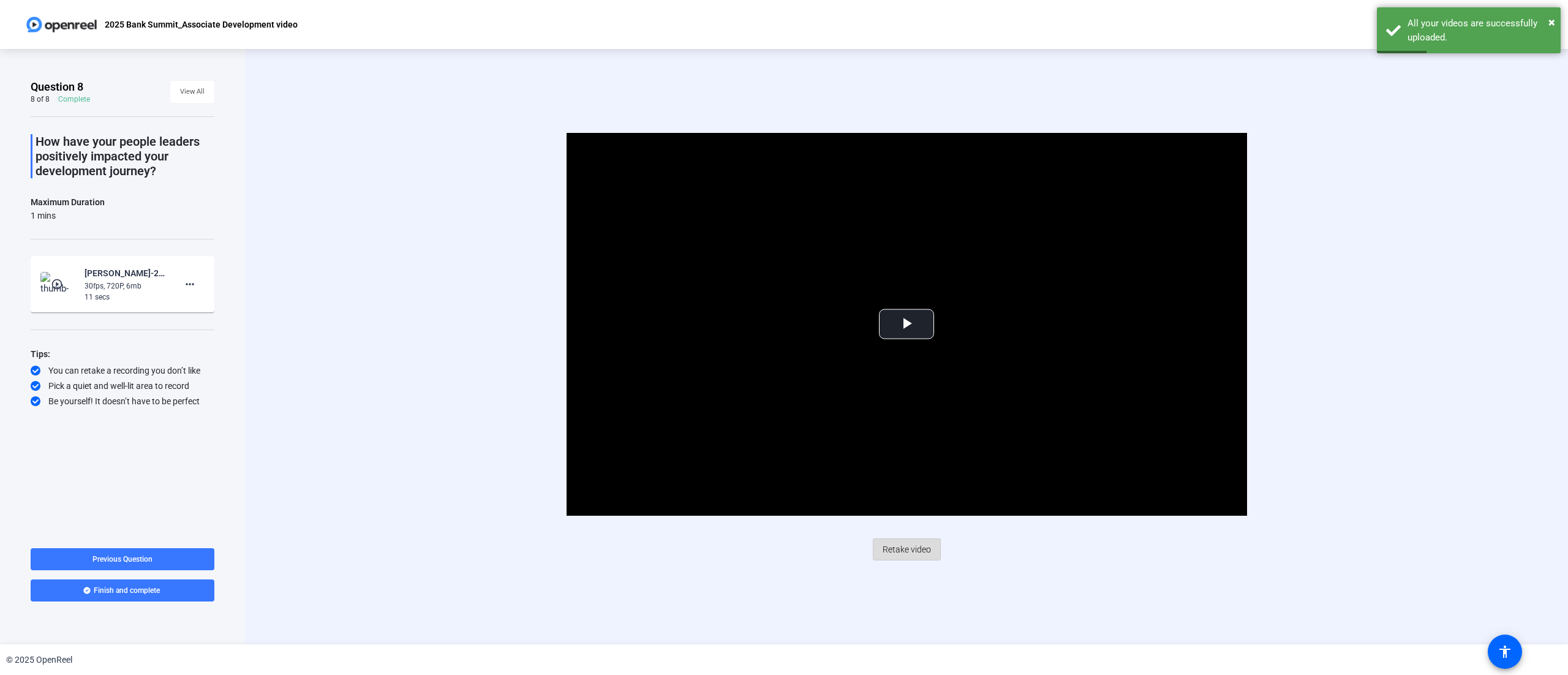 click on "Retake video" 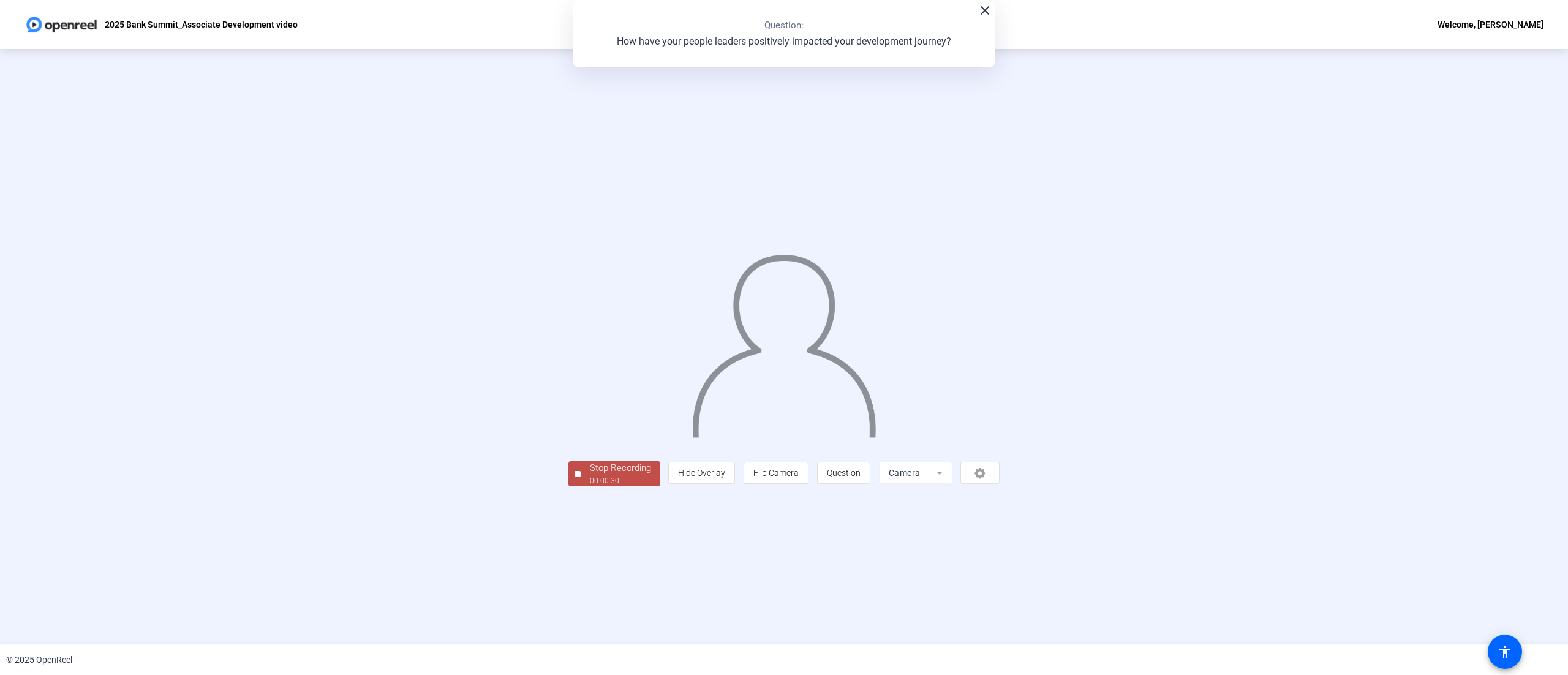 click on "Stop Recording" 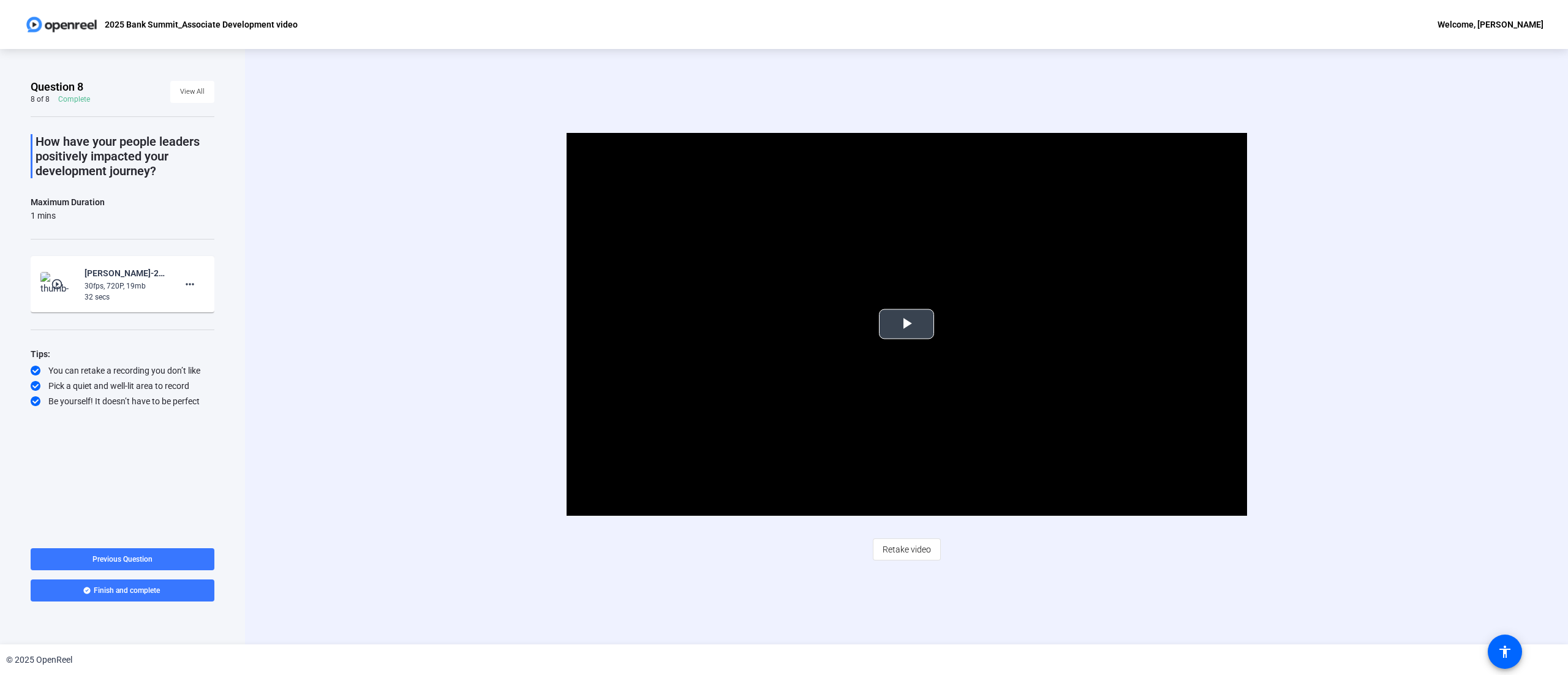 click at bounding box center (907, 324) 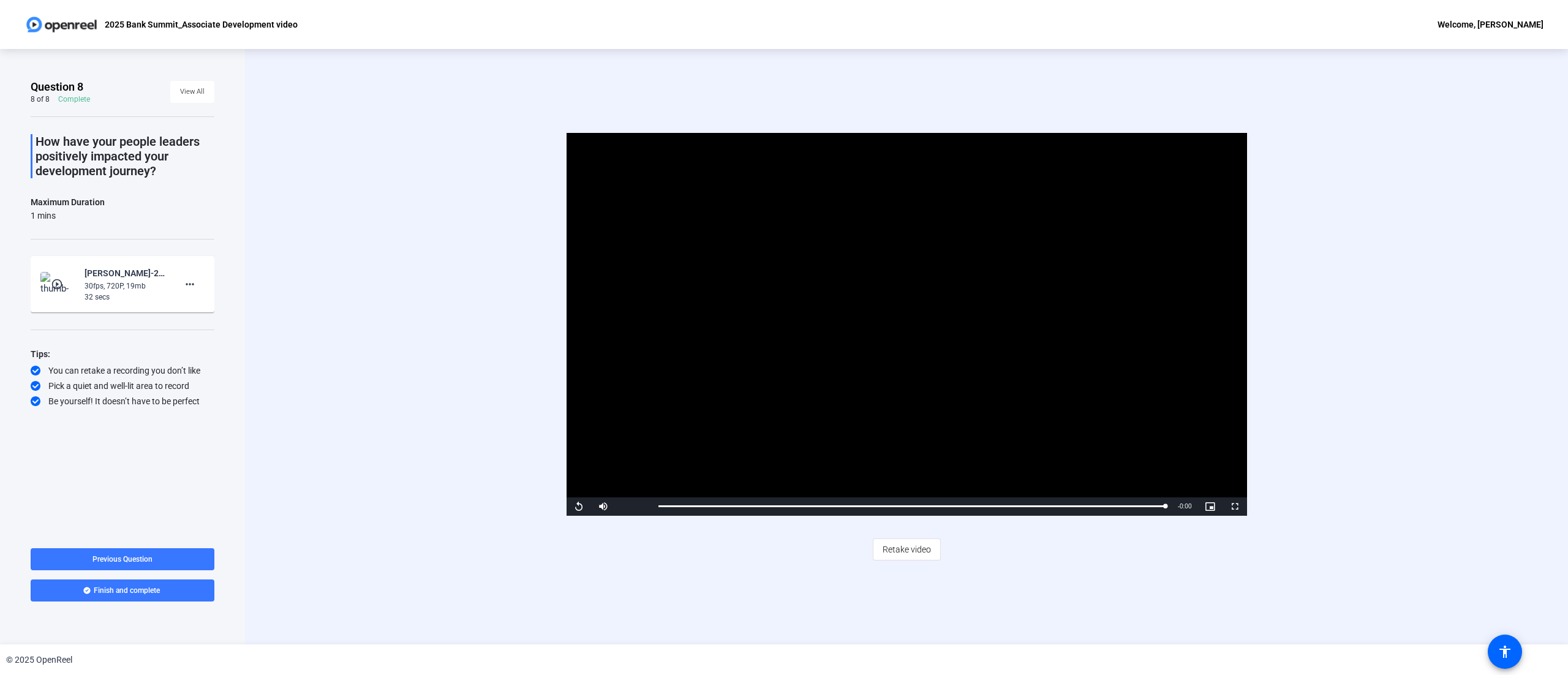 click on "Video Player is loading. Play Video Replay Mute Current Time  0:31 / Duration  0:31 Loaded :  100.00% 0:31 Stream Type  LIVE Seek to live, currently behind live LIVE Remaining Time  - 0:00   1x Playback Rate Chapters Chapters Descriptions descriptions off , selected Captions captions settings , opens captions settings dialog captions off , selected Audio Track Picture-in-Picture Fullscreen This is a modal window. Beginning of dialog window. Escape will cancel and close the window. Text Color White Black [PERSON_NAME] Blue Yellow Magenta Cyan Transparency Opaque Semi-Transparent Background Color Black White [PERSON_NAME] Blue Yellow Magenta Cyan Transparency Opaque Semi-Transparent Transparent Window Color Black White [PERSON_NAME] Blue Yellow Magenta Cyan Transparency Transparent Semi-Transparent Opaque Font Size 50% 75% 100% 125% 150% 175% 200% 300% 400% Text Edge Style None Raised Depressed Uniform Dropshadow Font Family Proportional Sans-Serif Monospace Sans-Serif Proportional Serif Monospace Serif Casual Script" 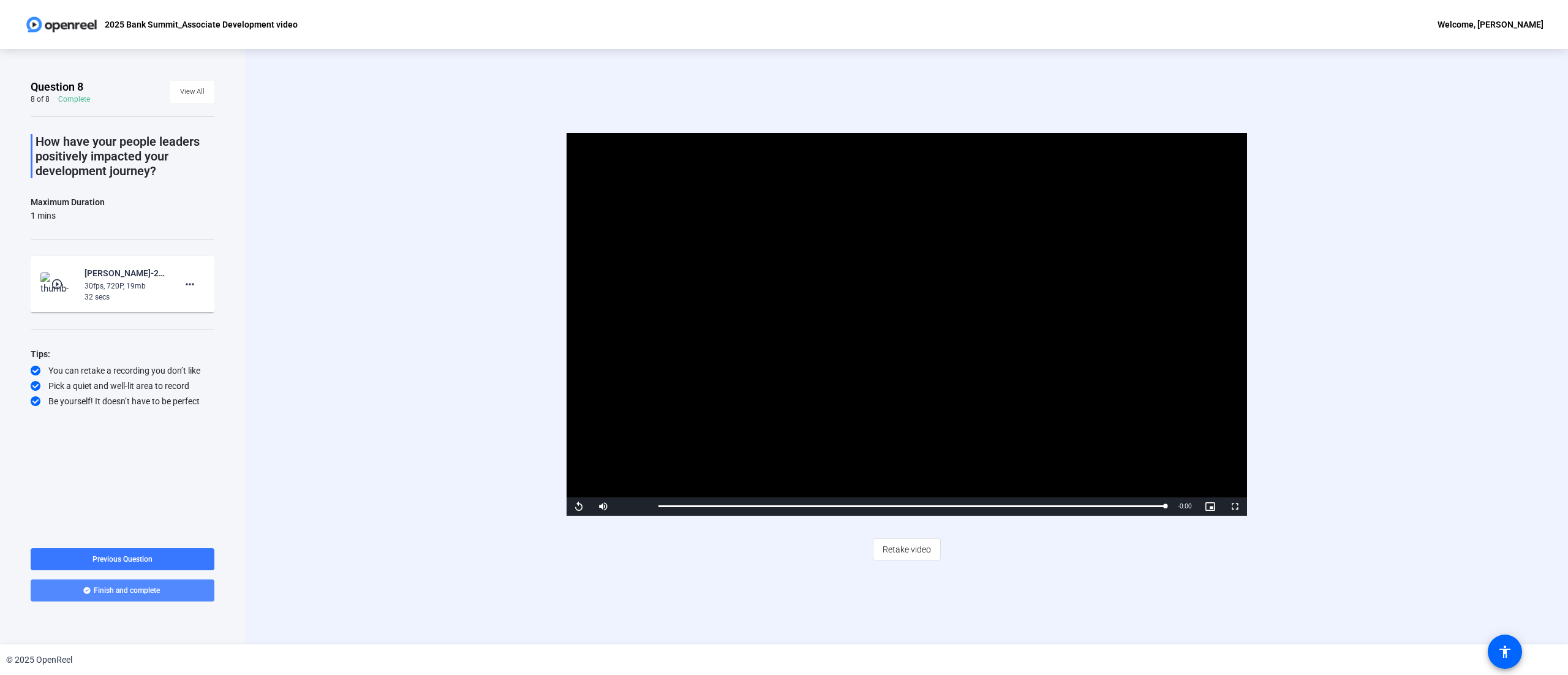 click 